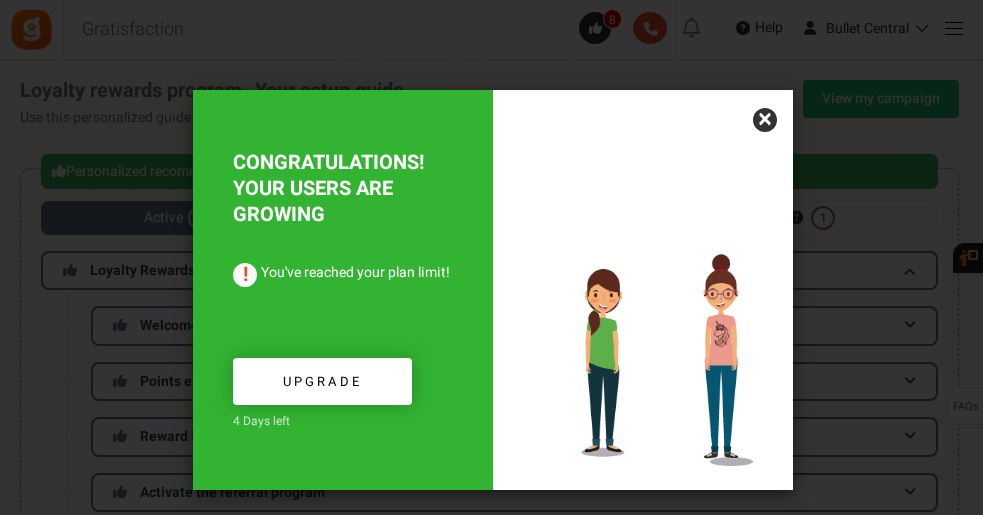 scroll, scrollTop: 0, scrollLeft: 0, axis: both 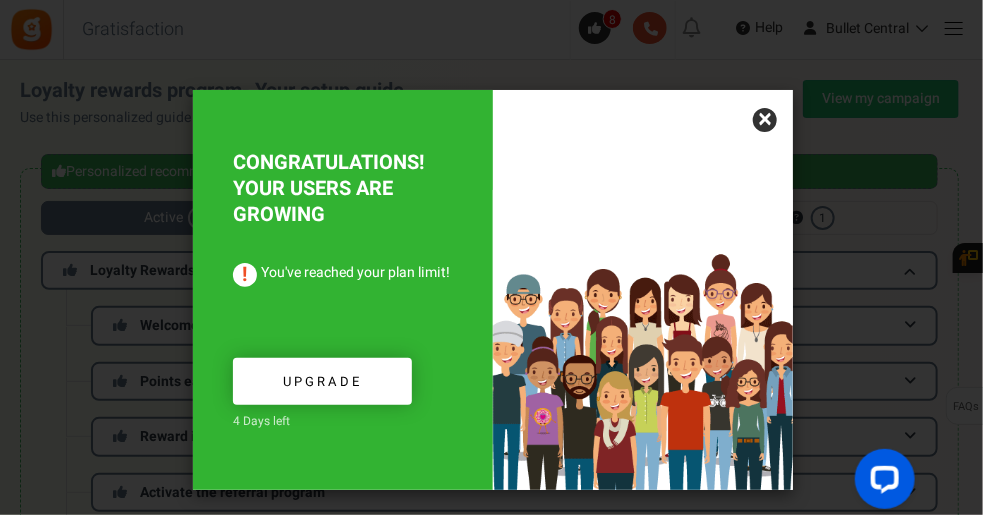 click on "×" at bounding box center [765, 120] 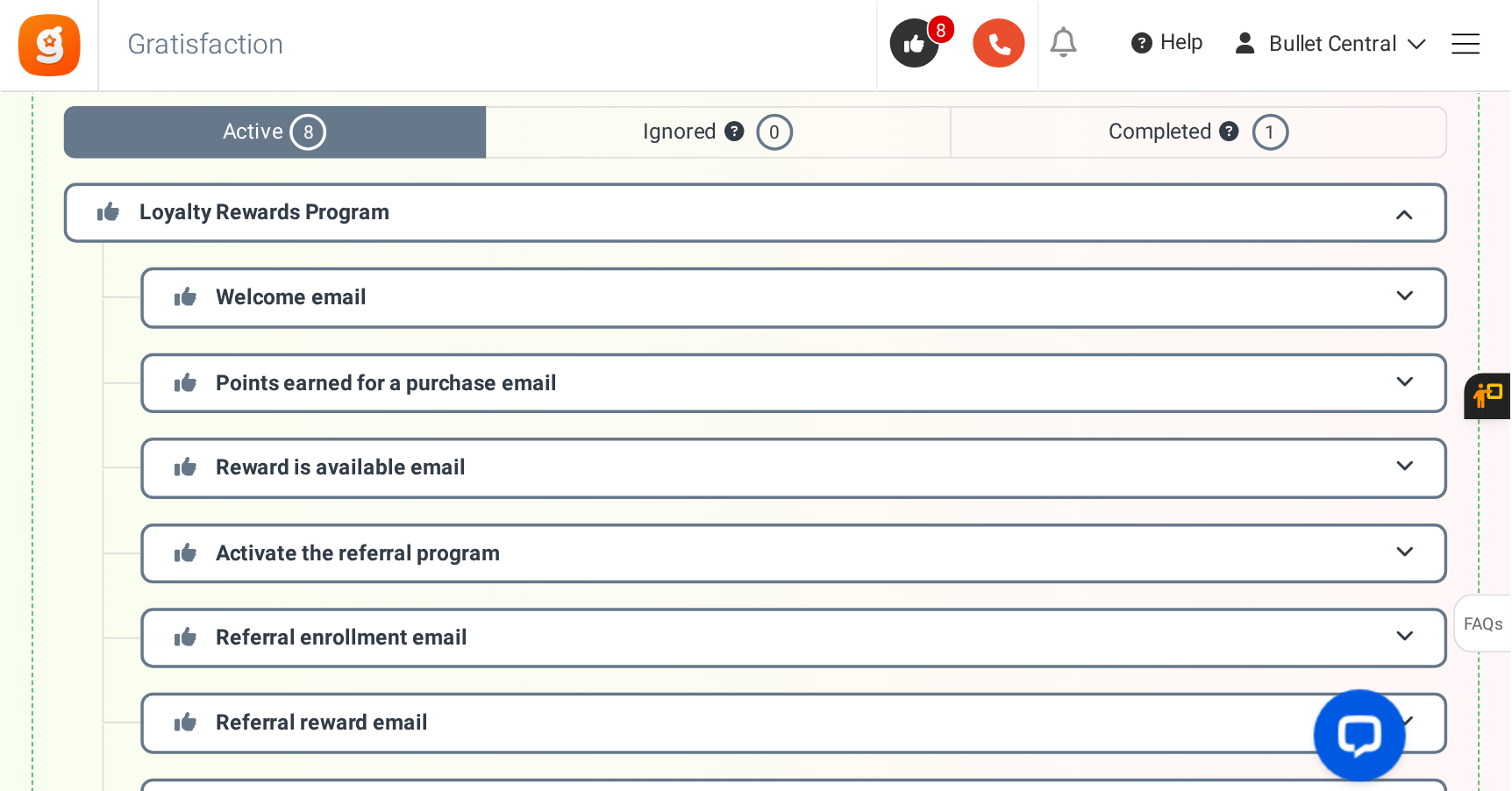 scroll, scrollTop: 0, scrollLeft: 0, axis: both 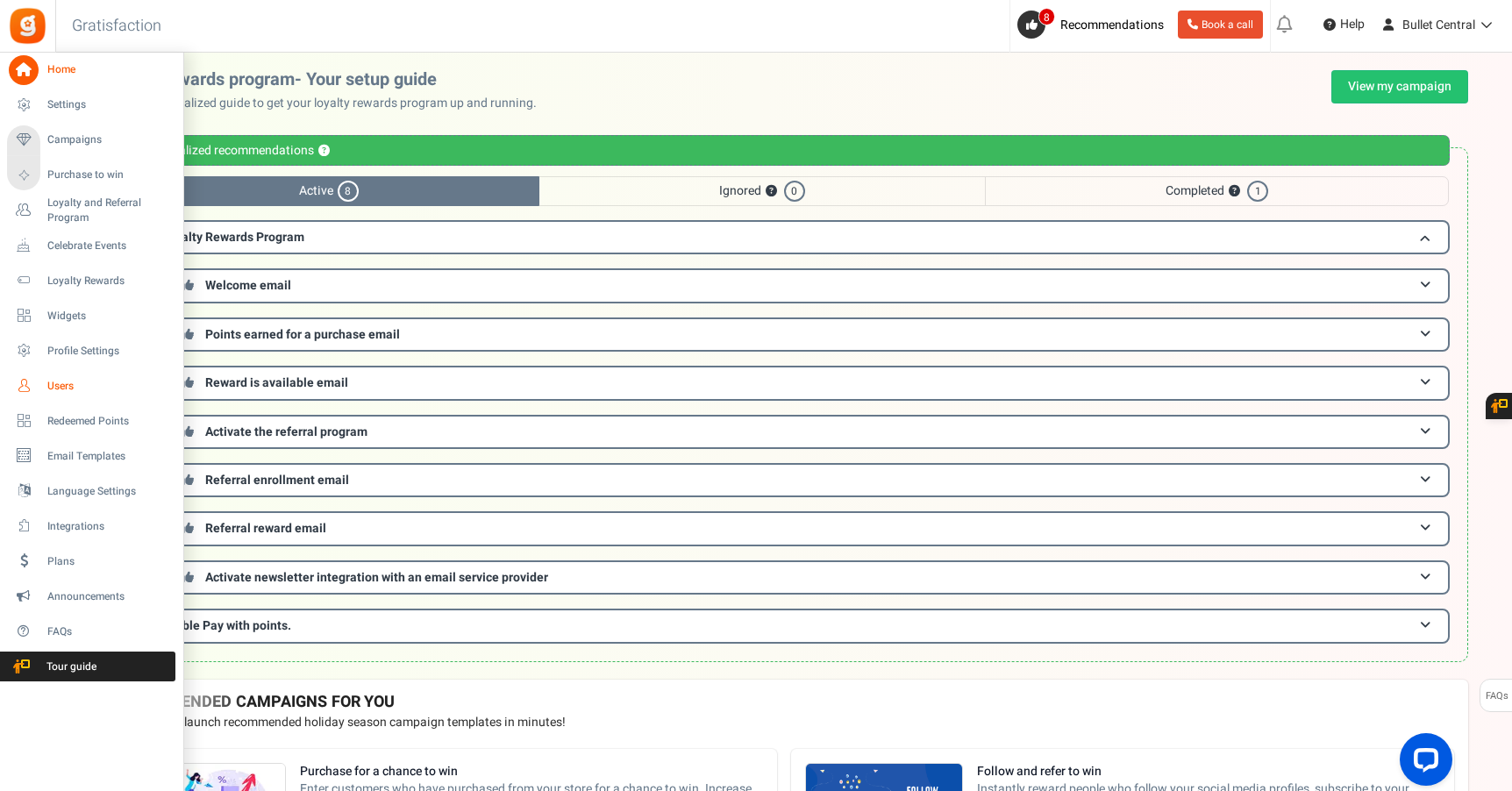 click on "Users" at bounding box center (109, 386) 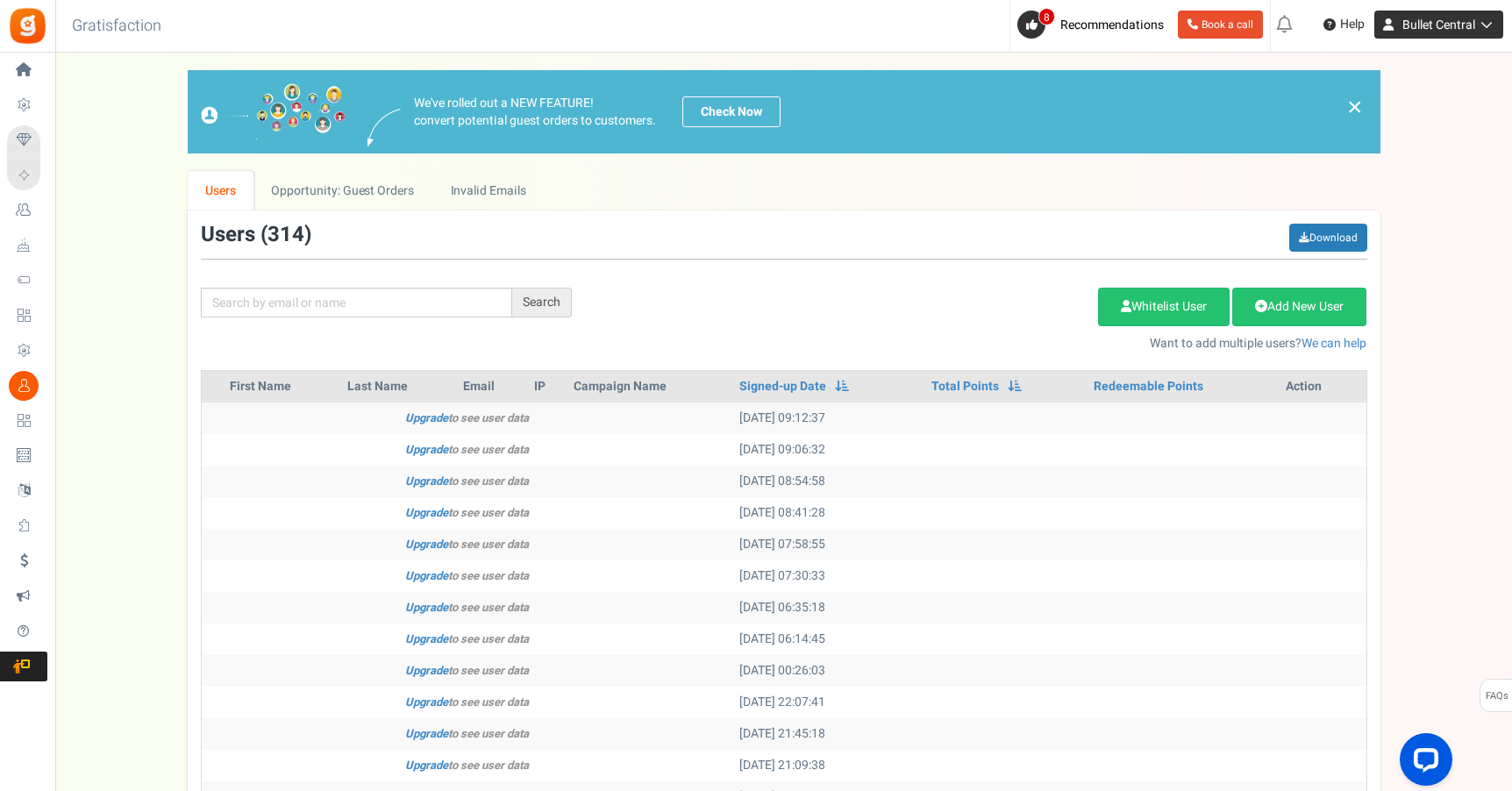 click on "Bullet Central" at bounding box center (1438, 25) 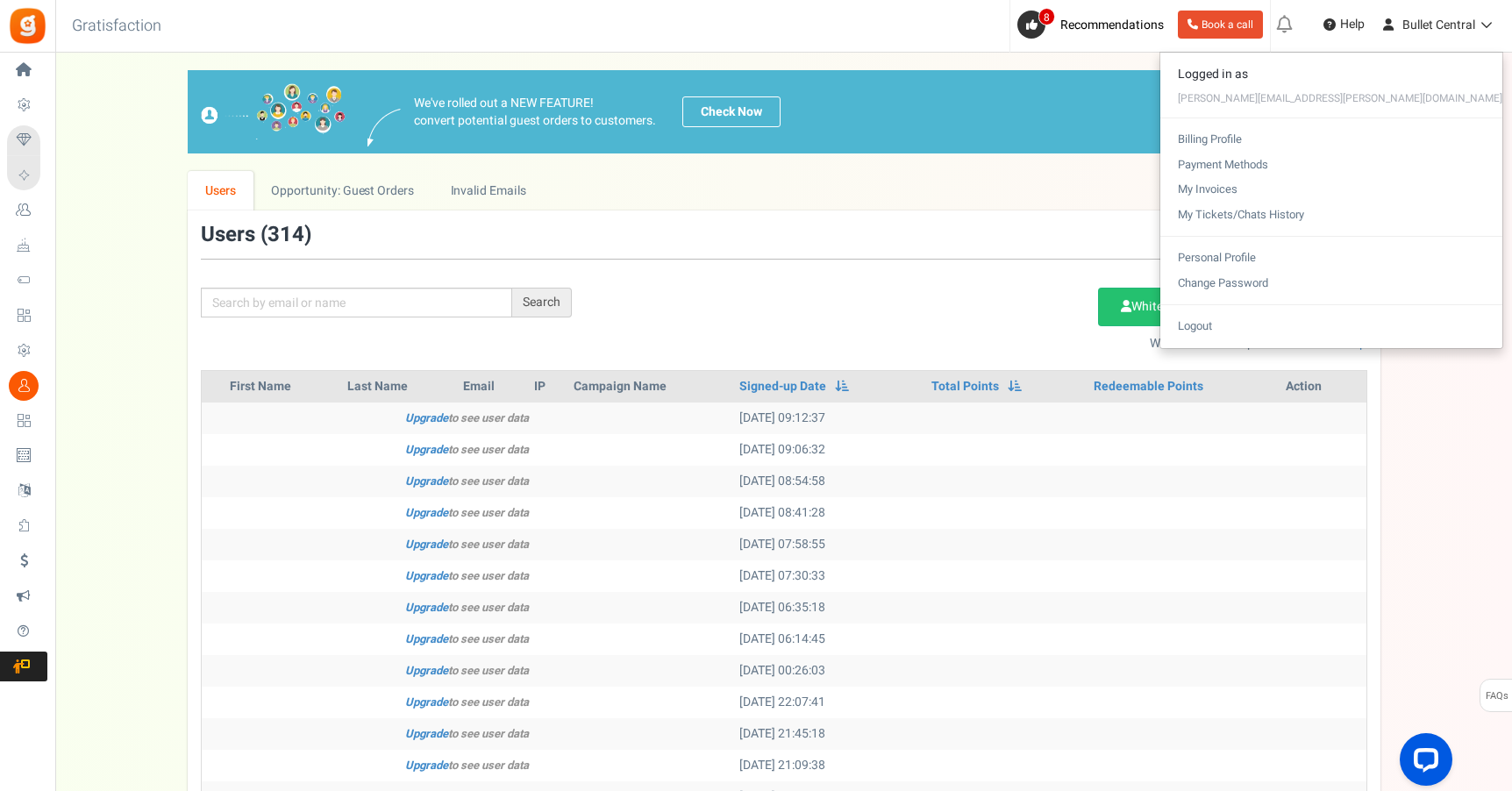 click on "We've rolled out a NEW FEATURE!  convert potential guest orders to customers.
Check Now
×
Users
Opportunity: Guest Orders
Invalid Emails
Users ( 314 )
Download
Search
Add Etsy Order
Delete Selected Users
Import Users
Spam Protection
Subtract Points
Whitelist User
Add New User
Want to add multiple users?  We can help
First Name
Last Name
Email IP Campaign Name Email" at bounding box center [783, 582] 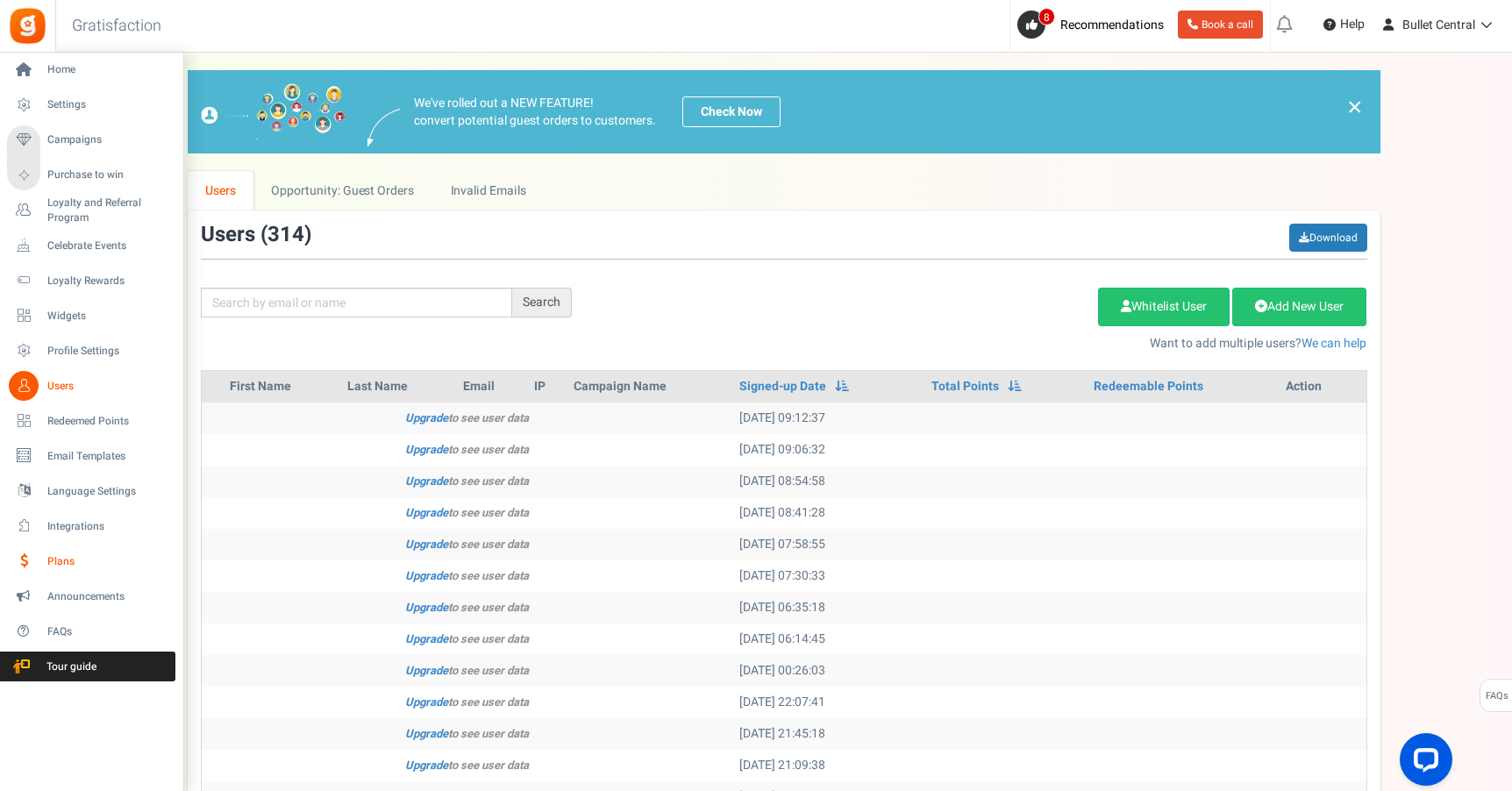 click on "Plans" at bounding box center (109, 561) 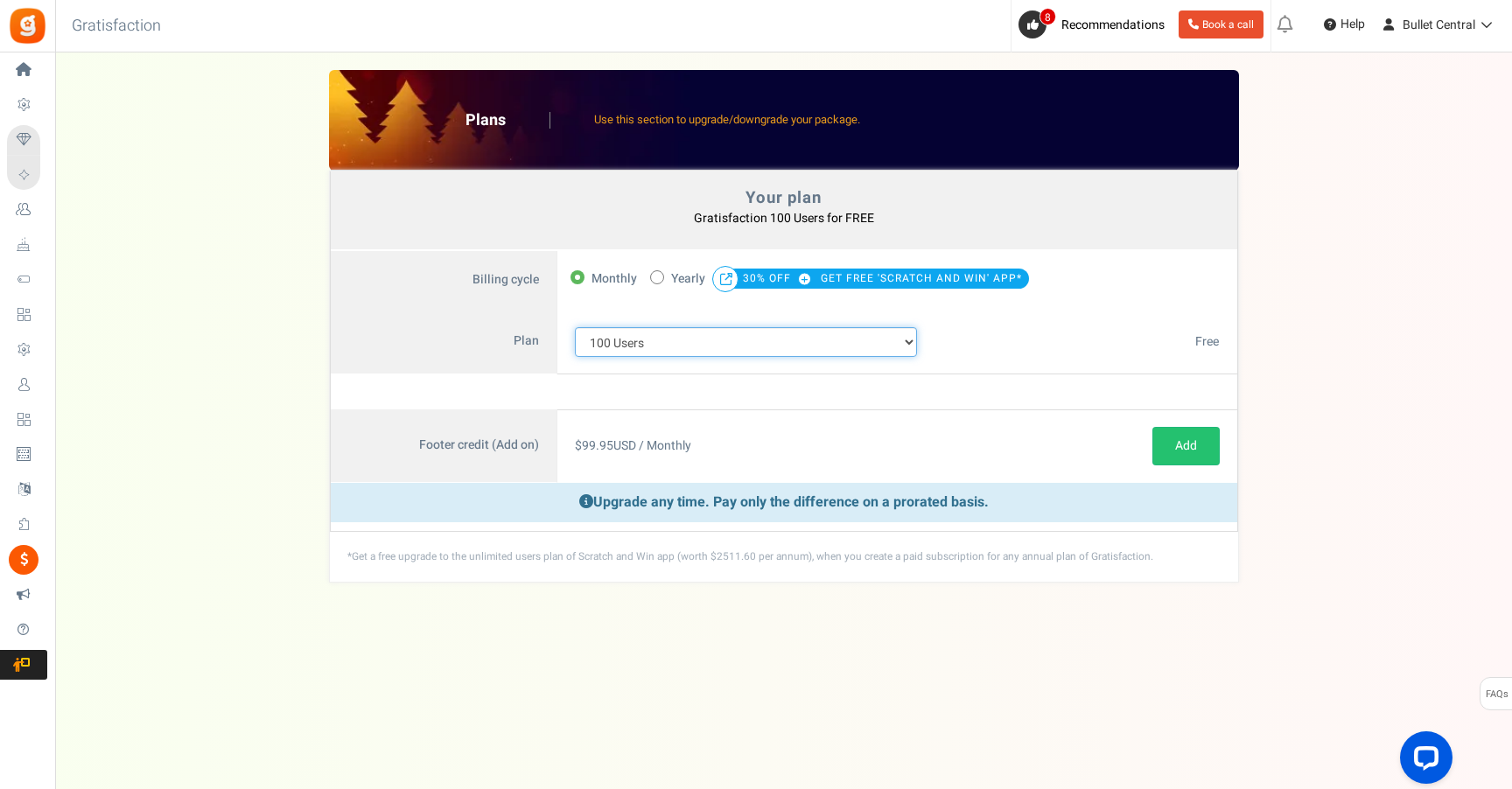 click on "100 Users 200 Users 500 Users 1000 Users 2000 Users 3000 Users 4000 Users 5000 Users 10000 Users 15000 Users 25000 Users Enterprise - 50000 Users Enterprise - 100000 Users Enterprise - 250000 Users Enterprise" at bounding box center (746, 342) 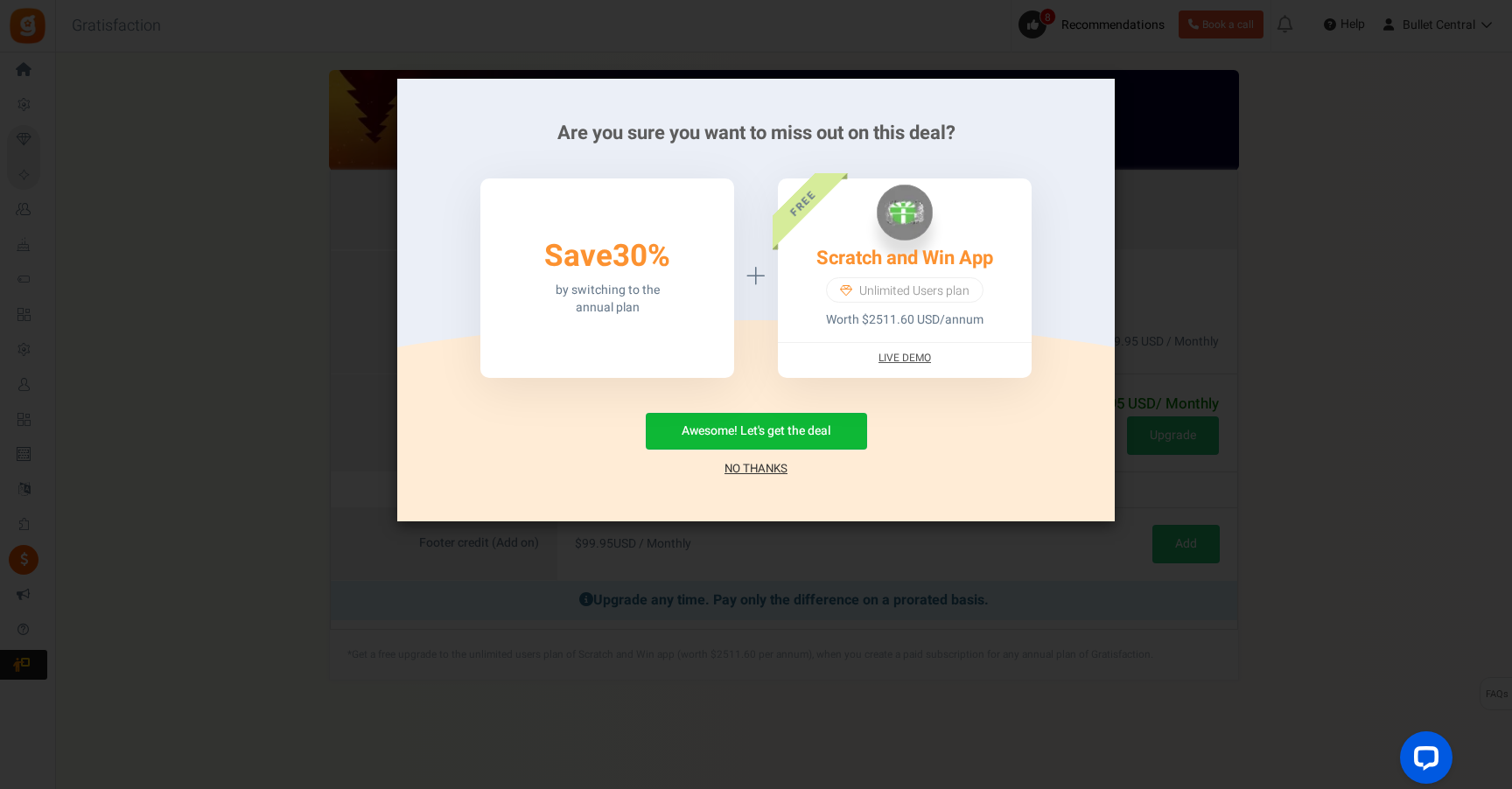 click on "No Thanks" at bounding box center [756, 469] 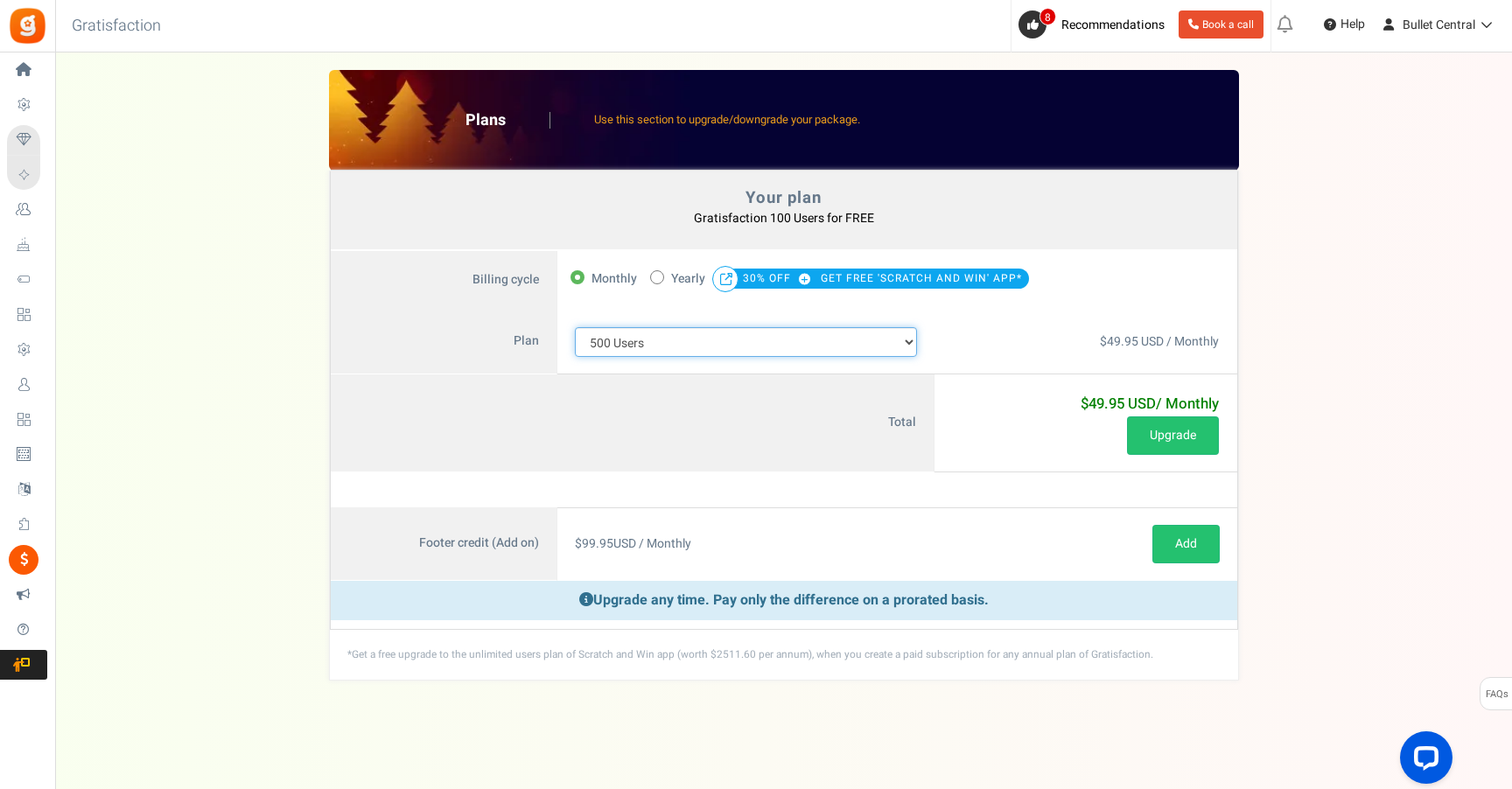 click on "100 Users 200 Users 500 Users 1000 Users 2000 Users 3000 Users 4000 Users 5000 Users 10000 Users 15000 Users 25000 Users Enterprise - 50000 Users Enterprise - 100000 Users Enterprise - 250000 Users Enterprise" at bounding box center (746, 342) 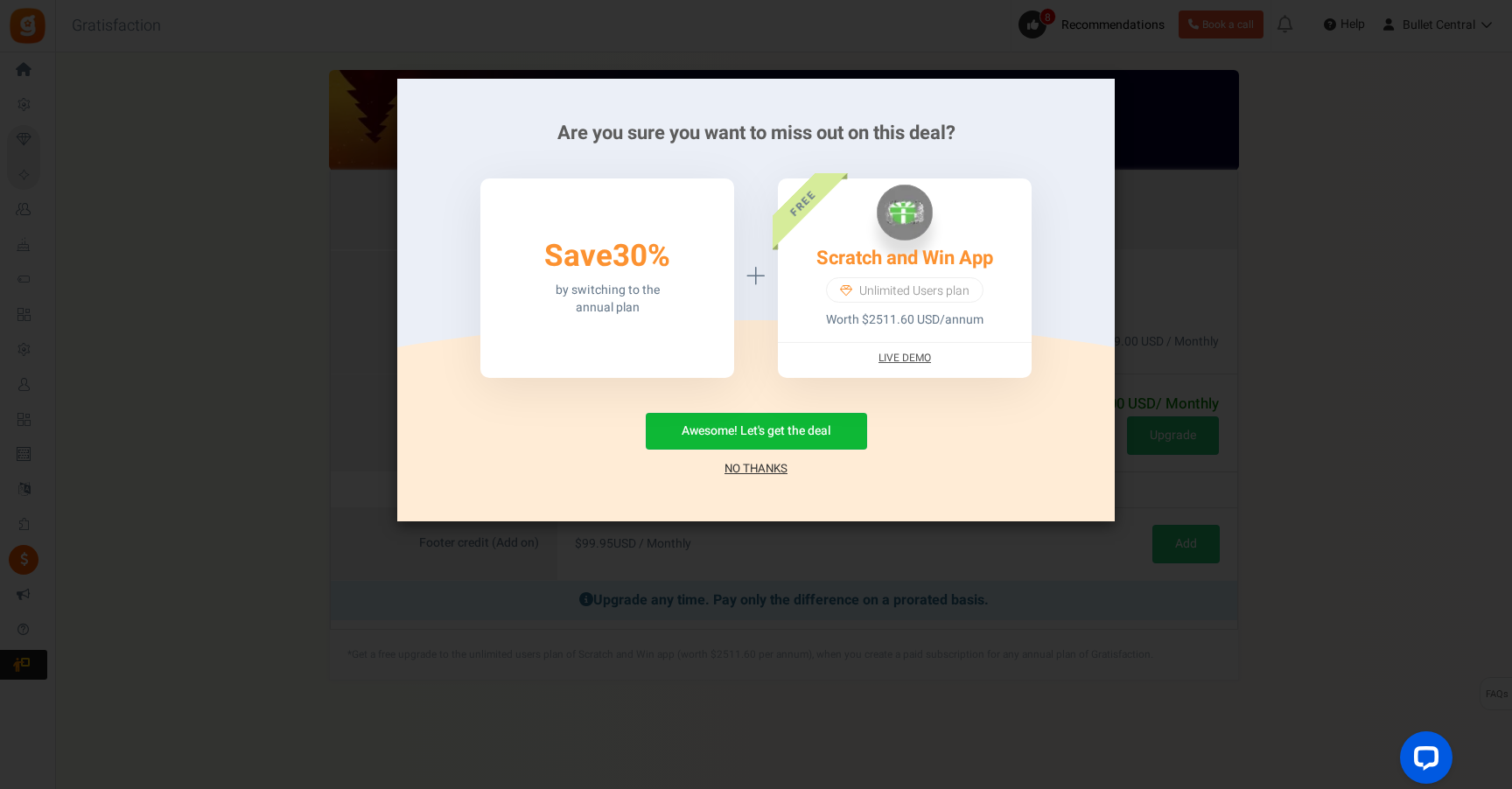 click on "No Thanks" at bounding box center [756, 469] 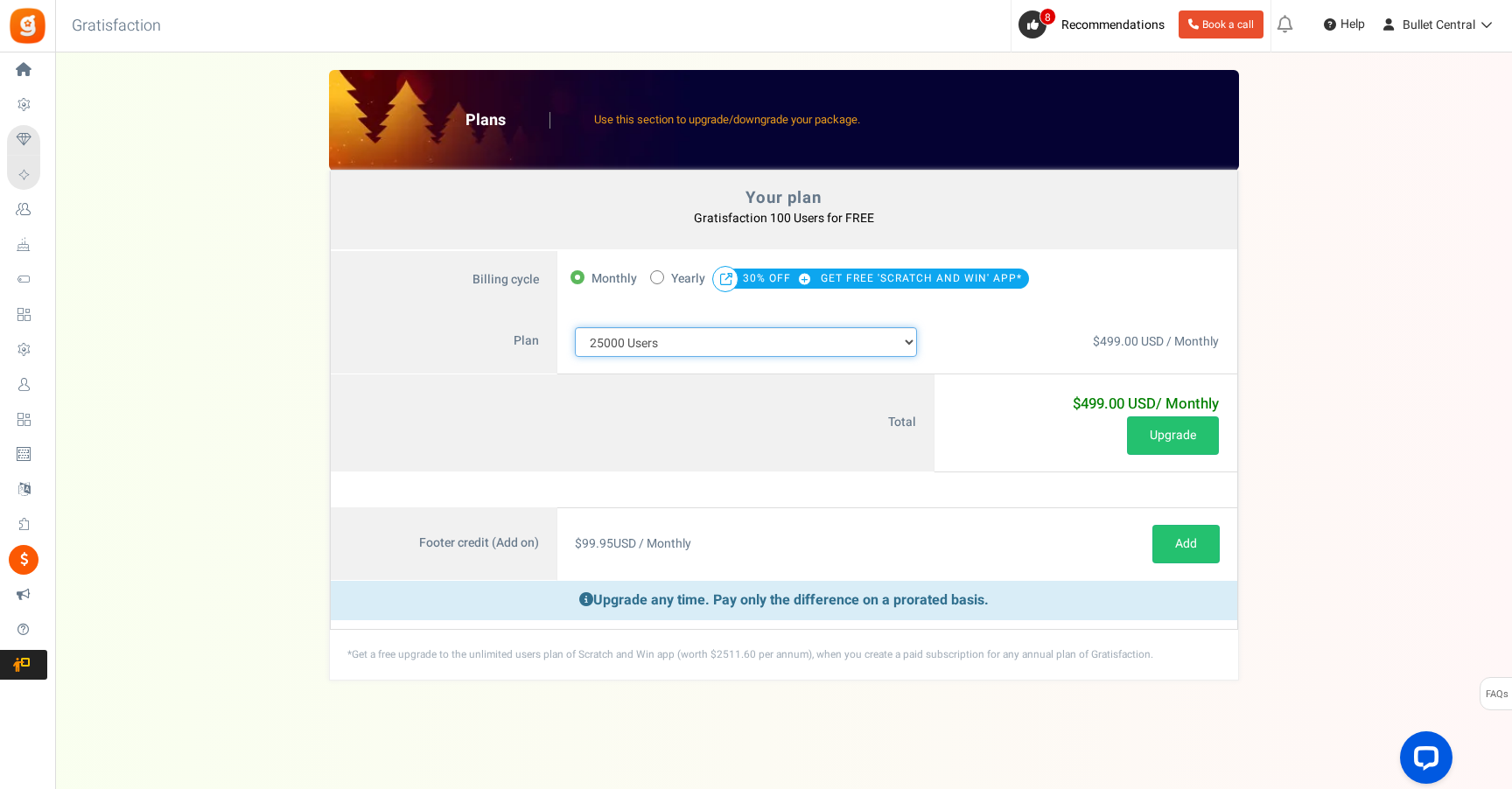 click on "100 Users 200 Users 500 Users 1000 Users 2000 Users 3000 Users 4000 Users 5000 Users 10000 Users 15000 Users 25000 Users Enterprise - 50000 Users Enterprise - 100000 Users Enterprise - 250000 Users Enterprise" at bounding box center [746, 342] 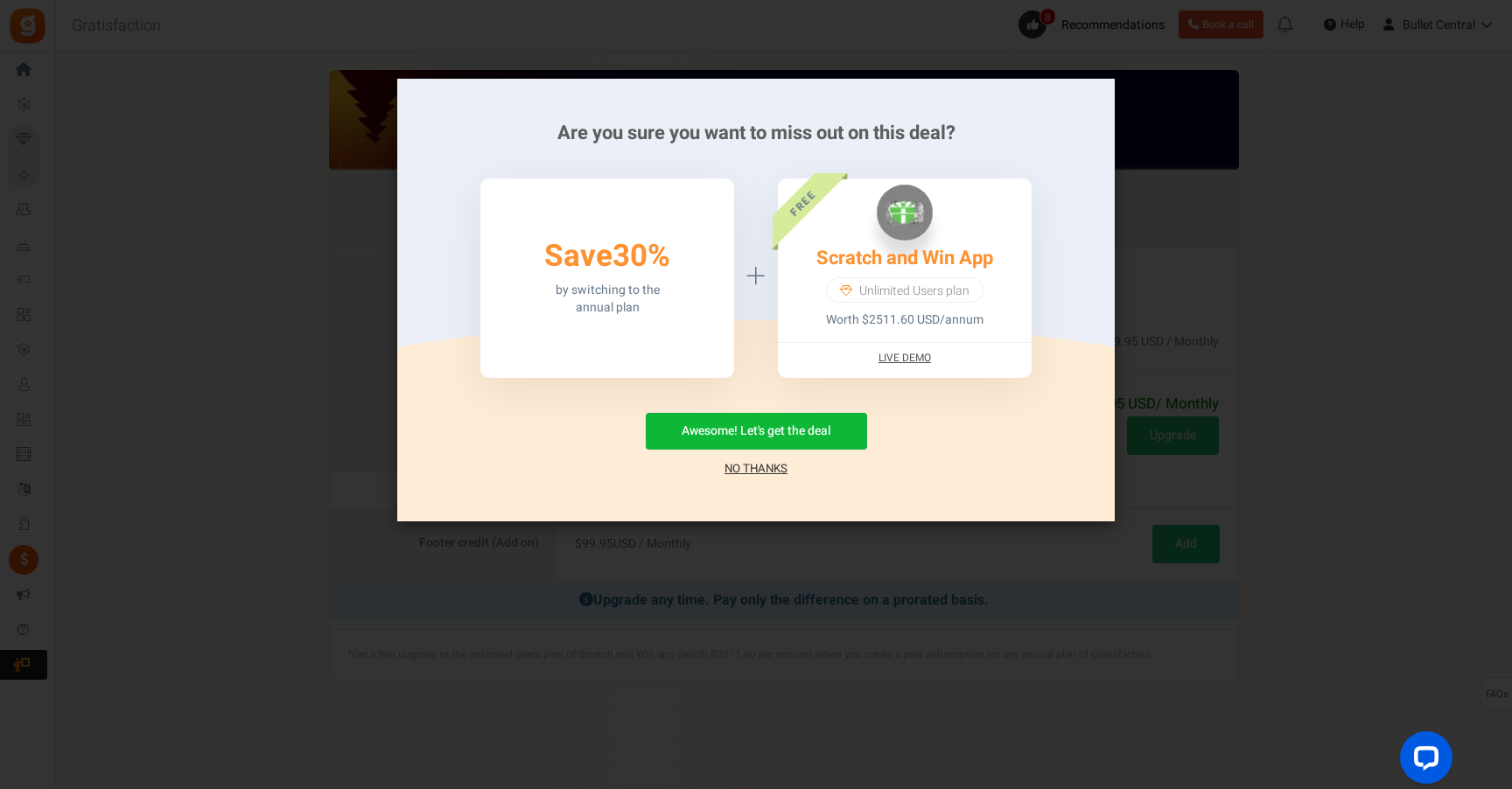 click on "No Thanks" at bounding box center [756, 469] 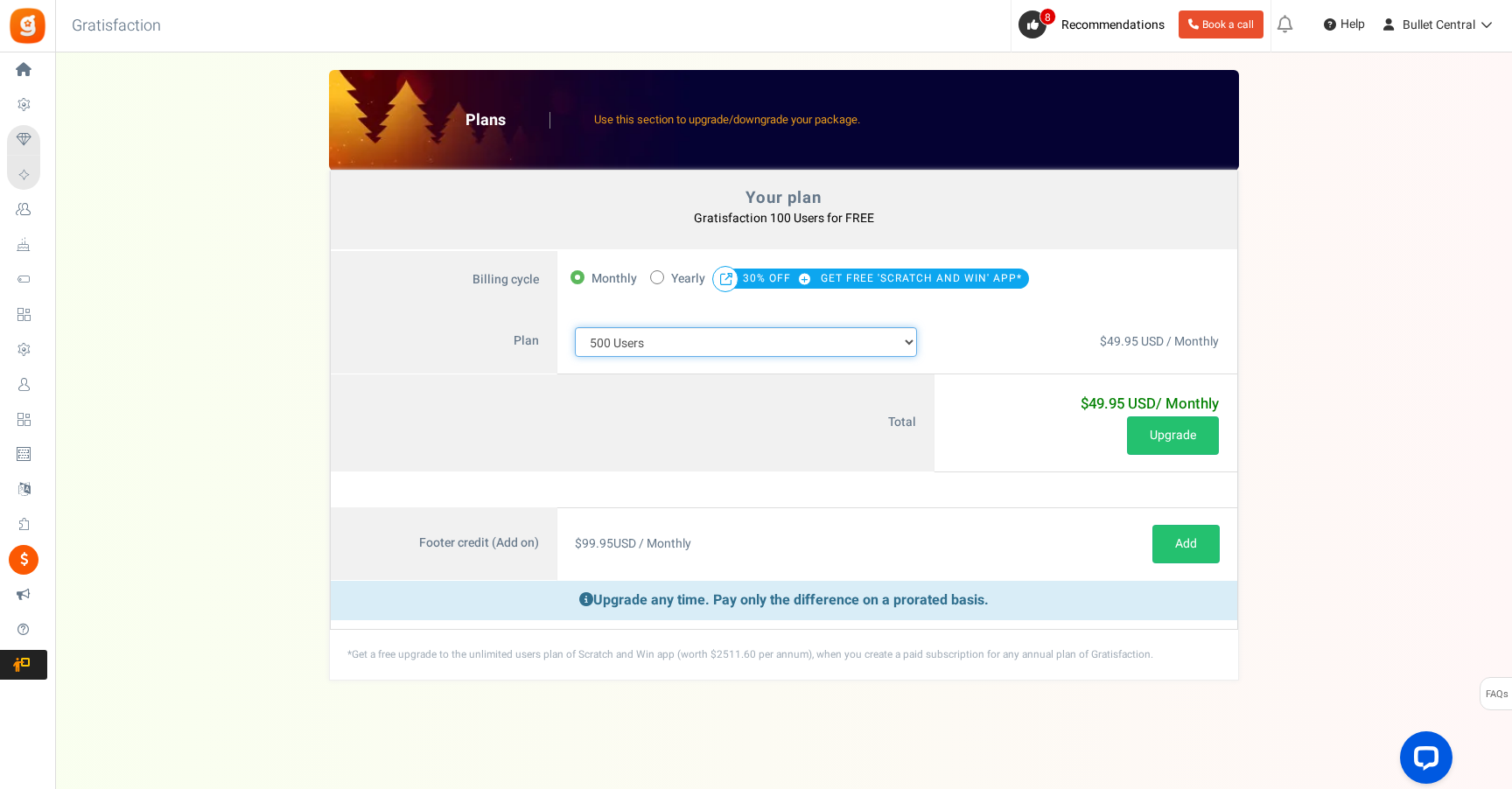 click on "100 Users 200 Users 500 Users 1000 Users 2000 Users 3000 Users 4000 Users 5000 Users 10000 Users 15000 Users 25000 Users Enterprise - 50000 Users Enterprise - 100000 Users Enterprise - 250000 Users Enterprise" at bounding box center (746, 342) 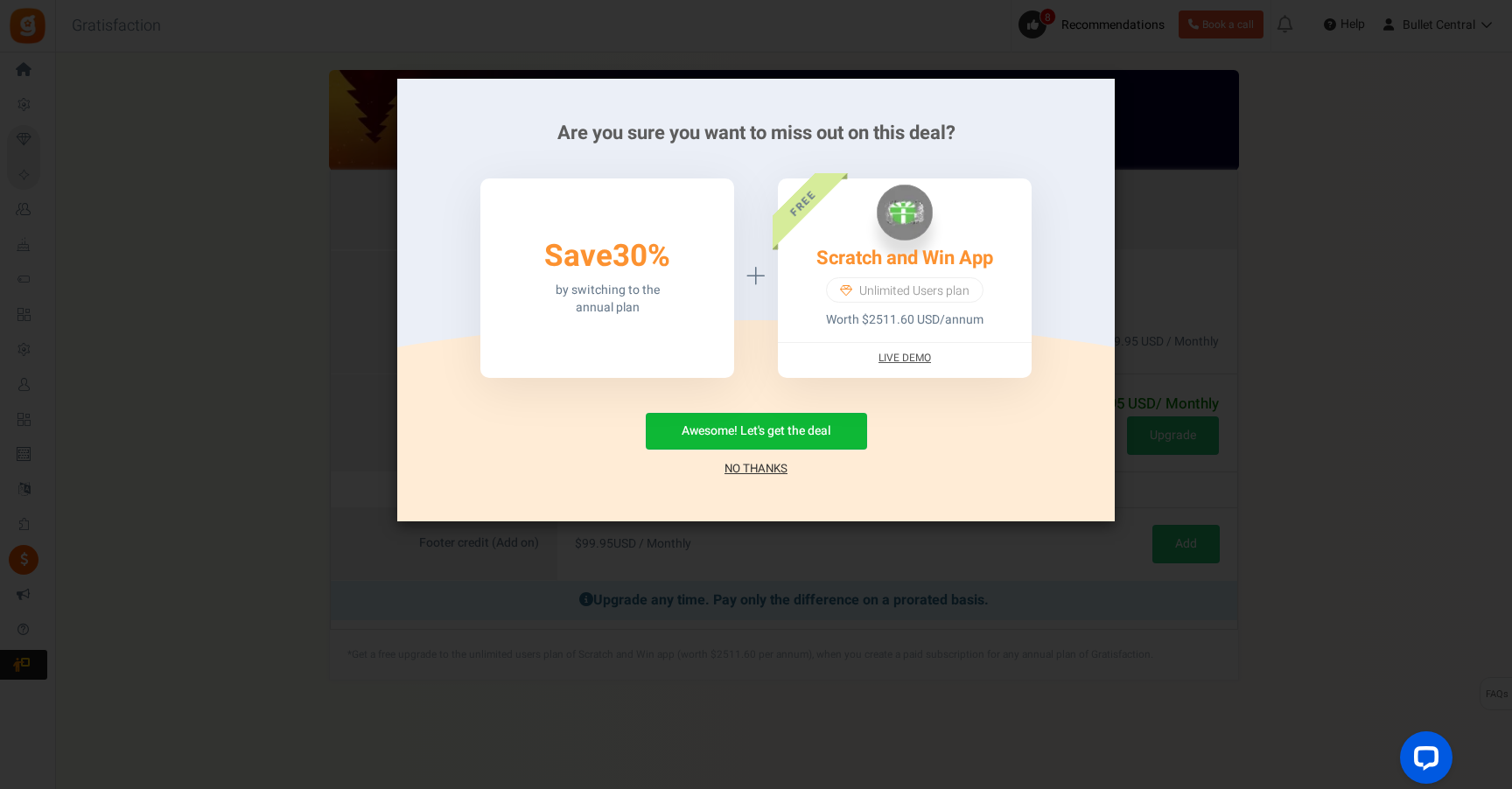 click on "No Thanks" at bounding box center [756, 469] 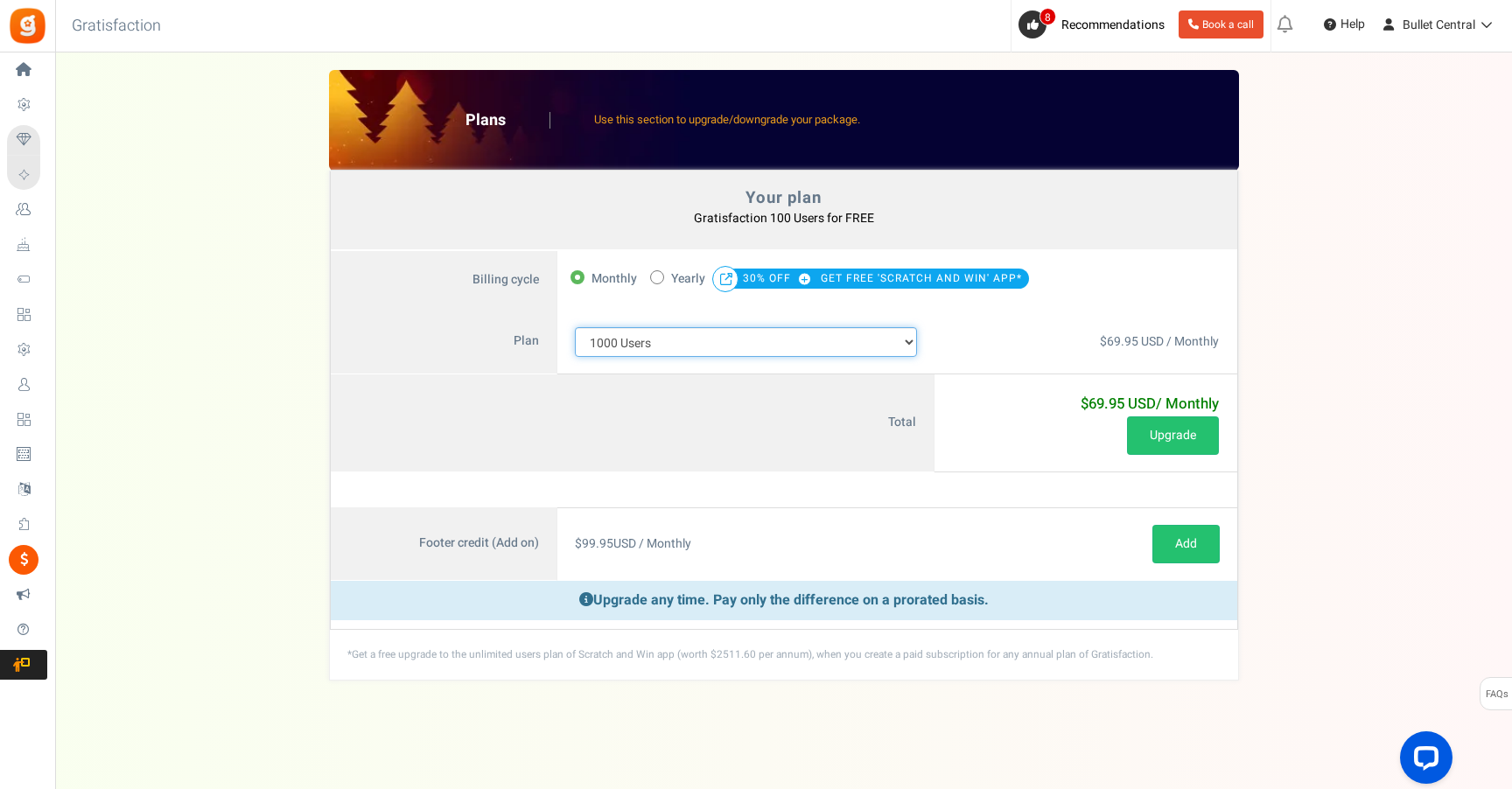 click on "100 Users 200 Users 500 Users 1000 Users 2000 Users 3000 Users 4000 Users 5000 Users 10000 Users 15000 Users 25000 Users Enterprise - 50000 Users Enterprise - 100000 Users Enterprise - 250000 Users Enterprise" at bounding box center [746, 342] 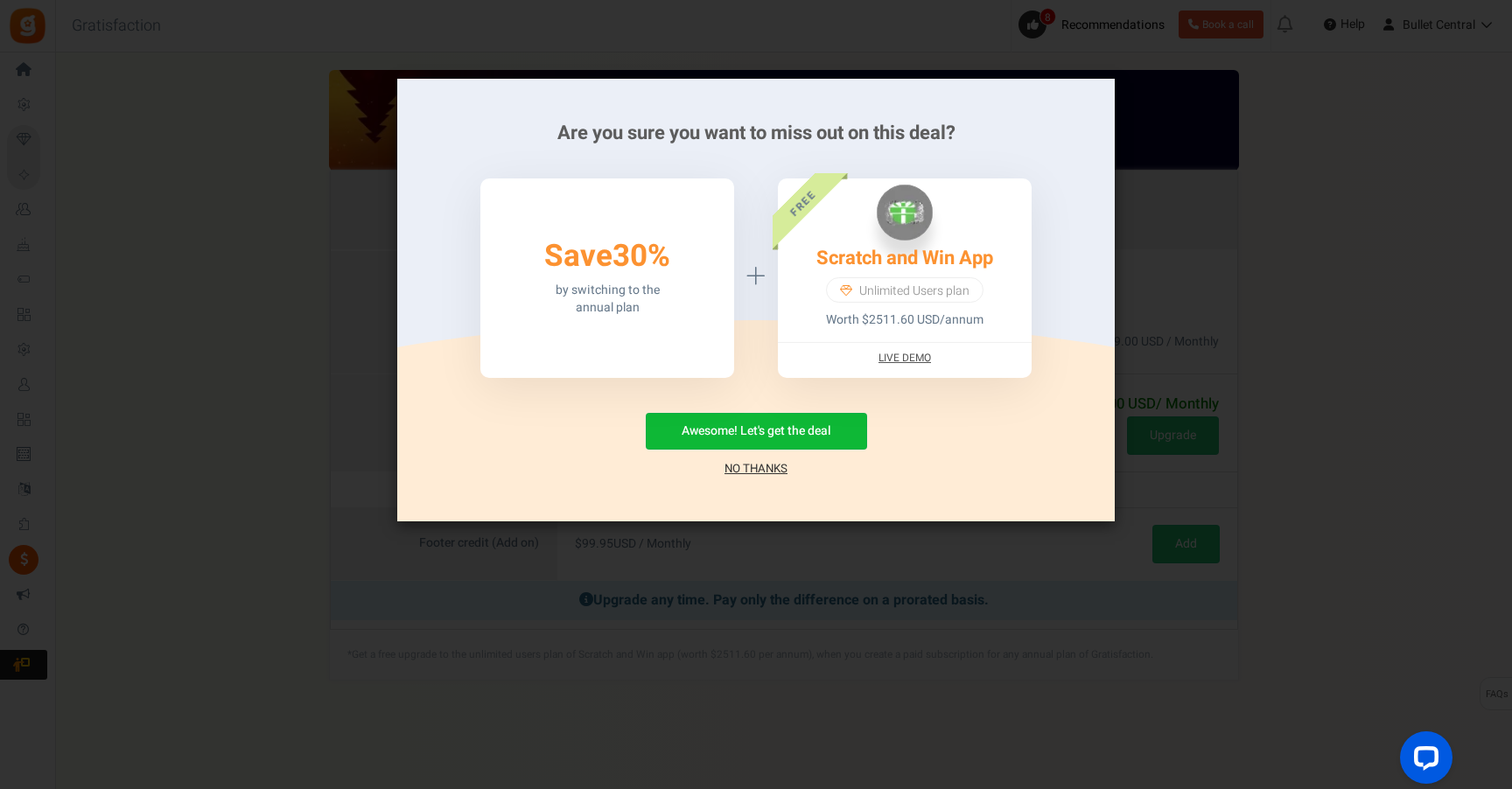 click on "No Thanks" at bounding box center [756, 469] 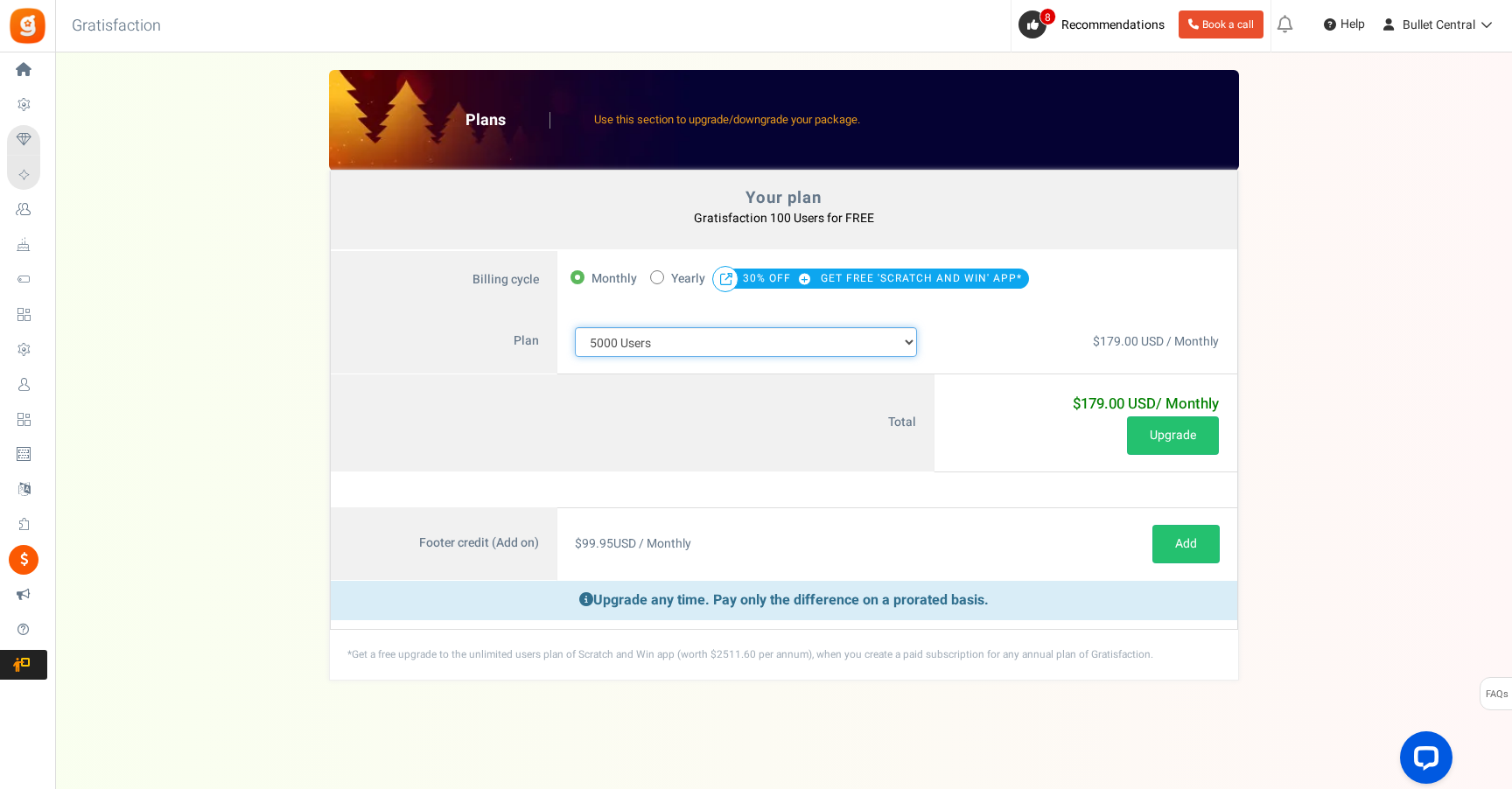 click on "100 Users 200 Users 500 Users 1000 Users 2000 Users 3000 Users 4000 Users 5000 Users 10000 Users 15000 Users 25000 Users Enterprise - 50000 Users Enterprise - 100000 Users Enterprise - 250000 Users Enterprise" at bounding box center (746, 342) 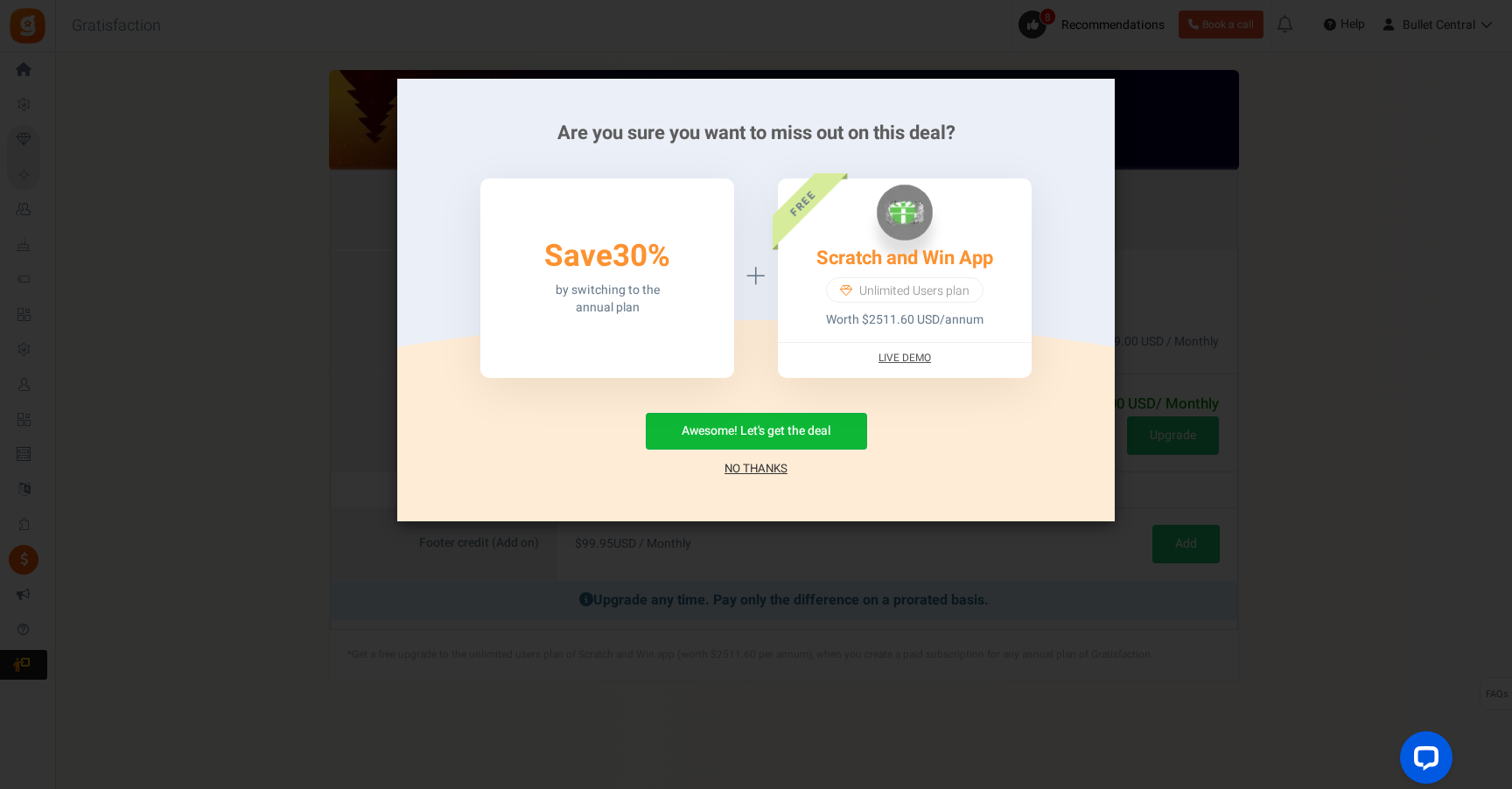 click on "No Thanks" at bounding box center (756, 469) 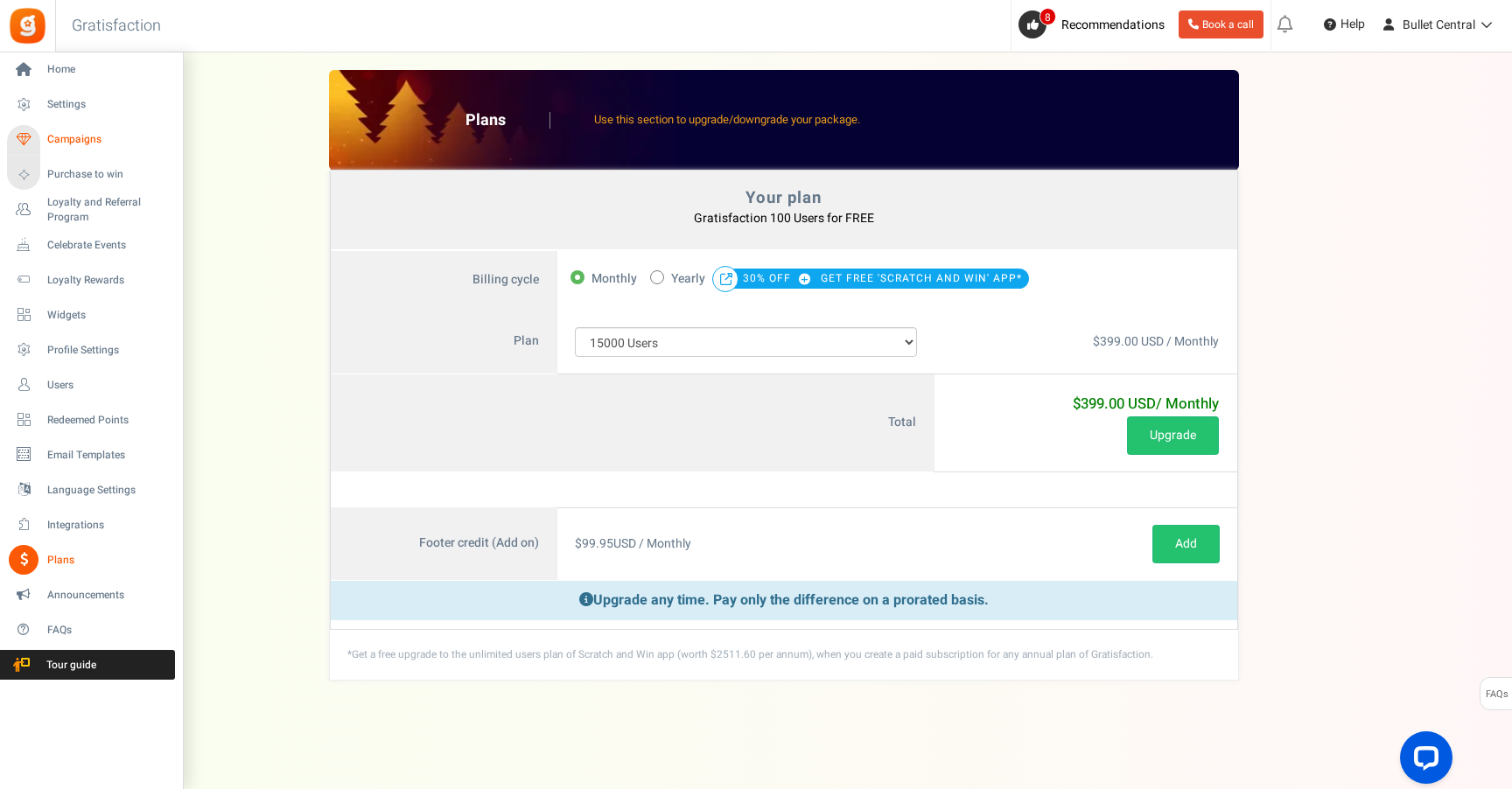 click at bounding box center (24, 140) 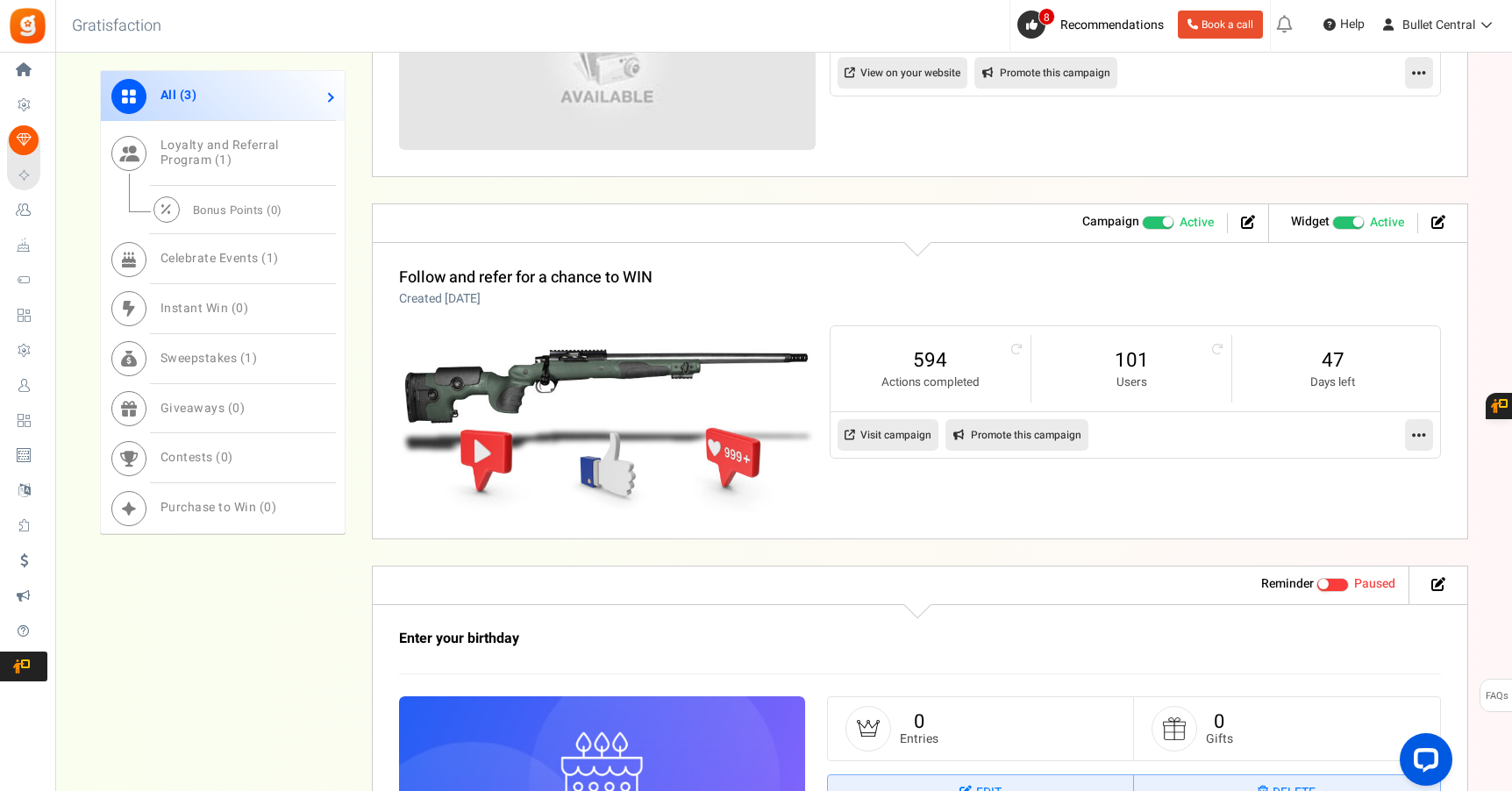 scroll, scrollTop: 1143, scrollLeft: 0, axis: vertical 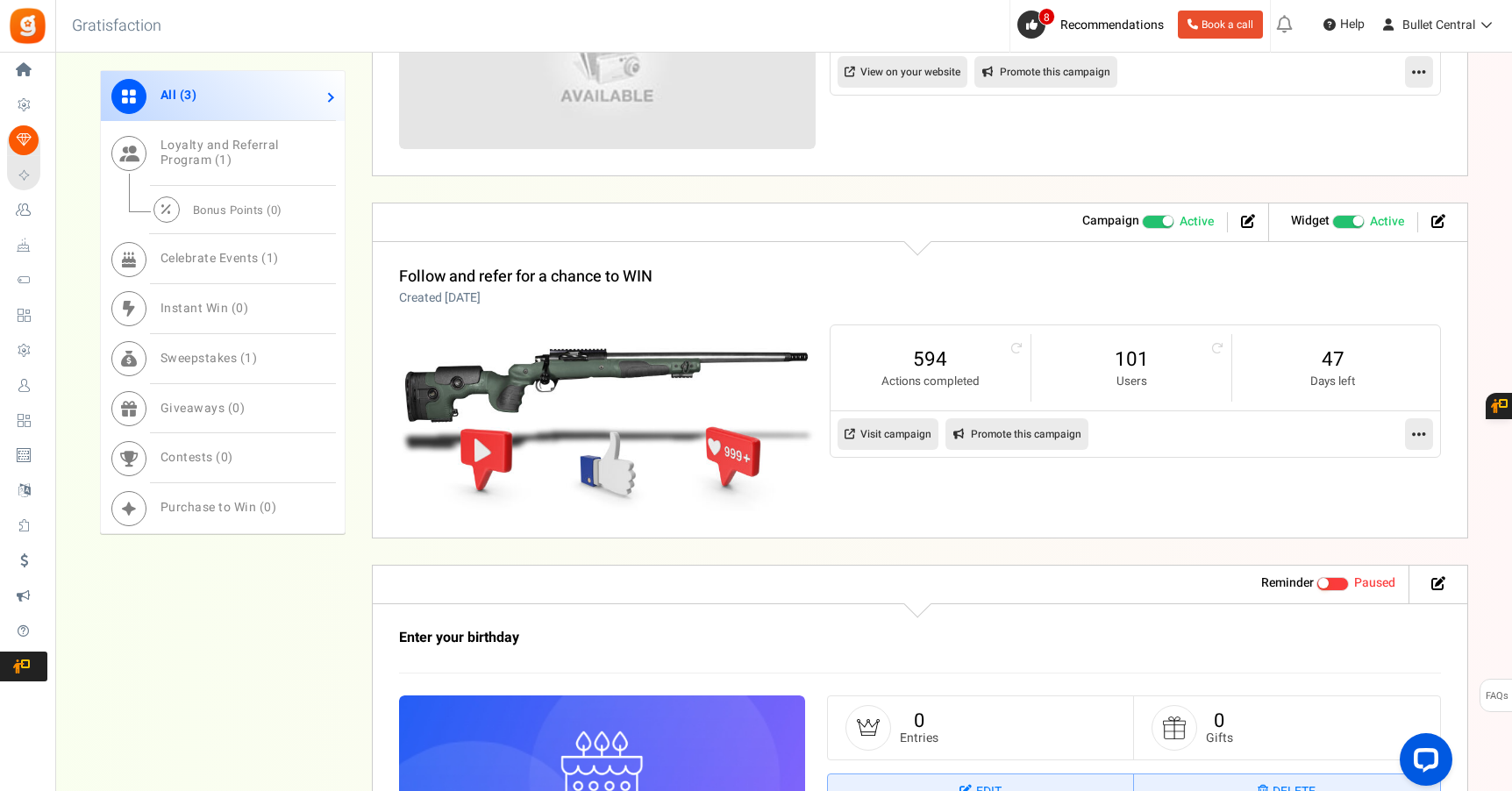click at bounding box center (1419, 434) 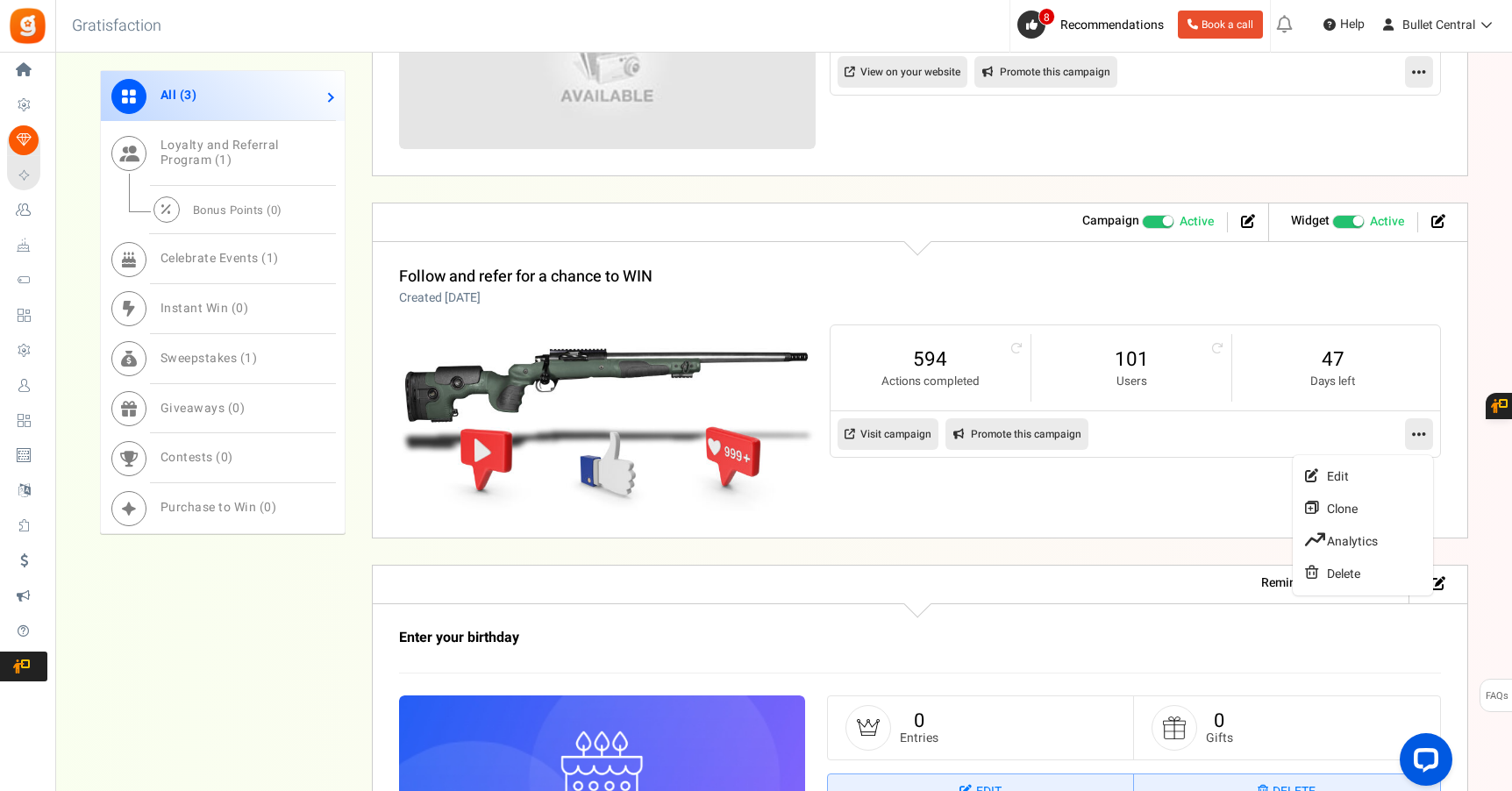 click on "594   Actions completed
101   Users
47  Days left
Visit campaign
Preview as Live
Visit campaign
Promote this campaign
Switch Theme
Edit
Clone
Analytics
Delete" at bounding box center (920, 418) 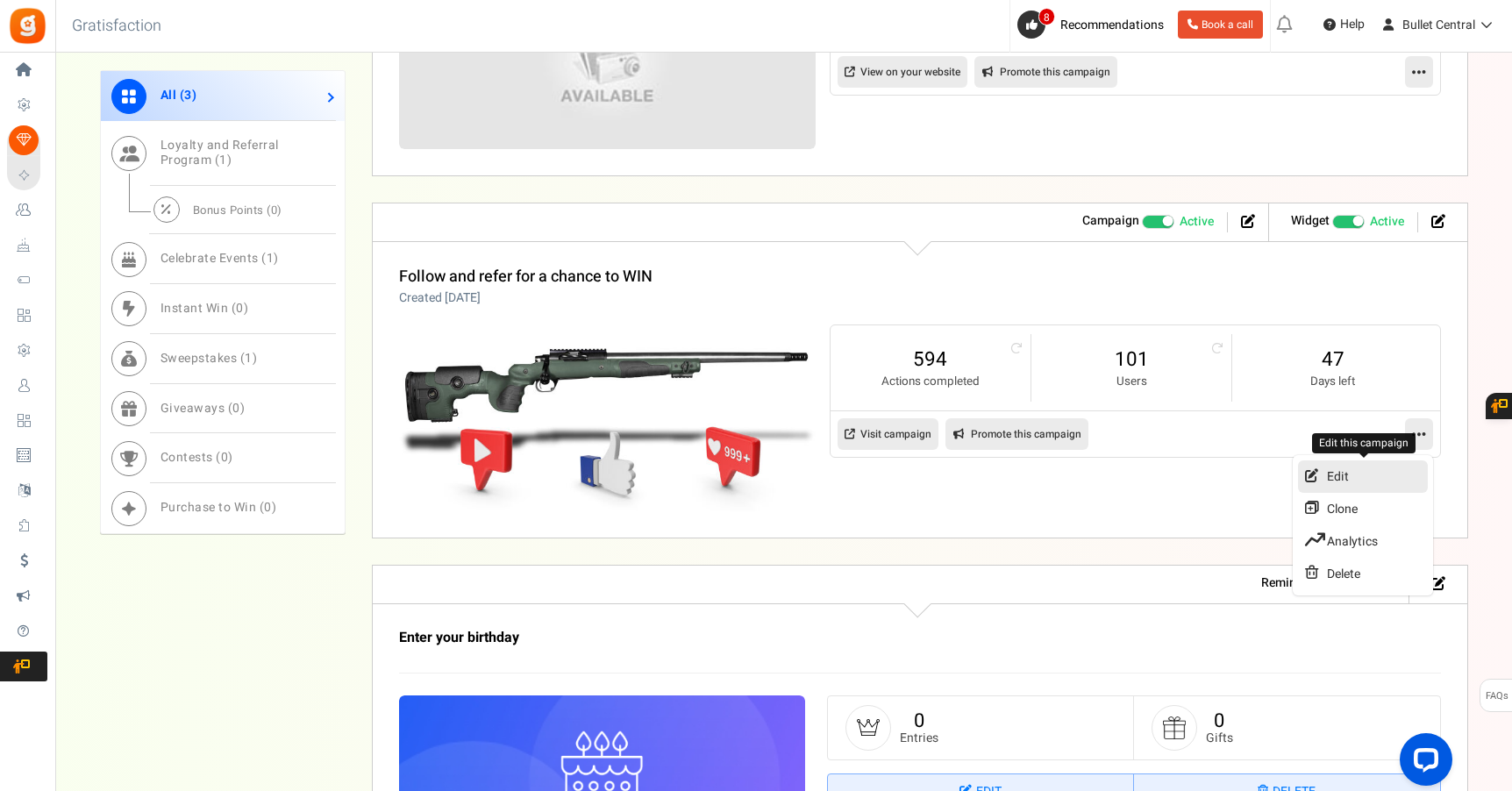 click on "Edit" at bounding box center [1363, 476] 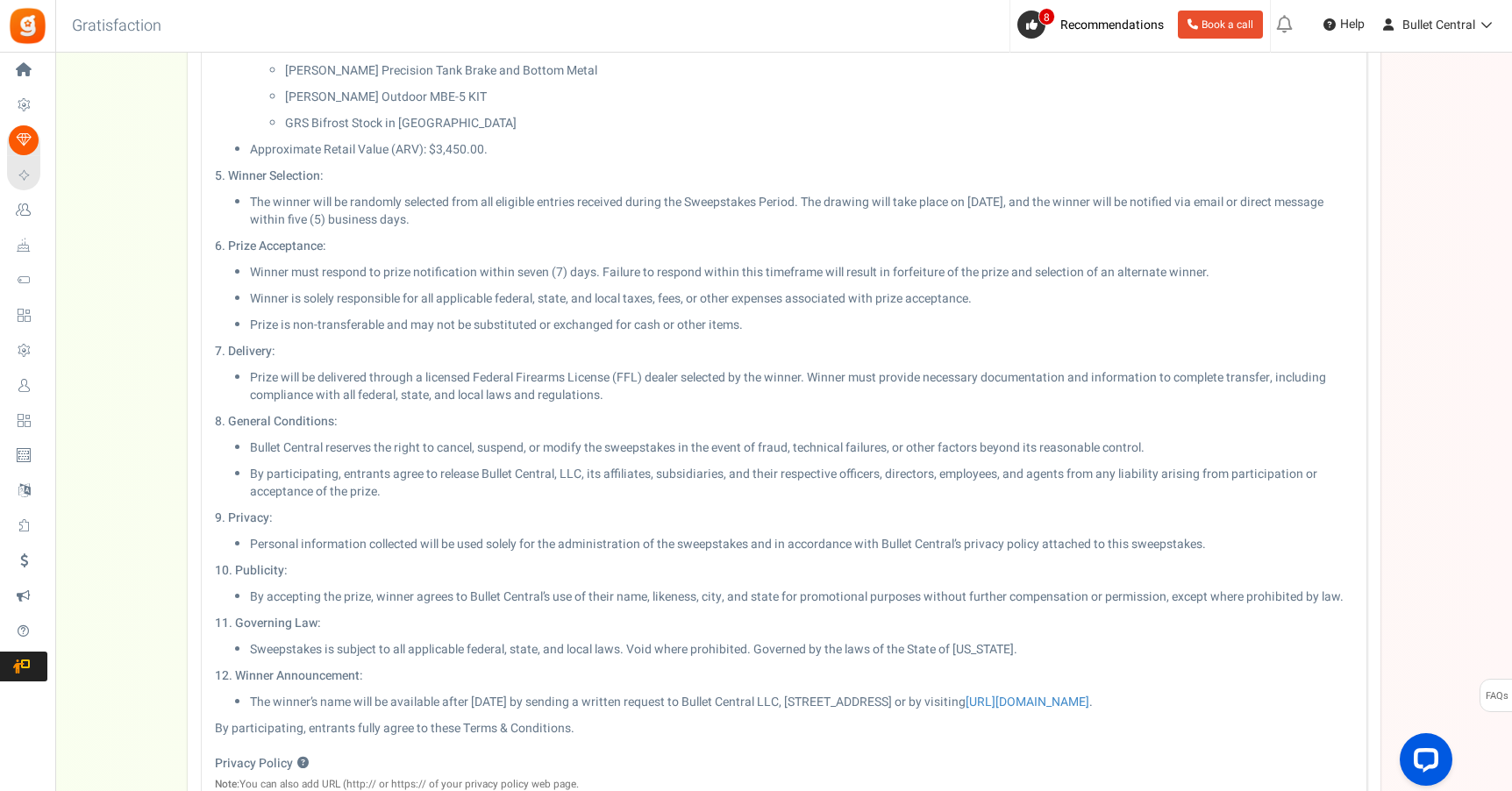 scroll, scrollTop: 0, scrollLeft: 0, axis: both 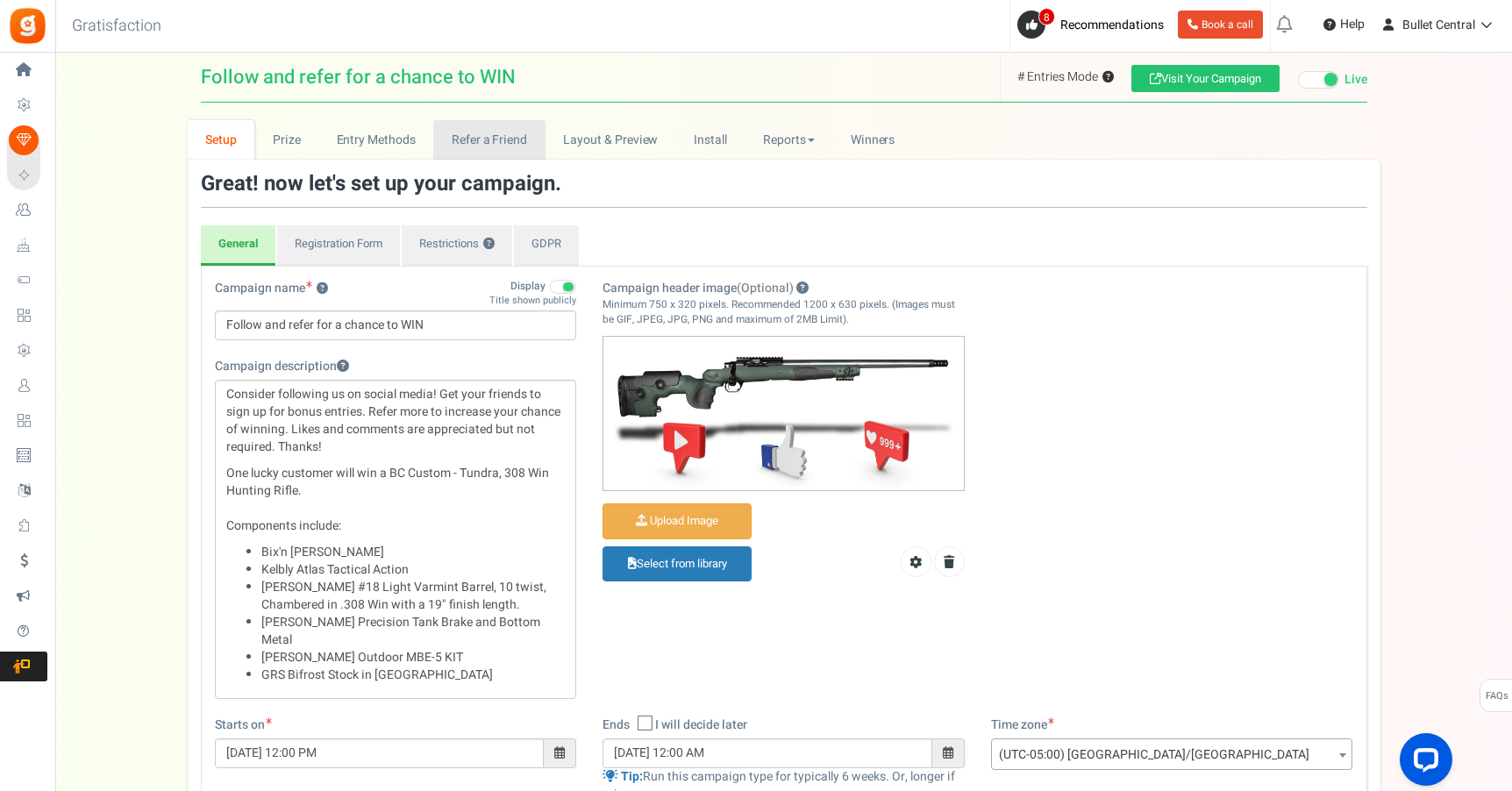 click on "Refer a Friend" at bounding box center [489, 139] 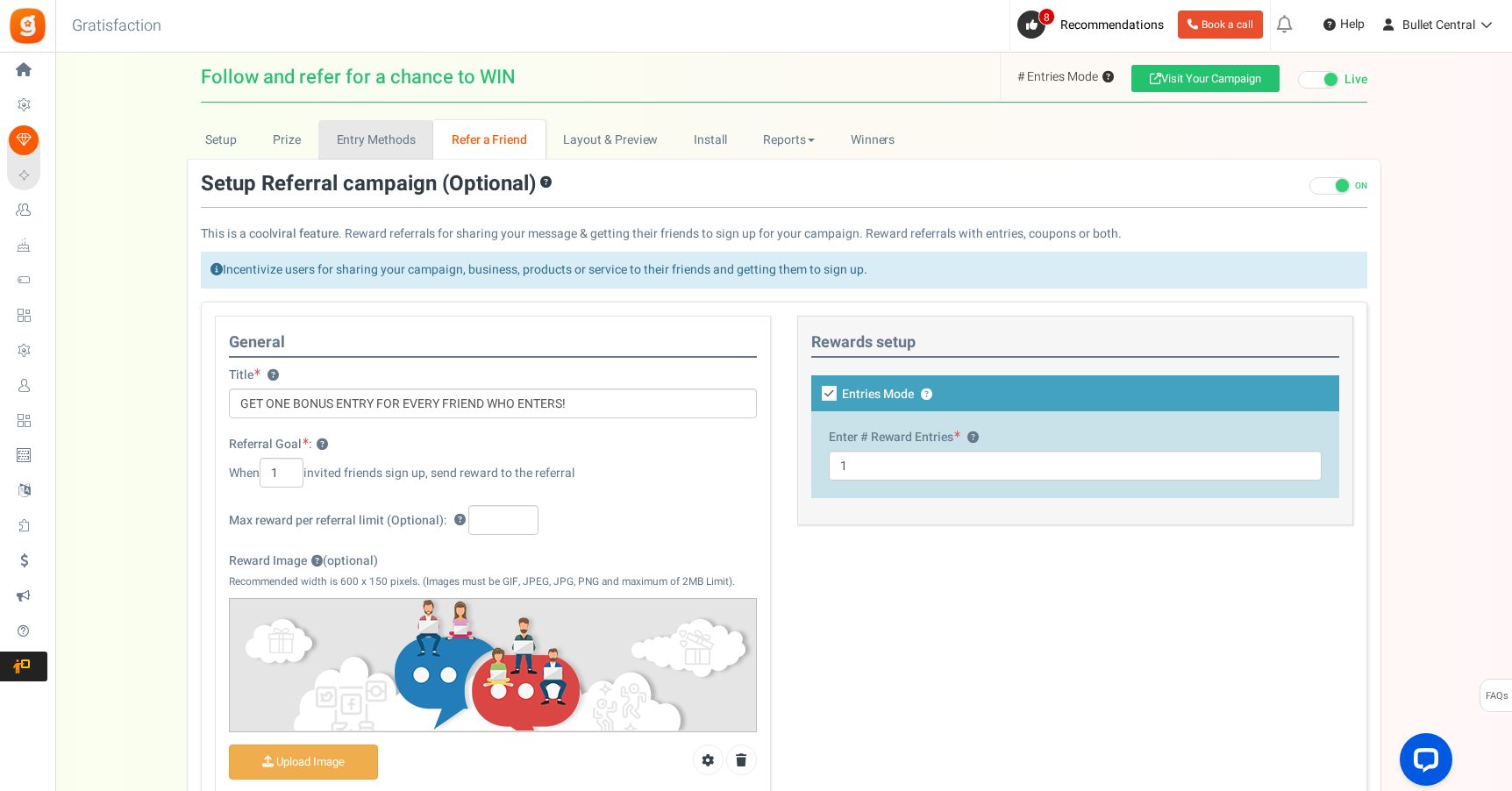 click on "Entry Methods" at bounding box center (375, 139) 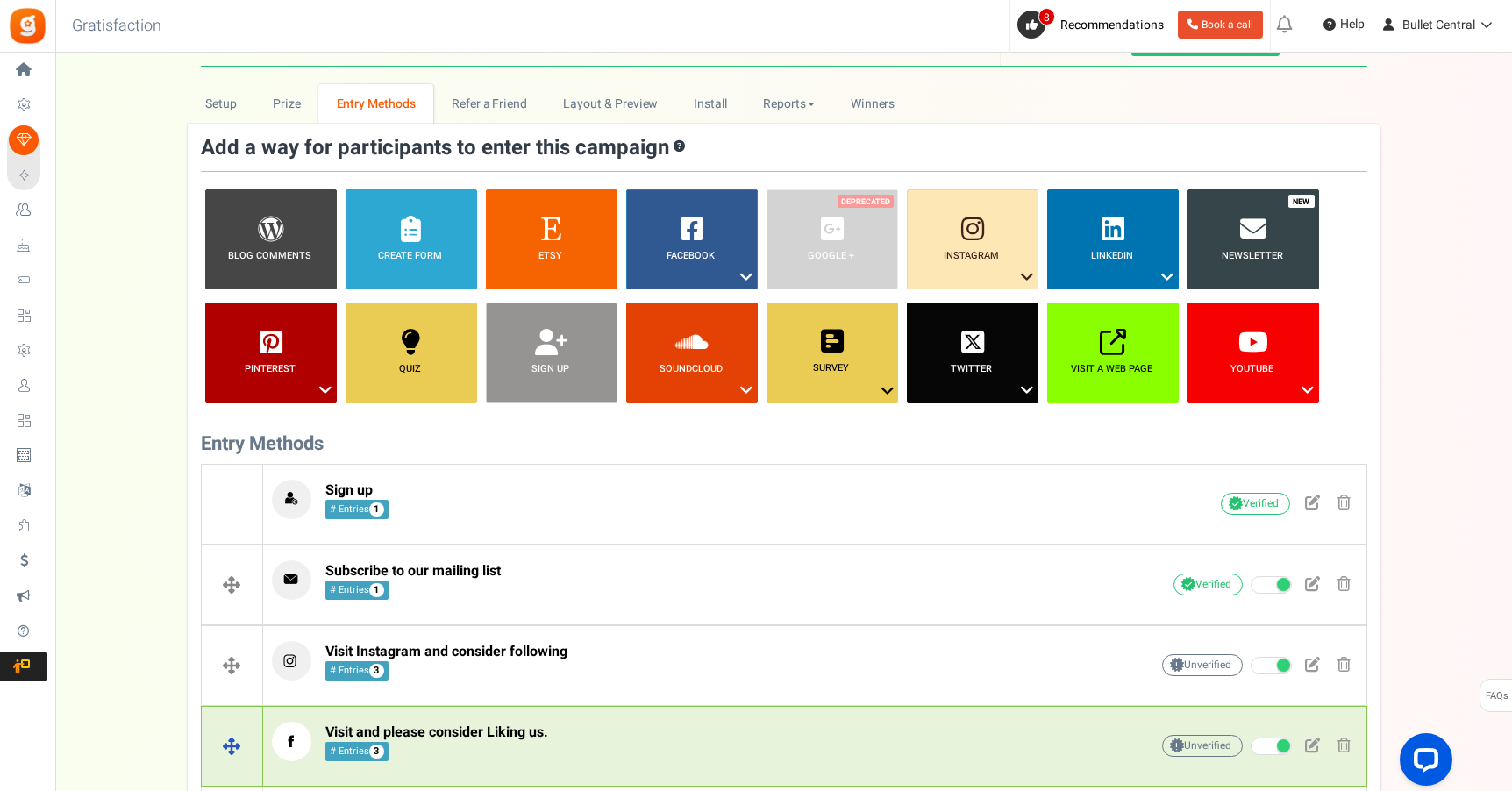 scroll, scrollTop: 0, scrollLeft: 0, axis: both 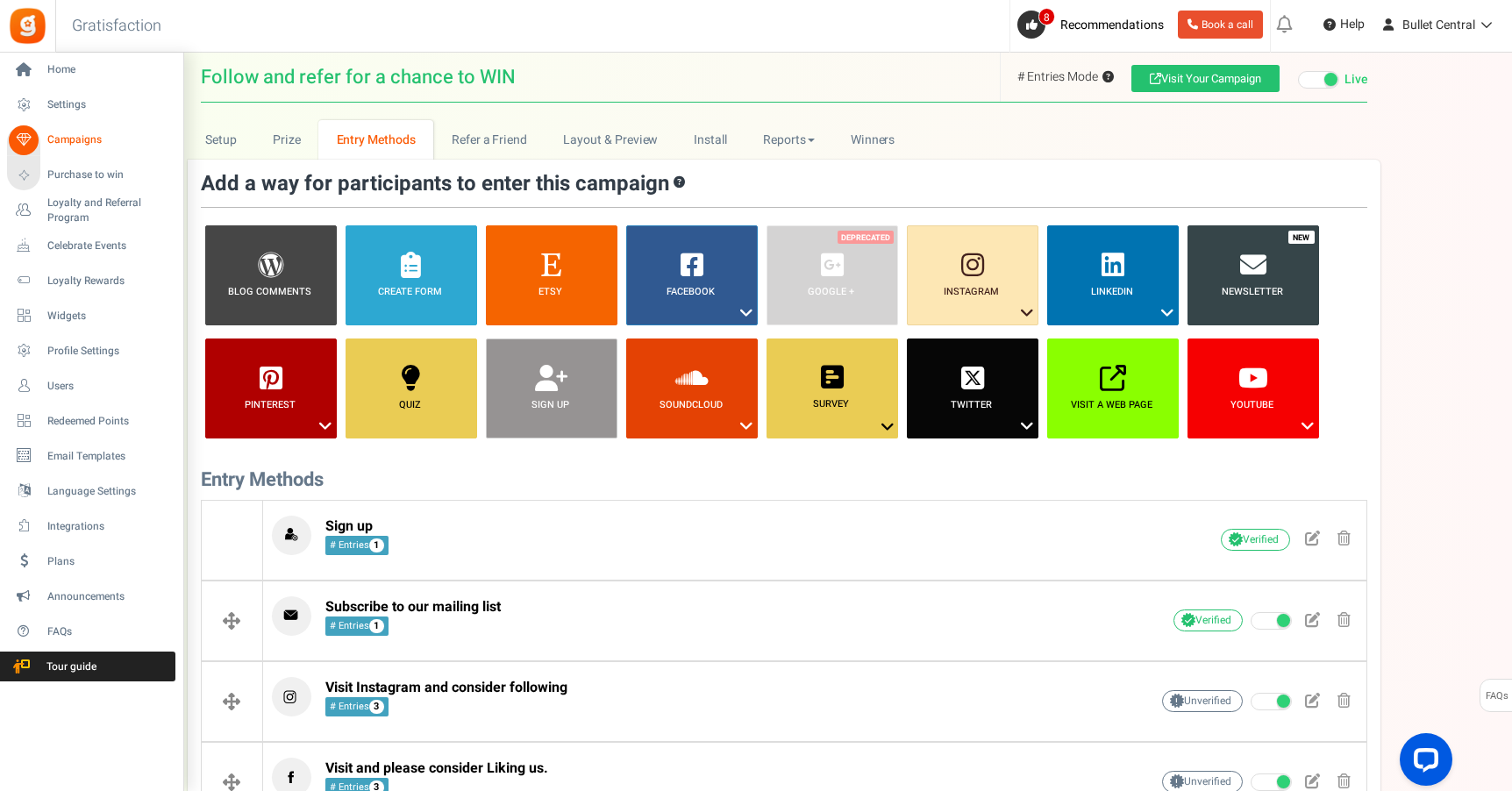 click at bounding box center (24, 140) 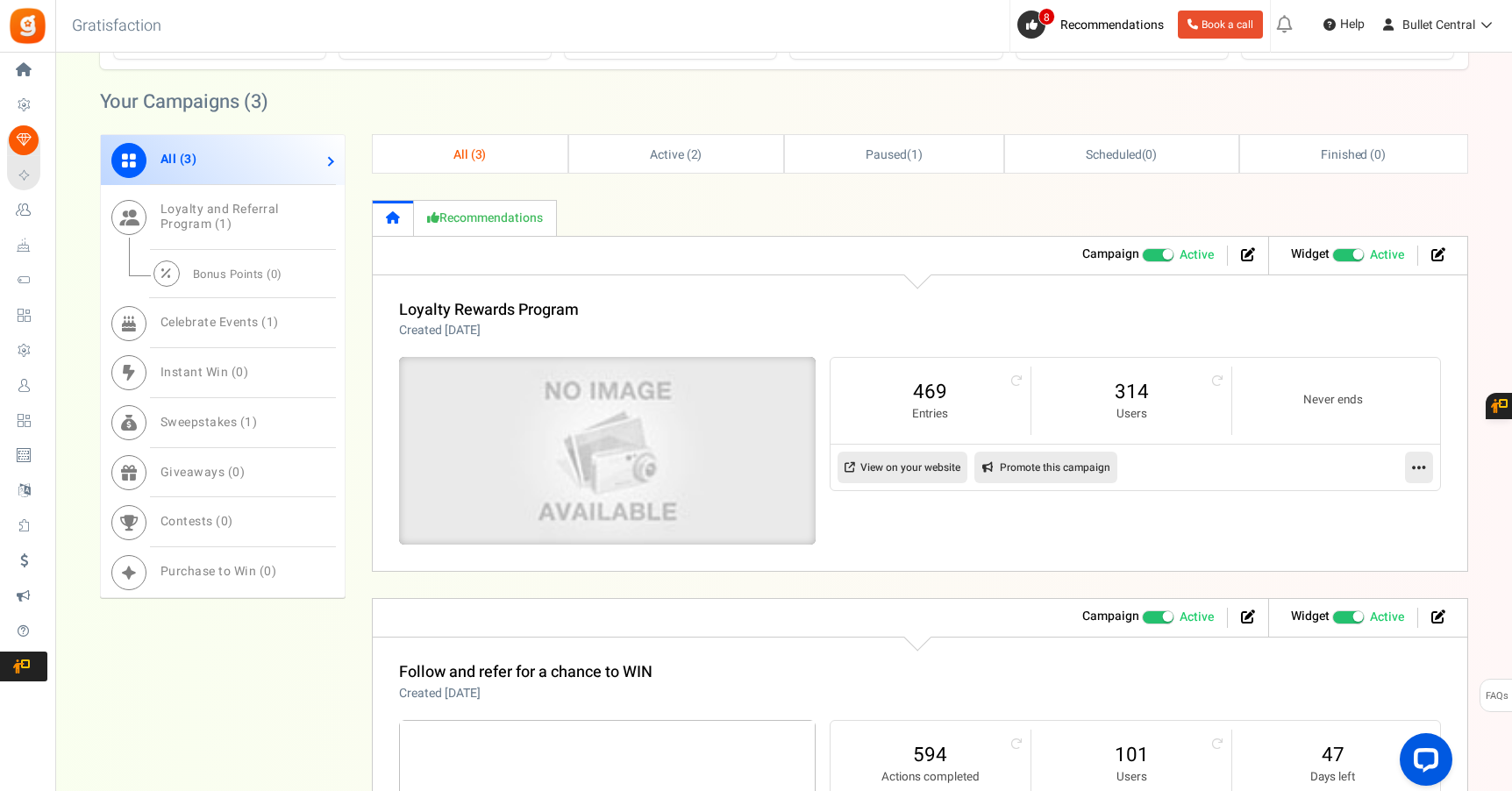 scroll, scrollTop: 773, scrollLeft: 0, axis: vertical 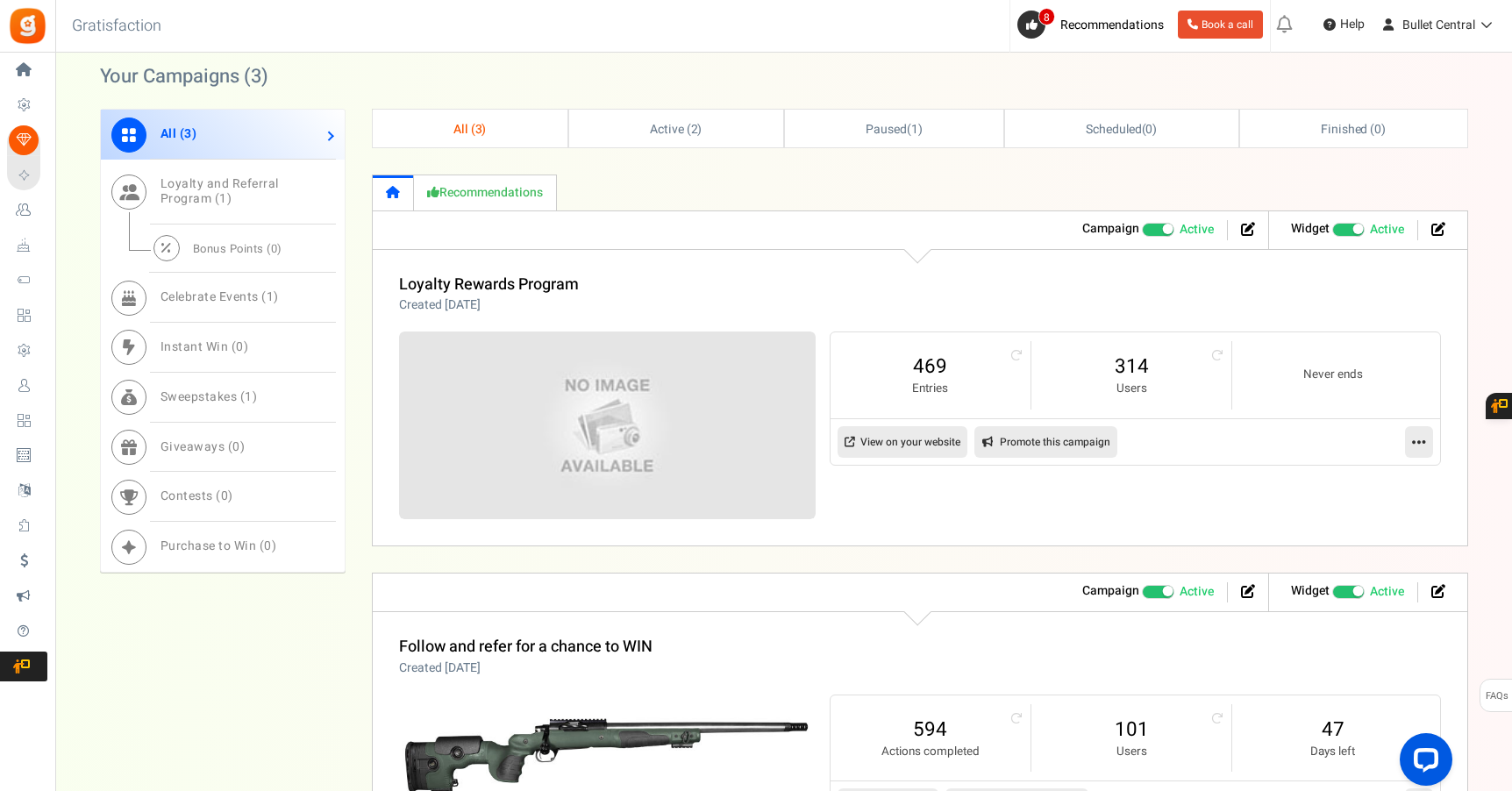 click at bounding box center (1419, 442) 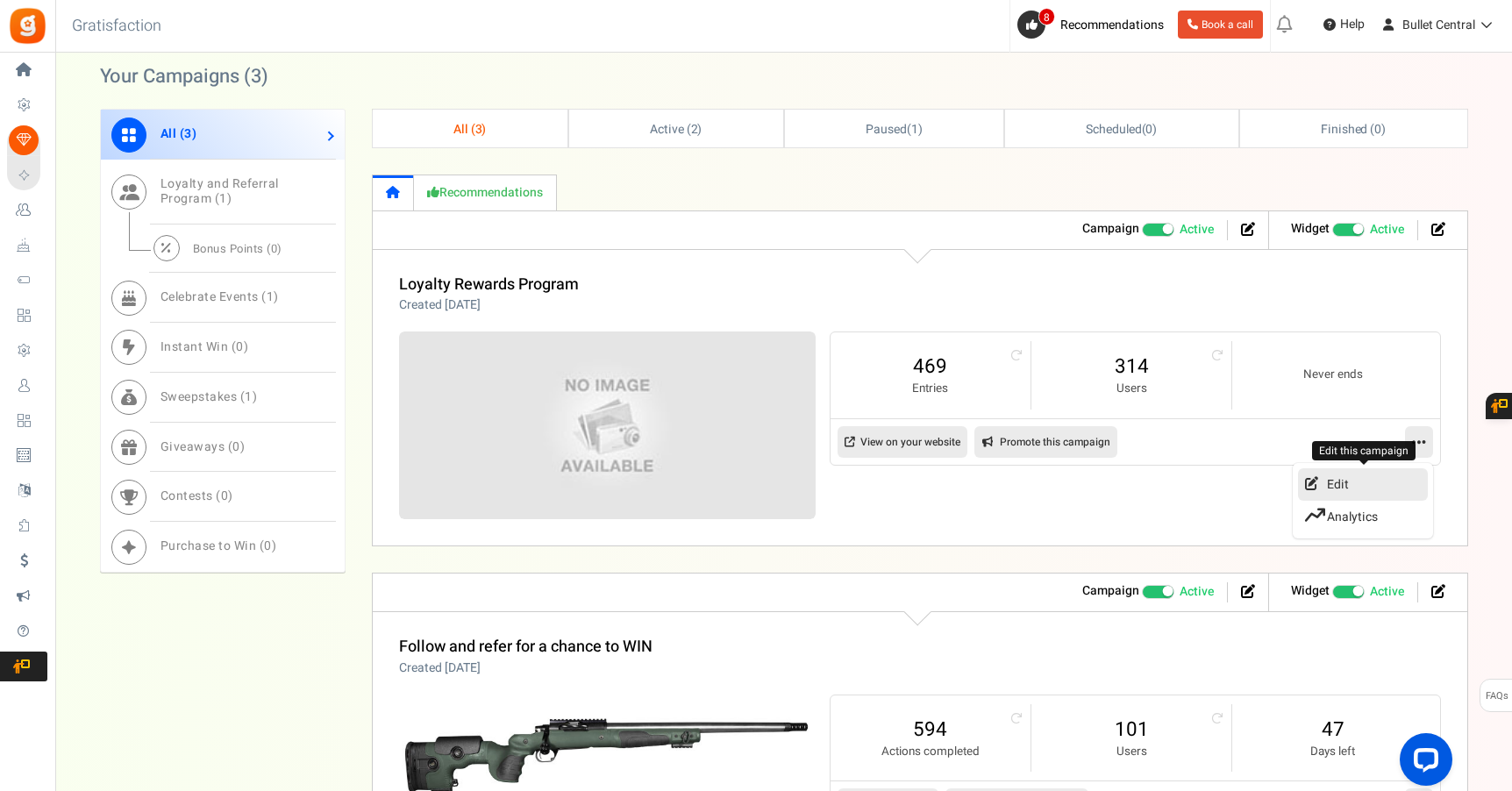 click on "Edit" at bounding box center [1363, 484] 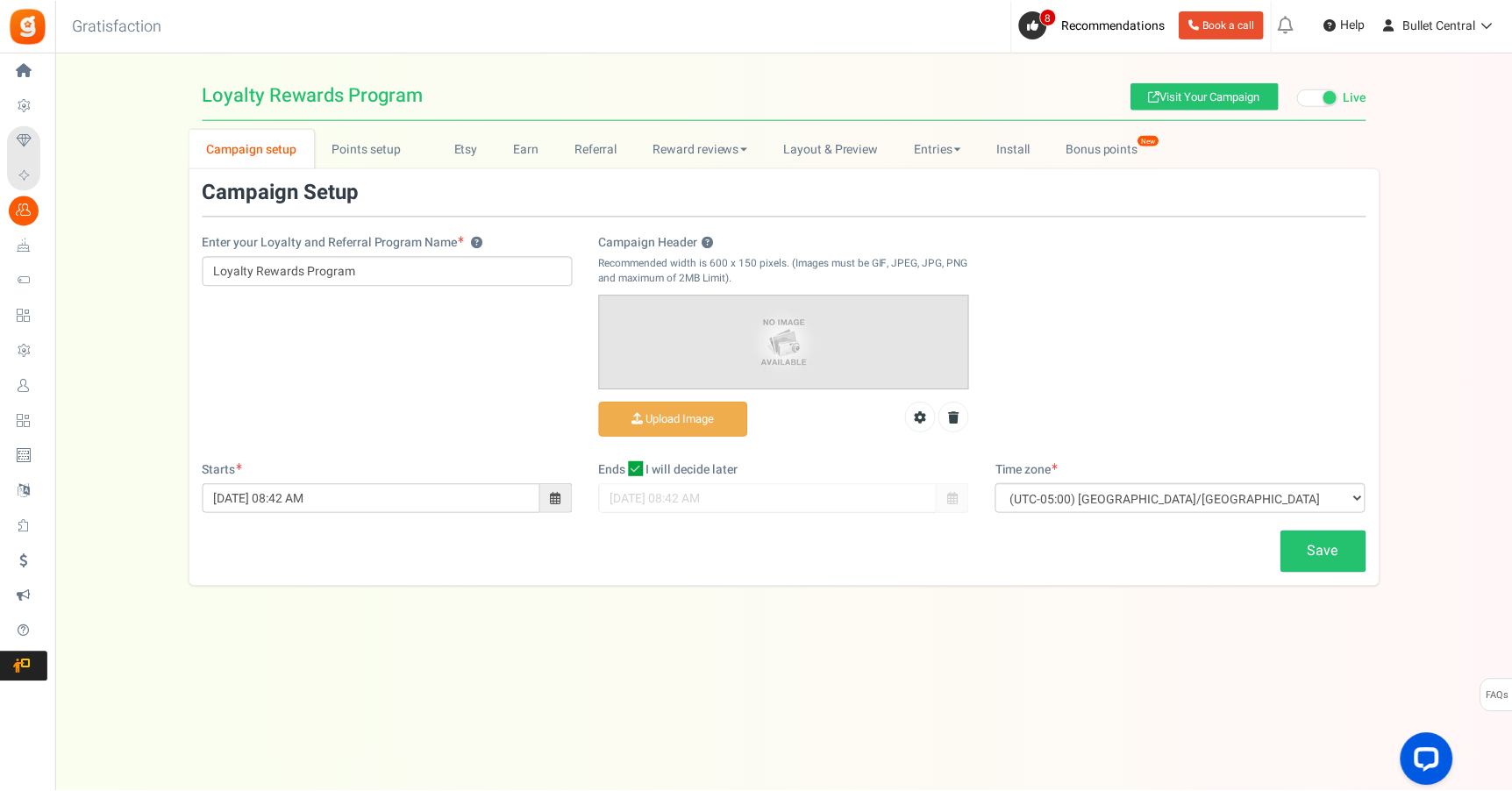 scroll, scrollTop: 0, scrollLeft: 0, axis: both 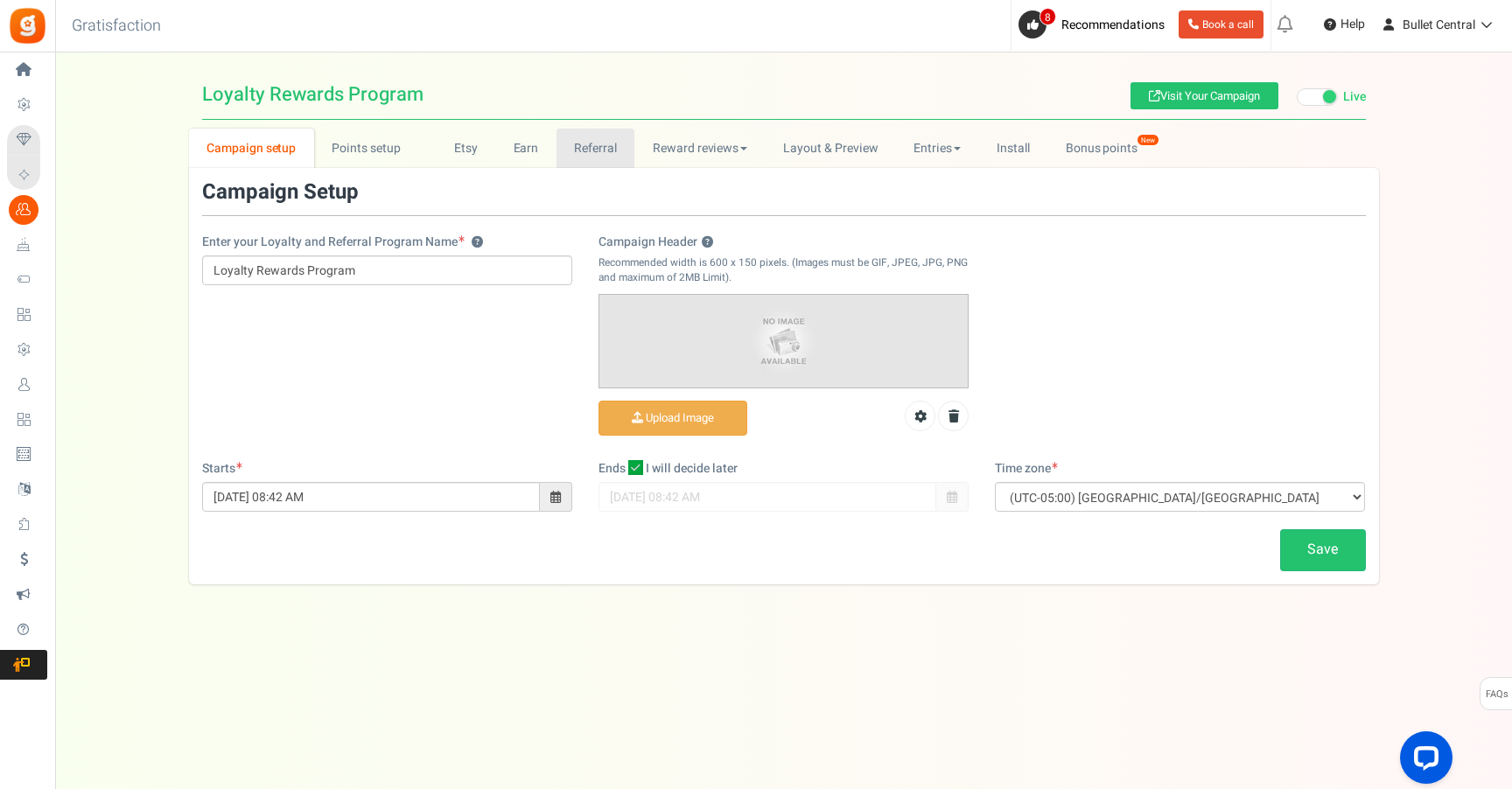 click on "Referral" at bounding box center [596, 148] 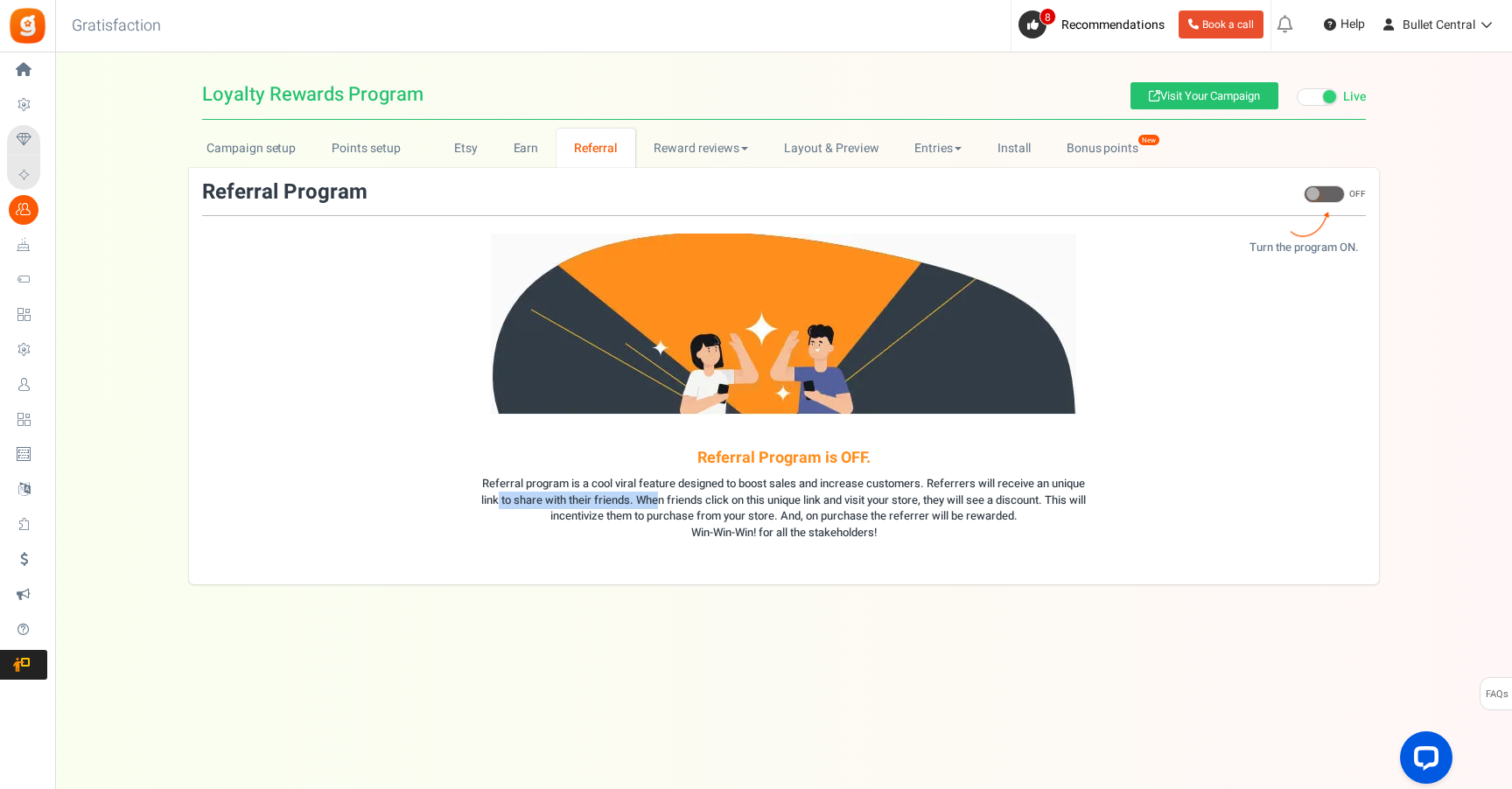 drag, startPoint x: 504, startPoint y: 499, endPoint x: 665, endPoint y: 495, distance: 161.04968 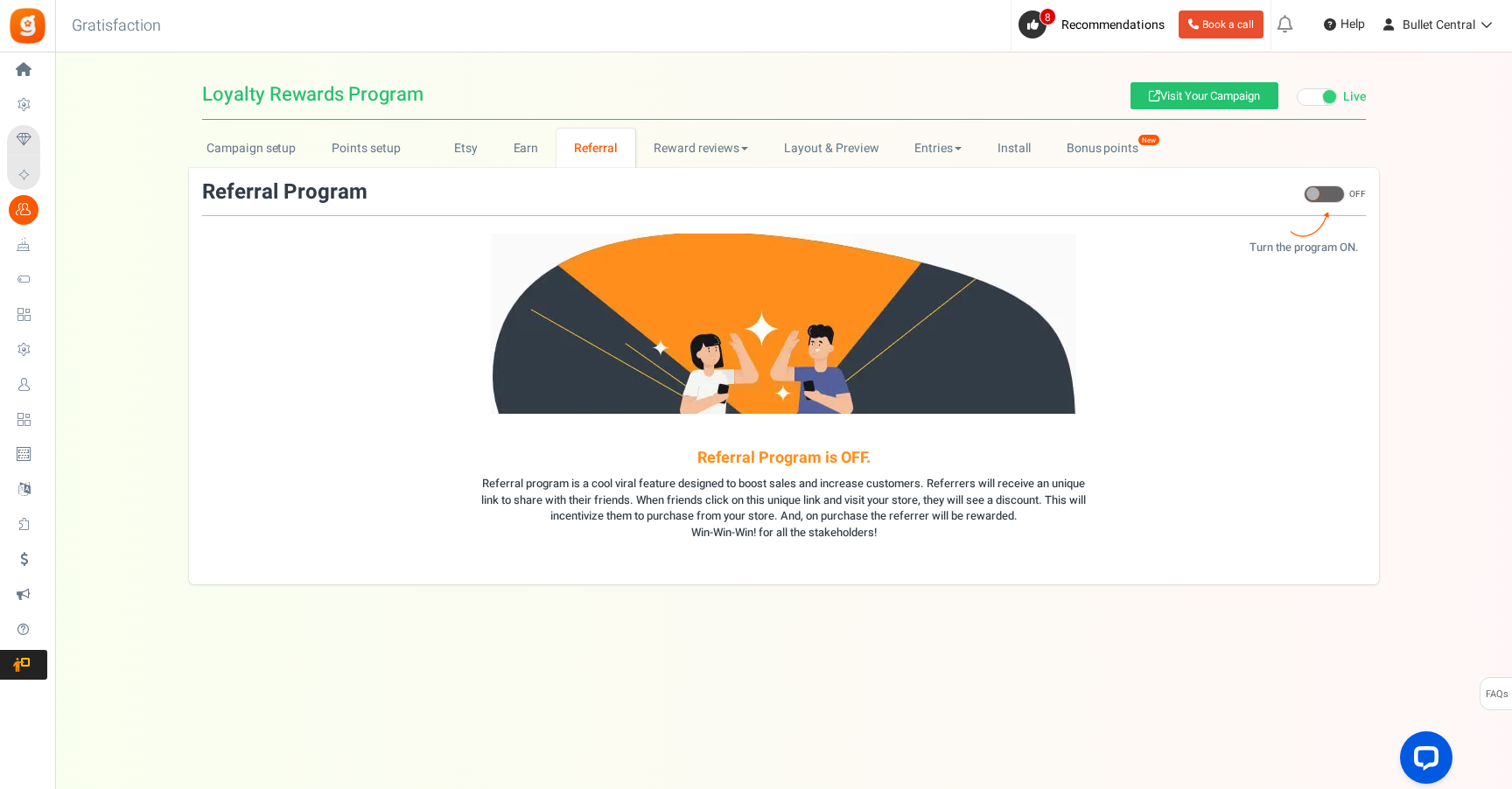 click on "Referral program is a cool viral feature designed to boost sales and increase customers. Referrers will receive an unique link to share with their friends. When friends click on this unique link and visit your store, they will see a discount. This will incentivize them to purchase from your store.  And, on purchase the referrer will be rewarded. Win-Win-Win! for all the stakeholders!" at bounding box center [784, 508] 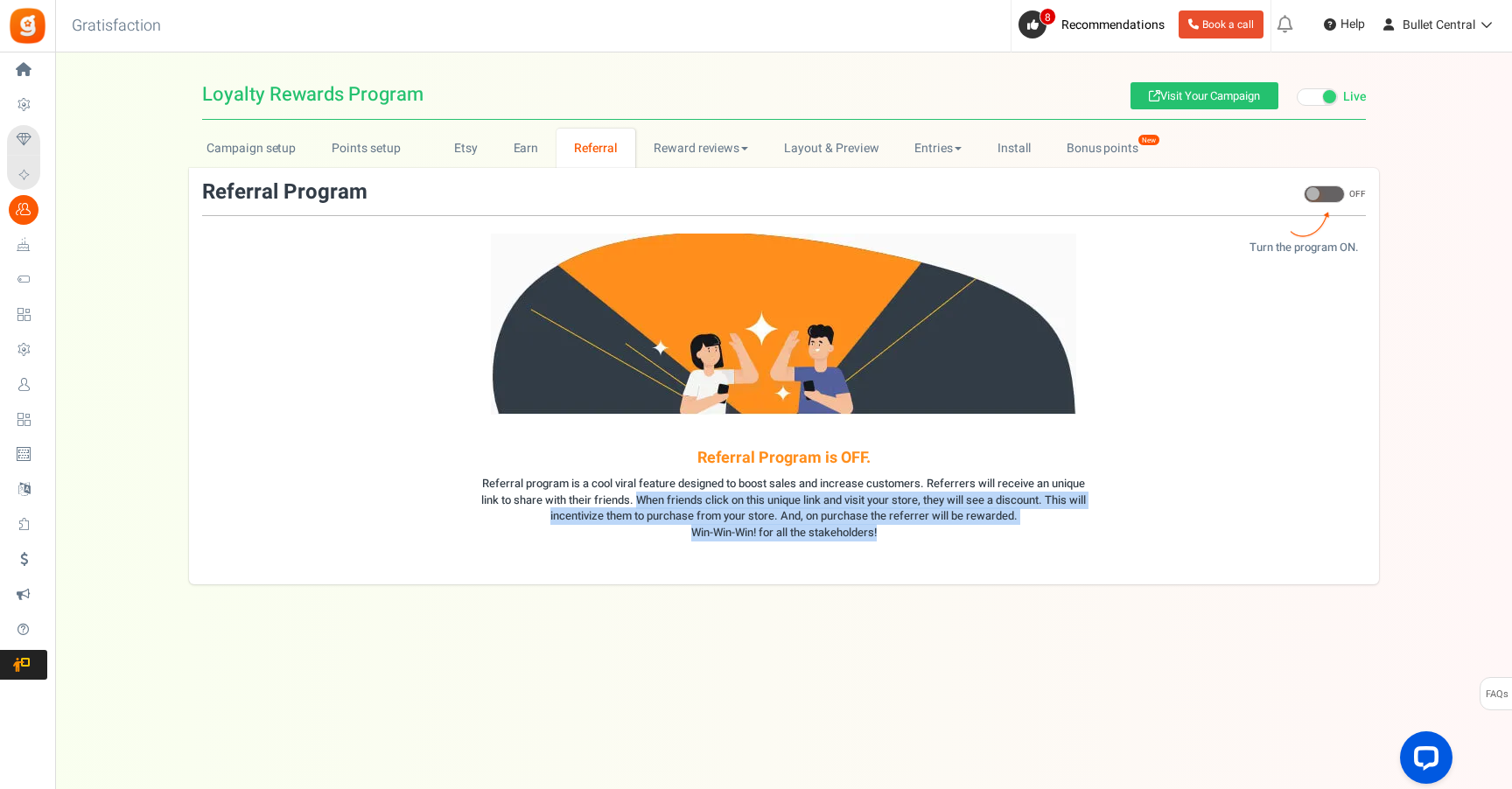 drag, startPoint x: 645, startPoint y: 498, endPoint x: 889, endPoint y: 530, distance: 246.08941 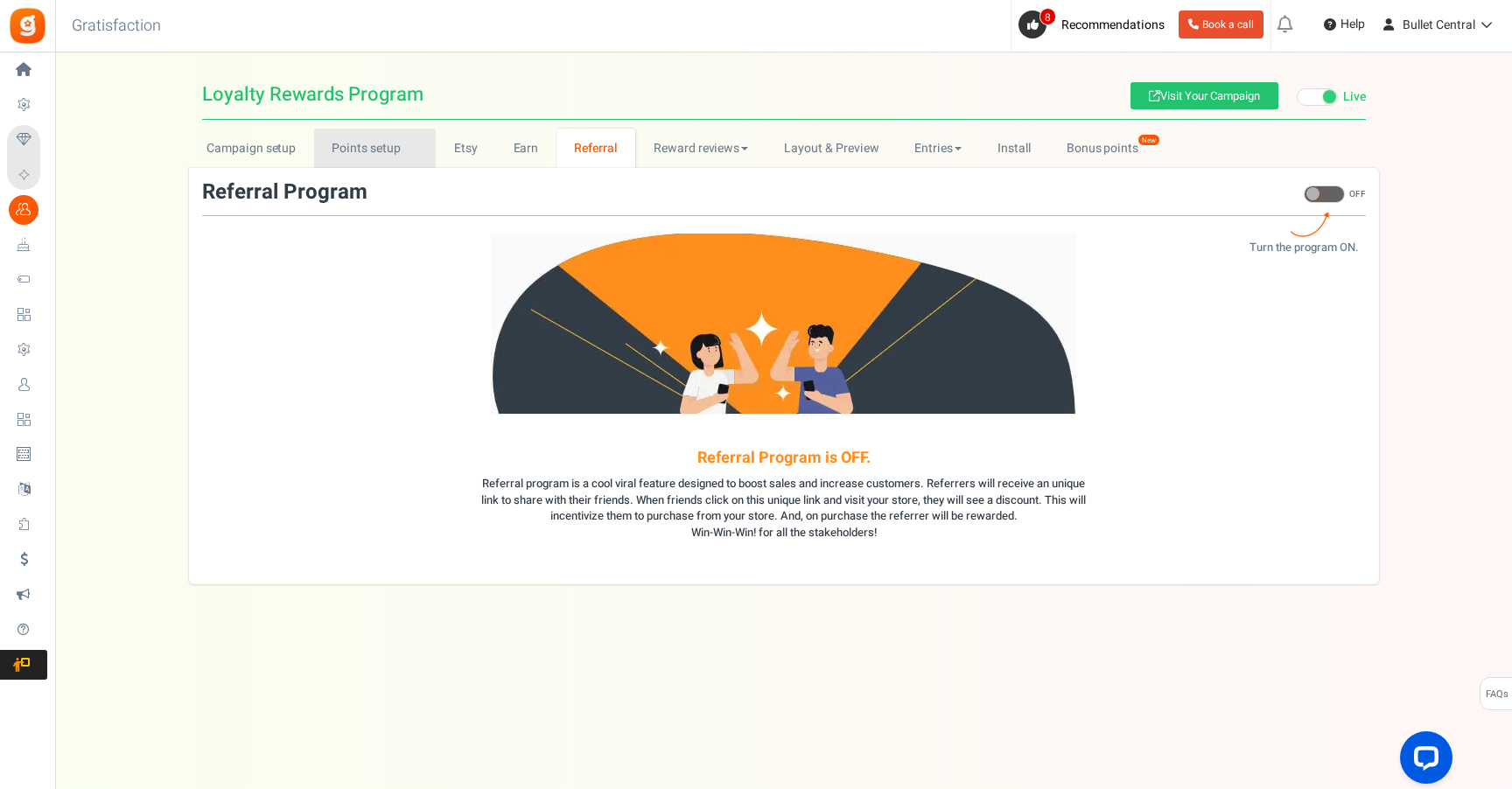 click on "Points setup
New" at bounding box center (374, 148) 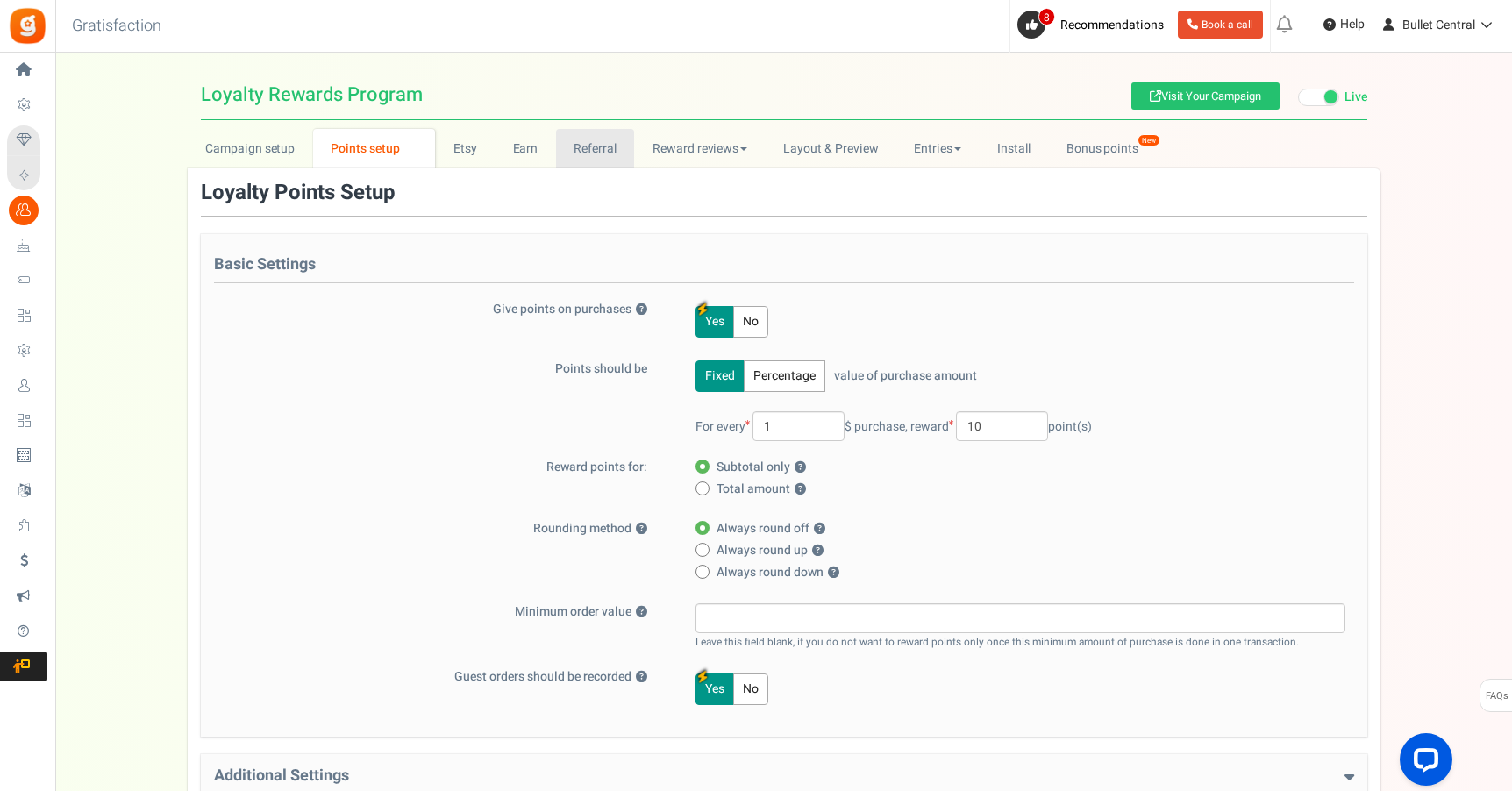 click on "Referral" at bounding box center (596, 148) 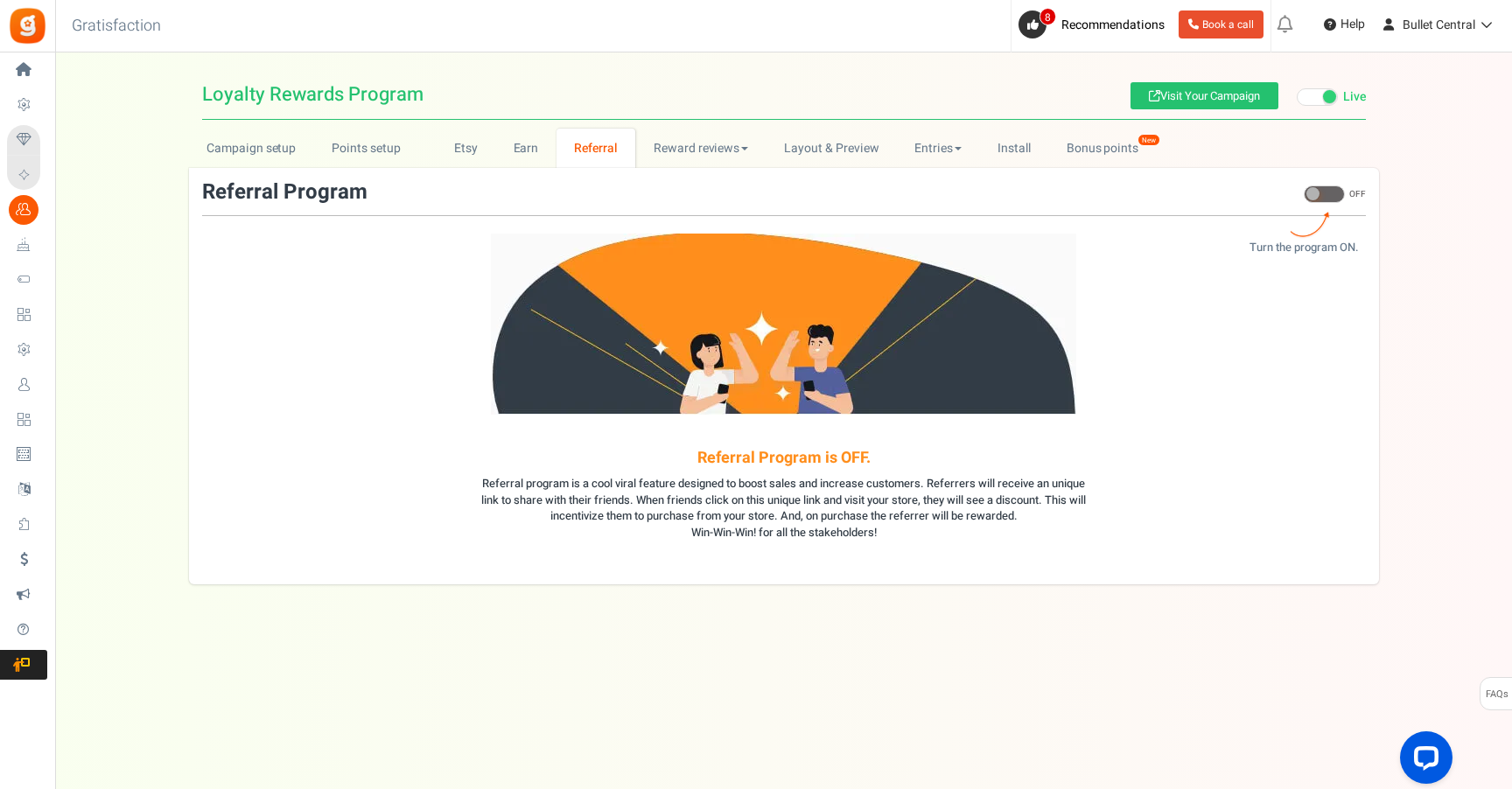 click at bounding box center [1324, 194] 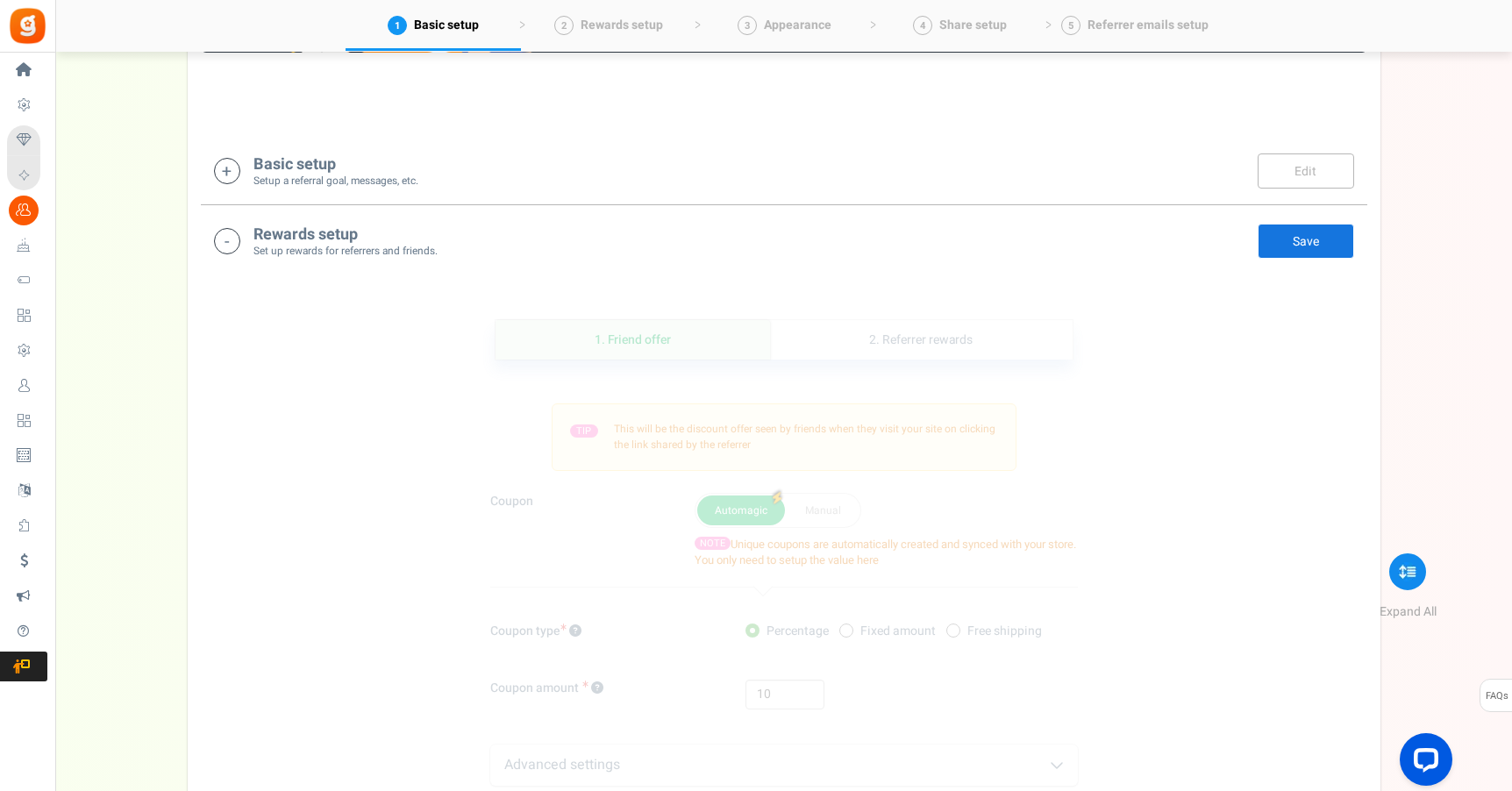 scroll, scrollTop: 281, scrollLeft: 0, axis: vertical 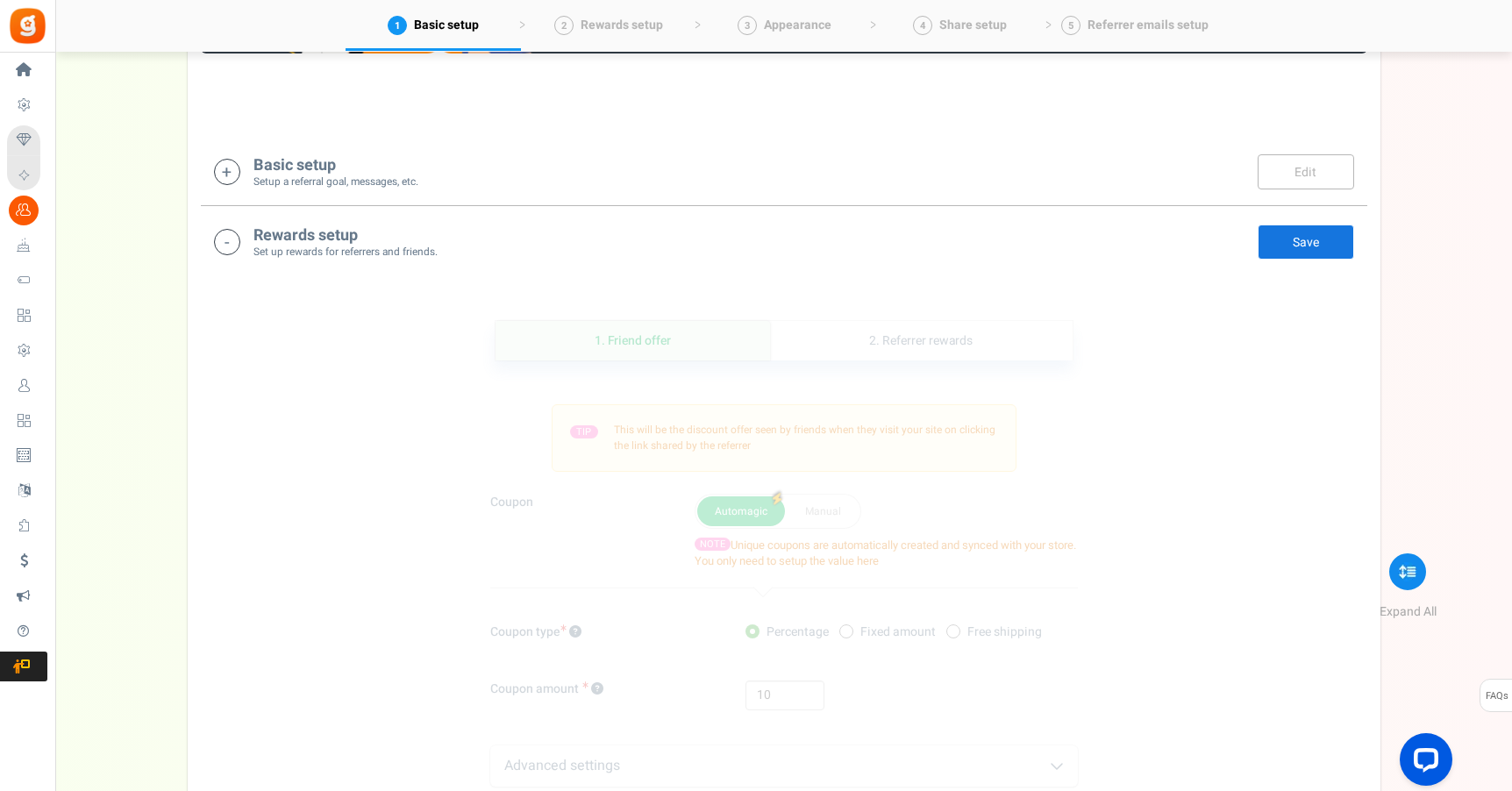 click on "Basic setup
Setup a referral goal, messages, etc.
Edit
Save" at bounding box center [784, 171] 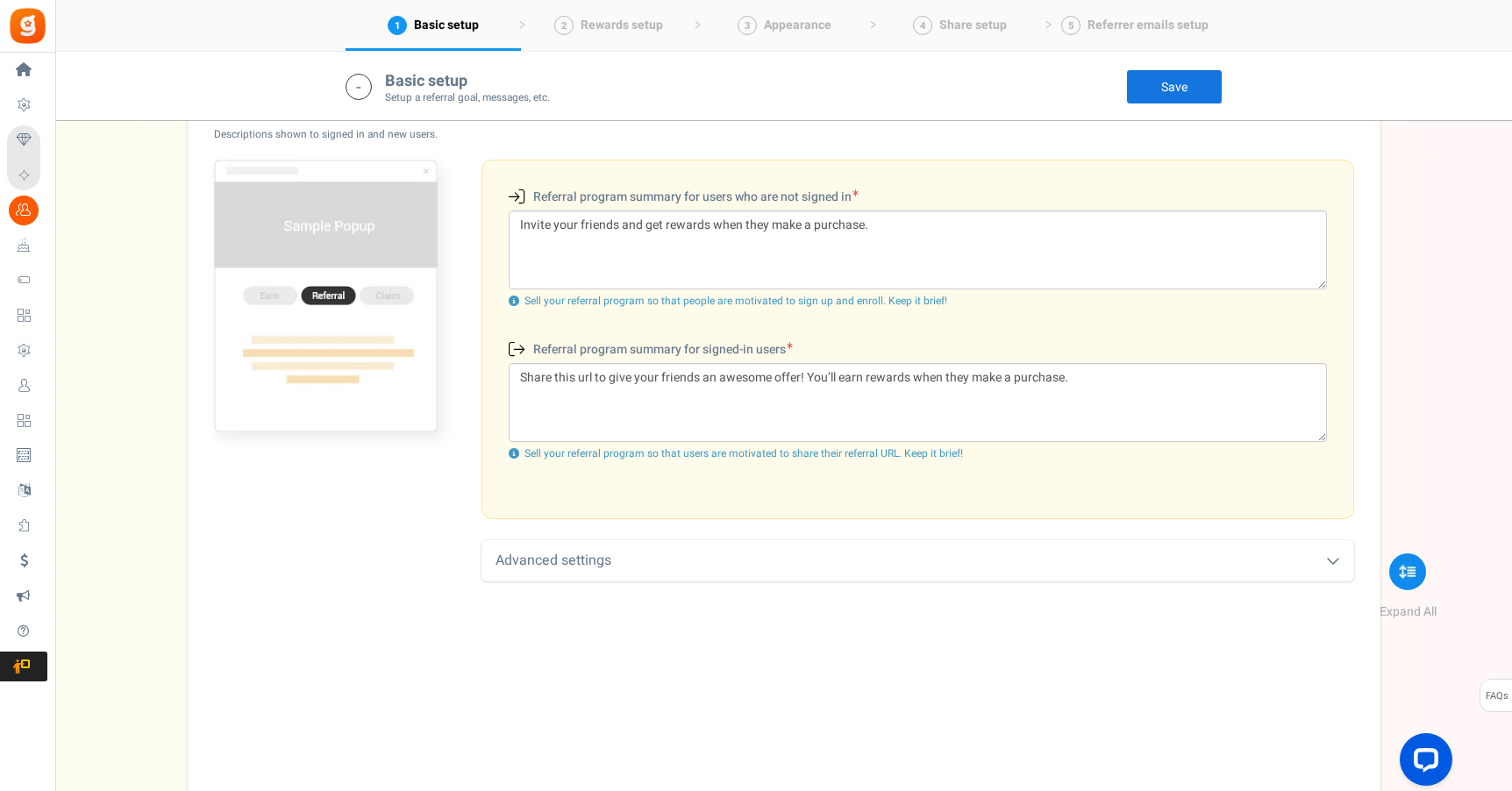 scroll, scrollTop: 543, scrollLeft: 0, axis: vertical 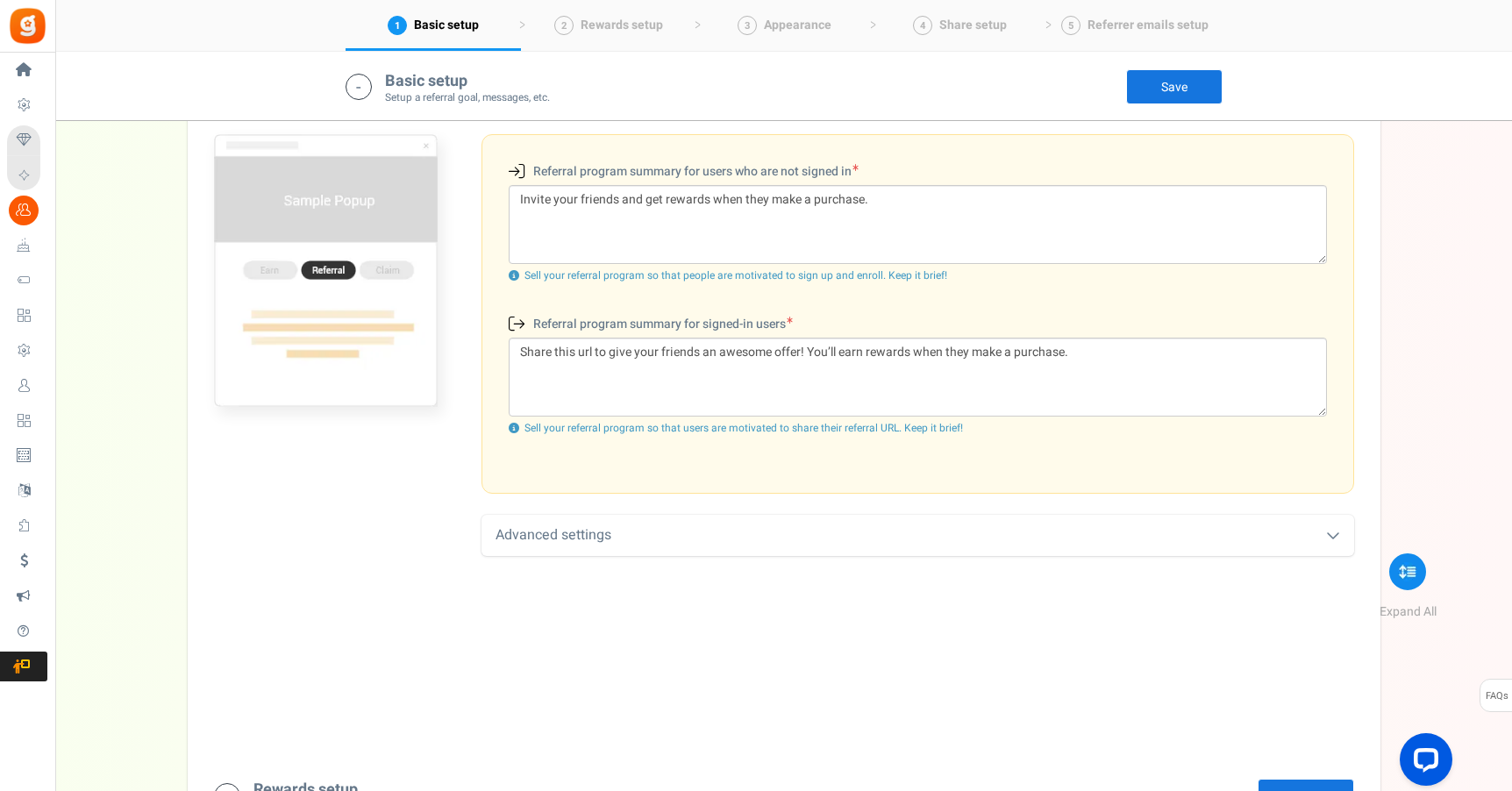 click on "Advanced settings" at bounding box center (917, 535) 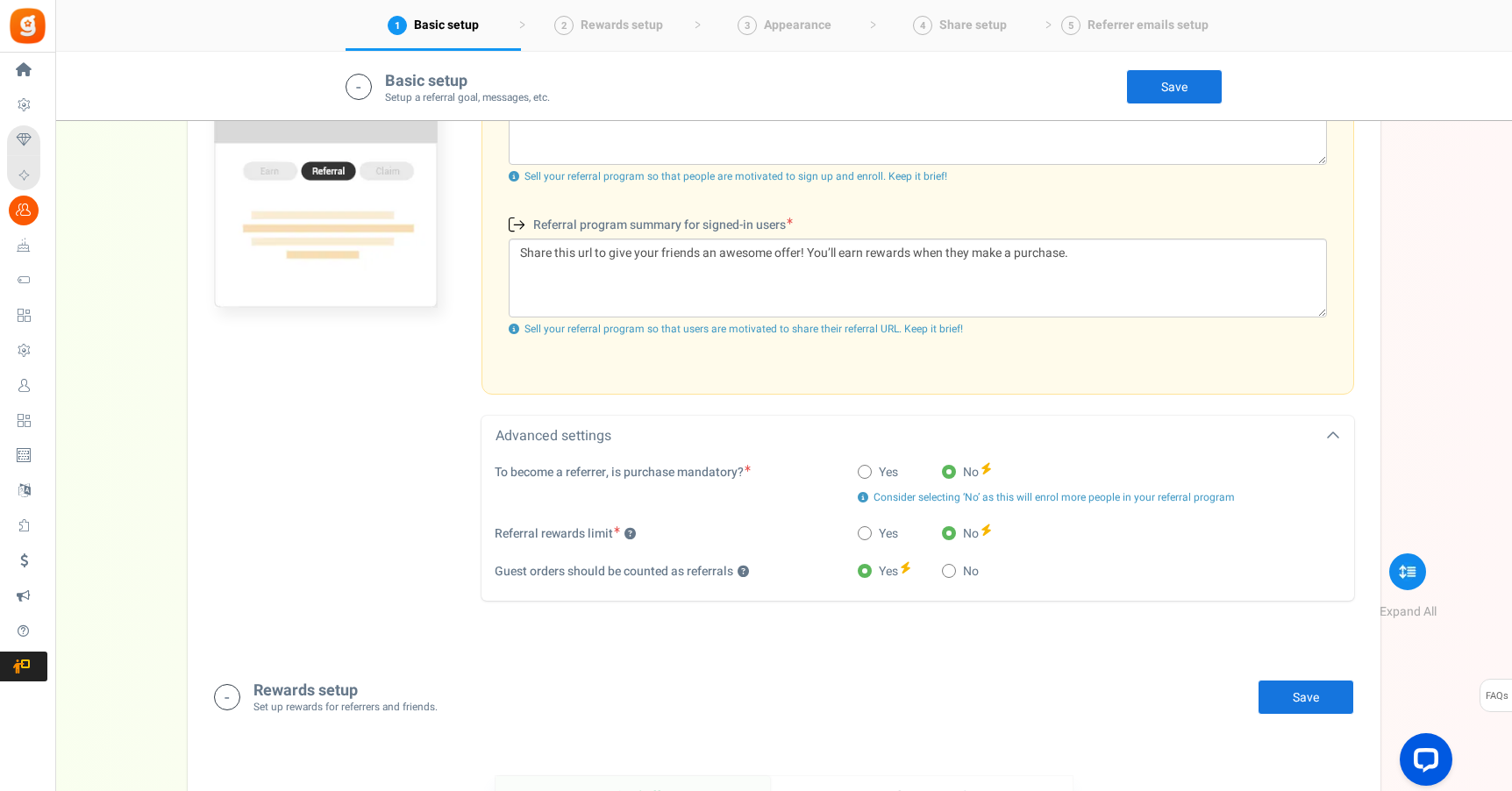 scroll, scrollTop: 645, scrollLeft: 0, axis: vertical 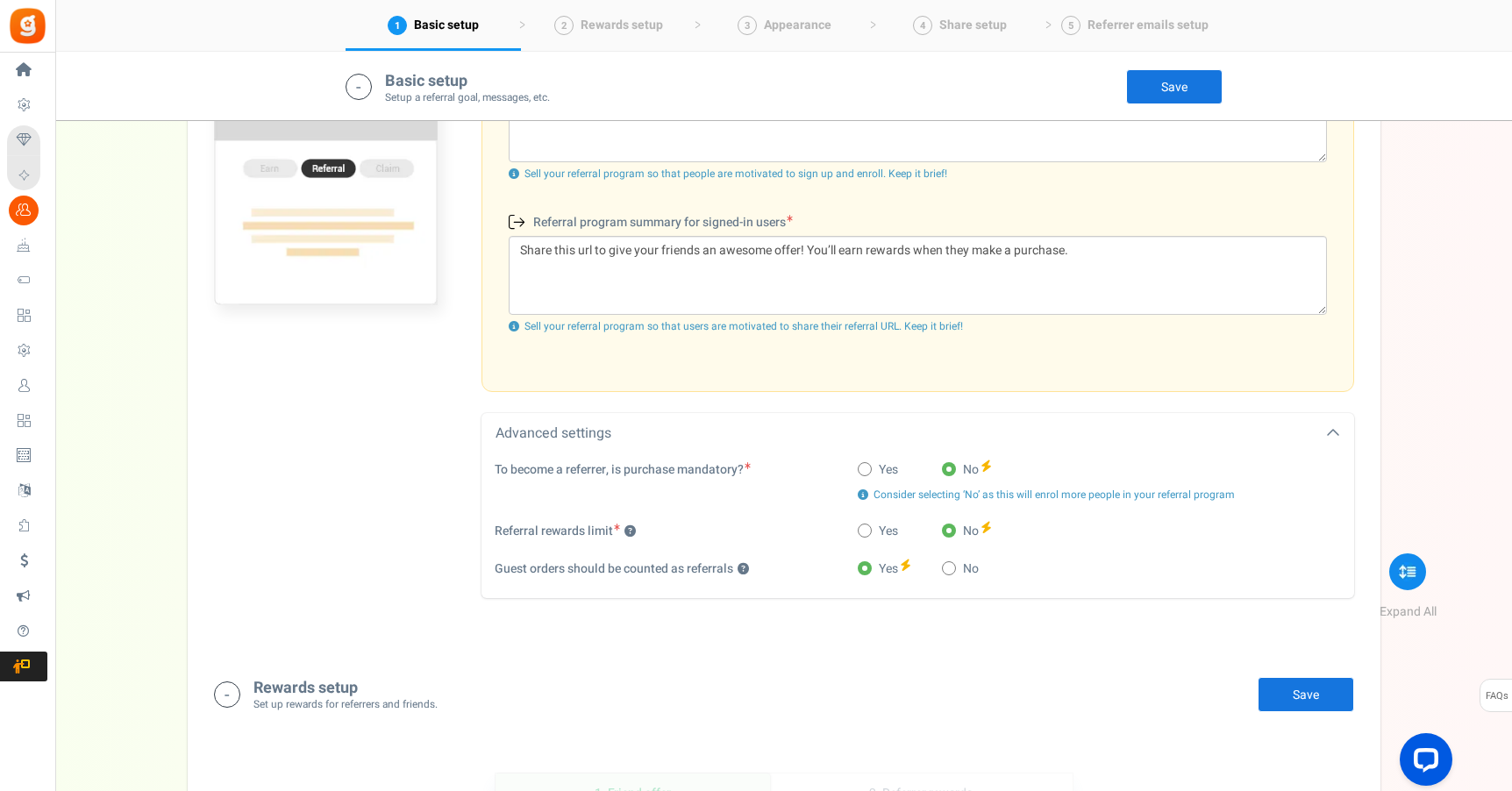 click at bounding box center [865, 468] 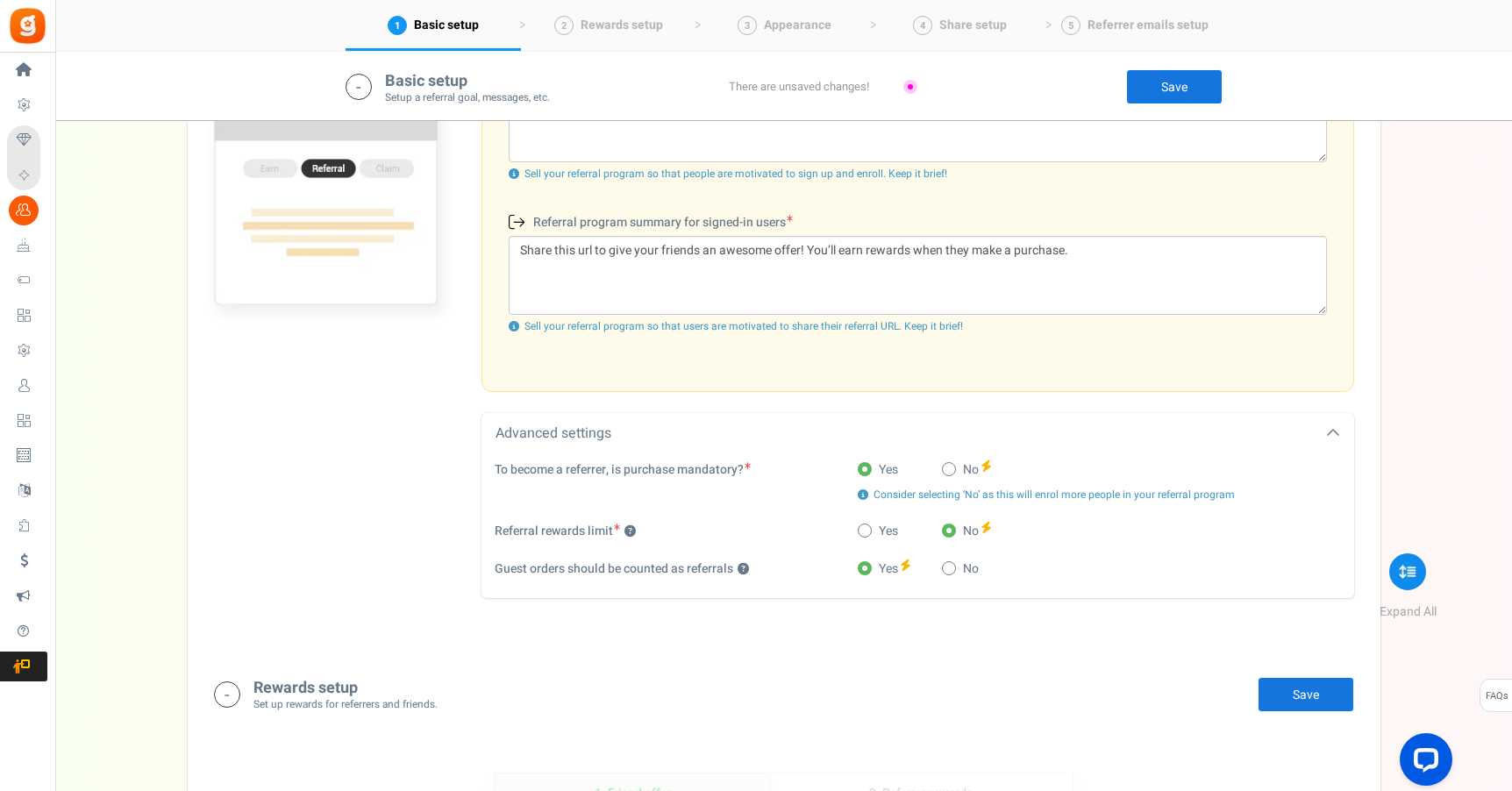 click at bounding box center (949, 468) 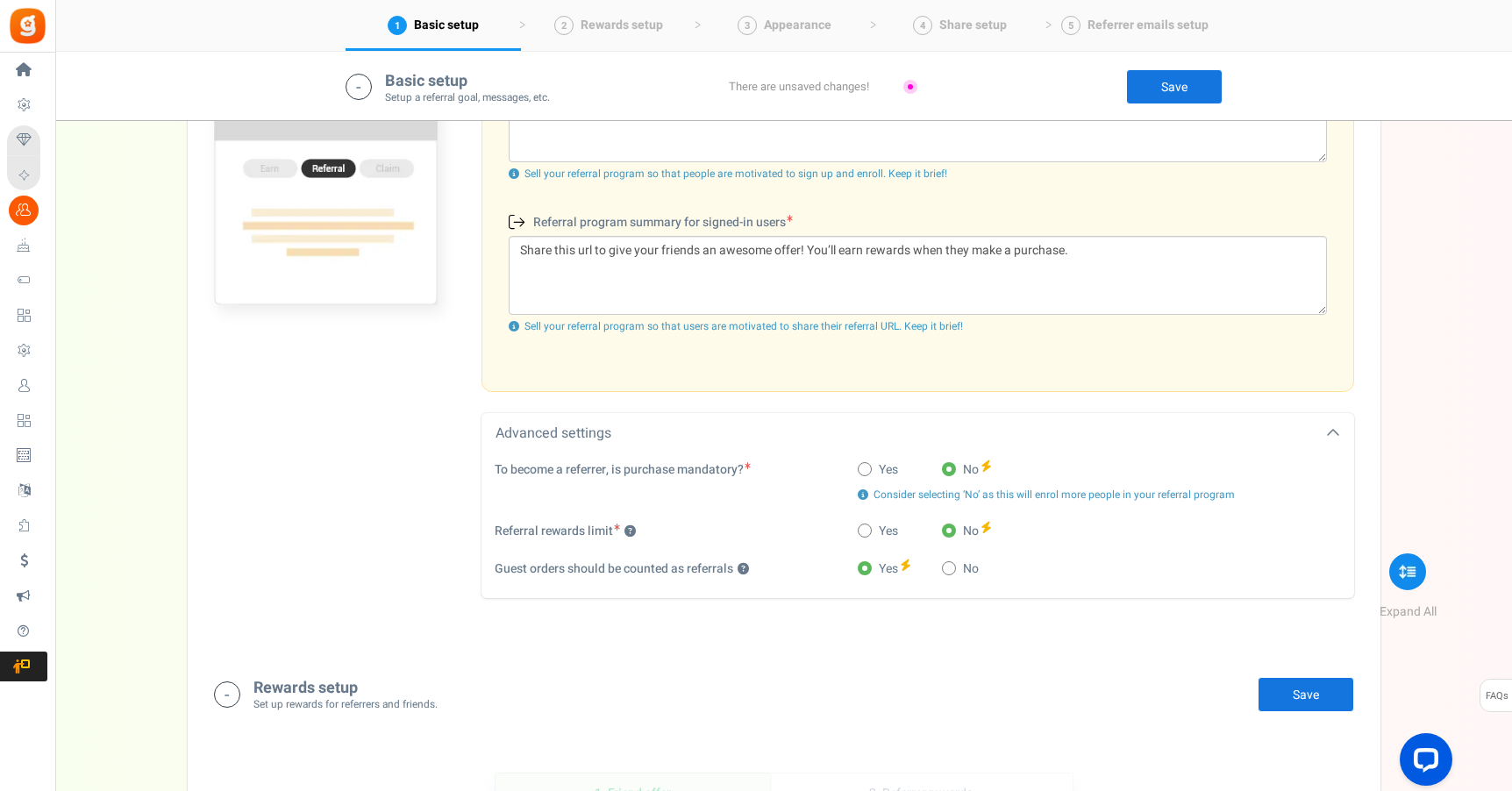 click at bounding box center (865, 469) 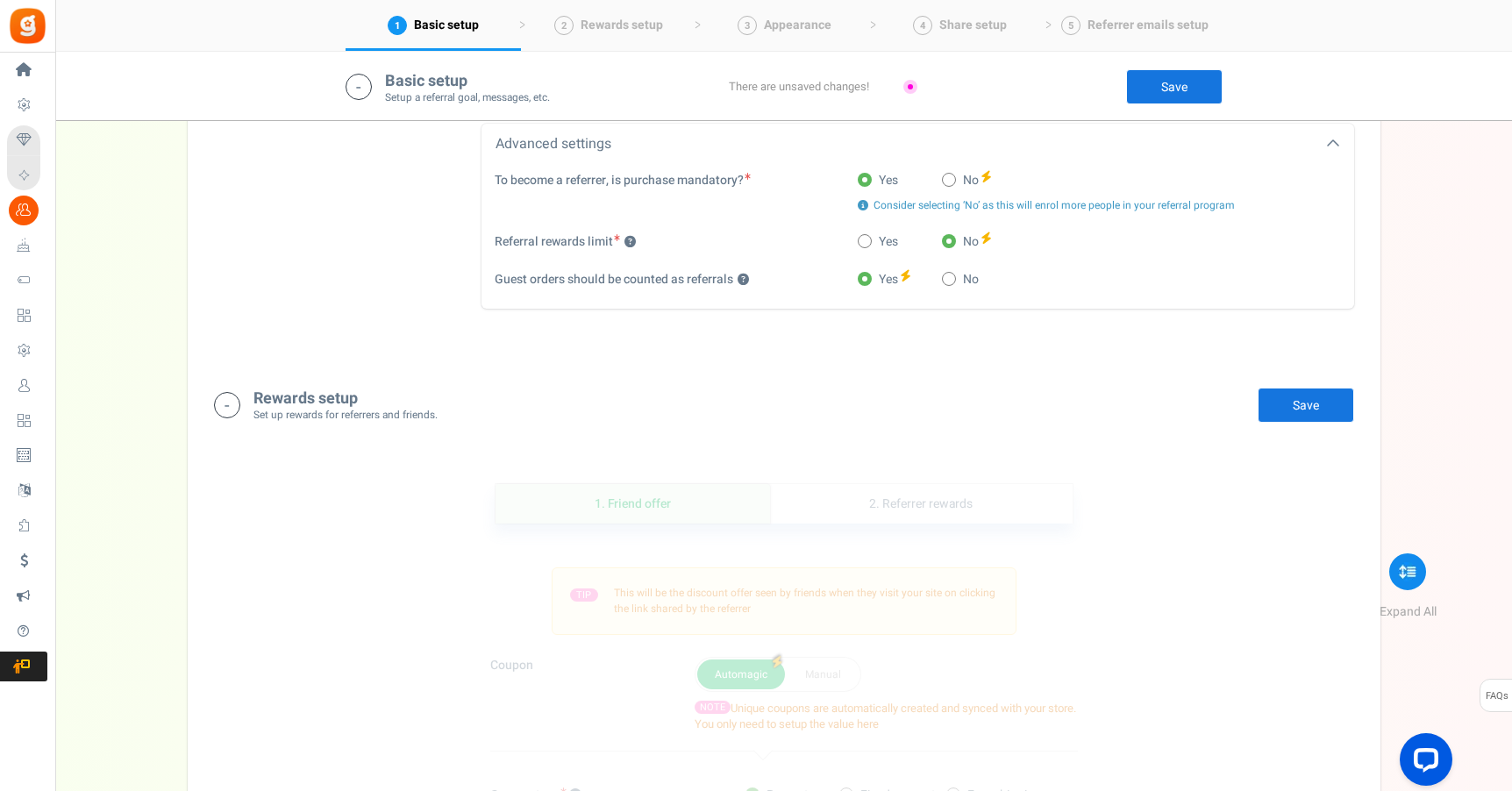 scroll, scrollTop: 968, scrollLeft: 0, axis: vertical 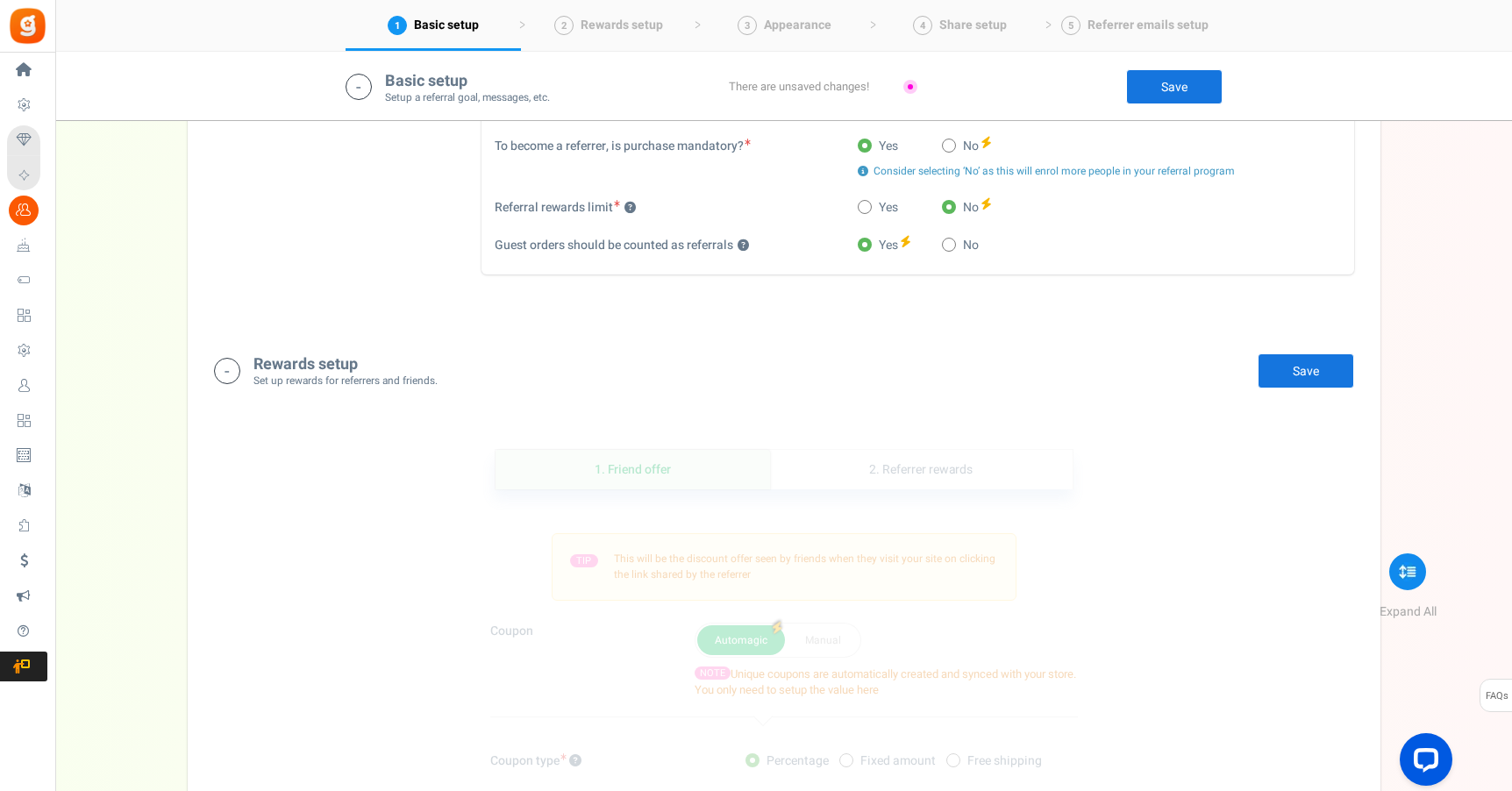 click on "Save" at bounding box center [1306, 371] 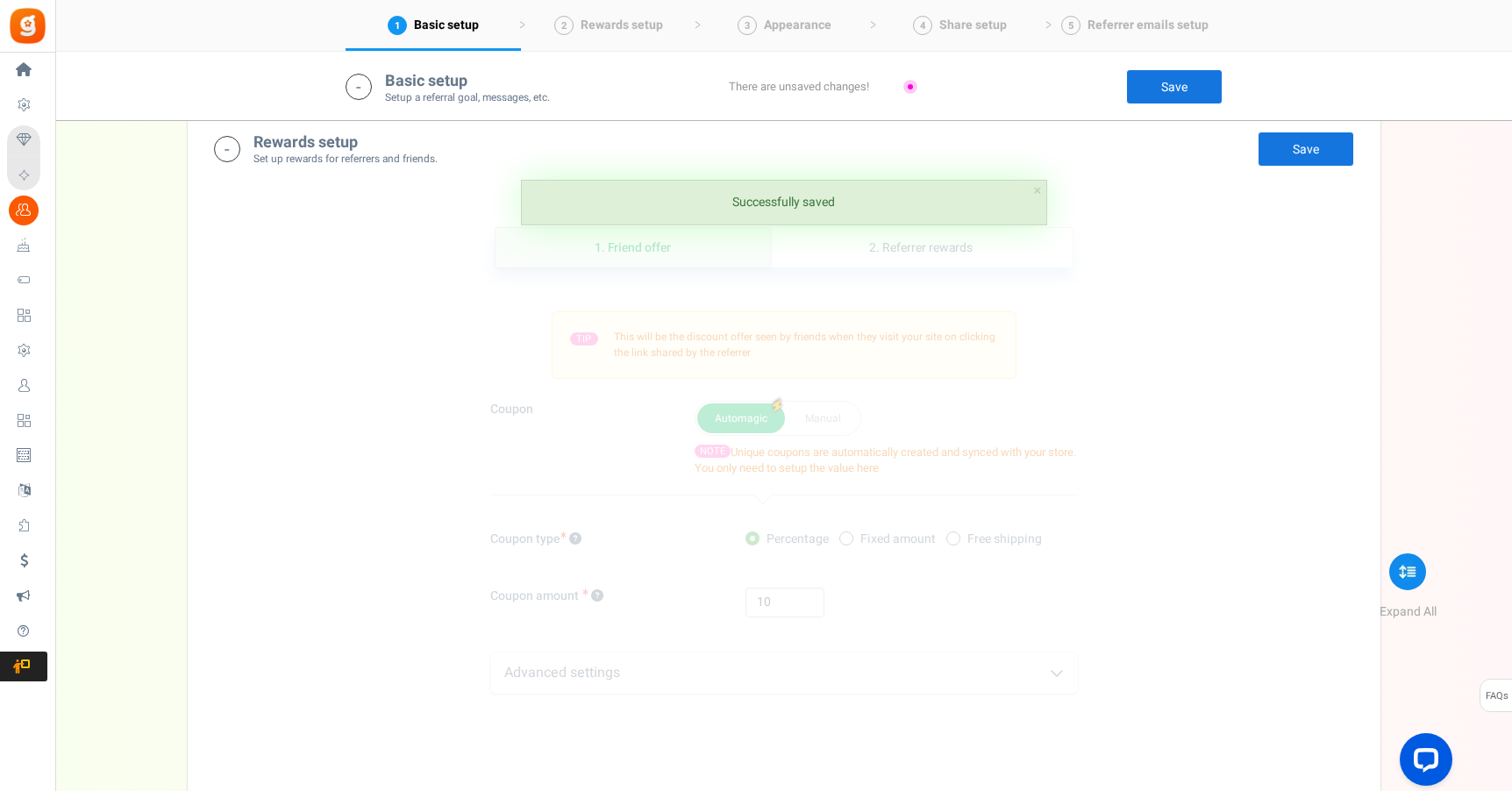 scroll, scrollTop: 1194, scrollLeft: 0, axis: vertical 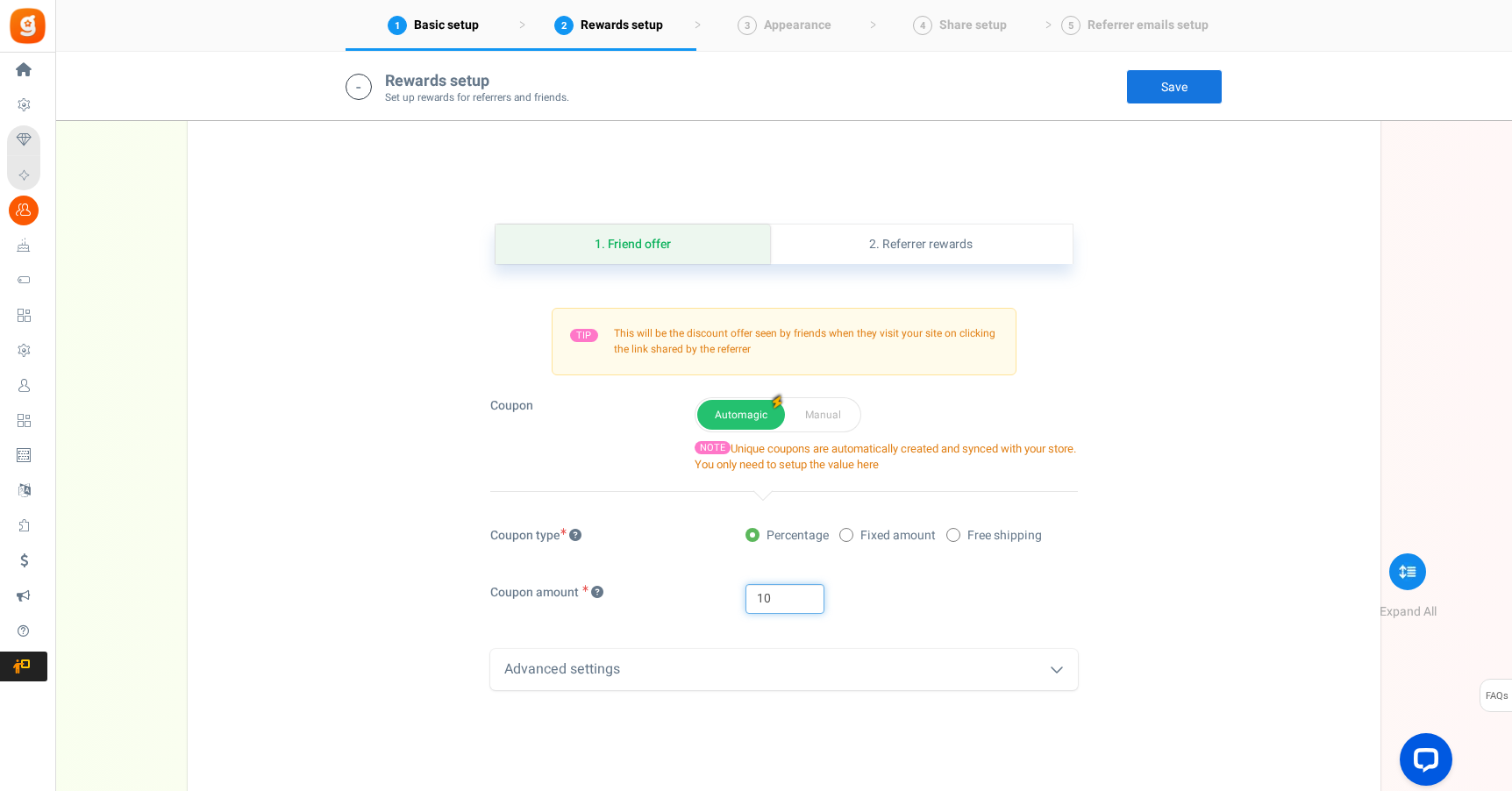 drag, startPoint x: 789, startPoint y: 598, endPoint x: 744, endPoint y: 599, distance: 45.01111 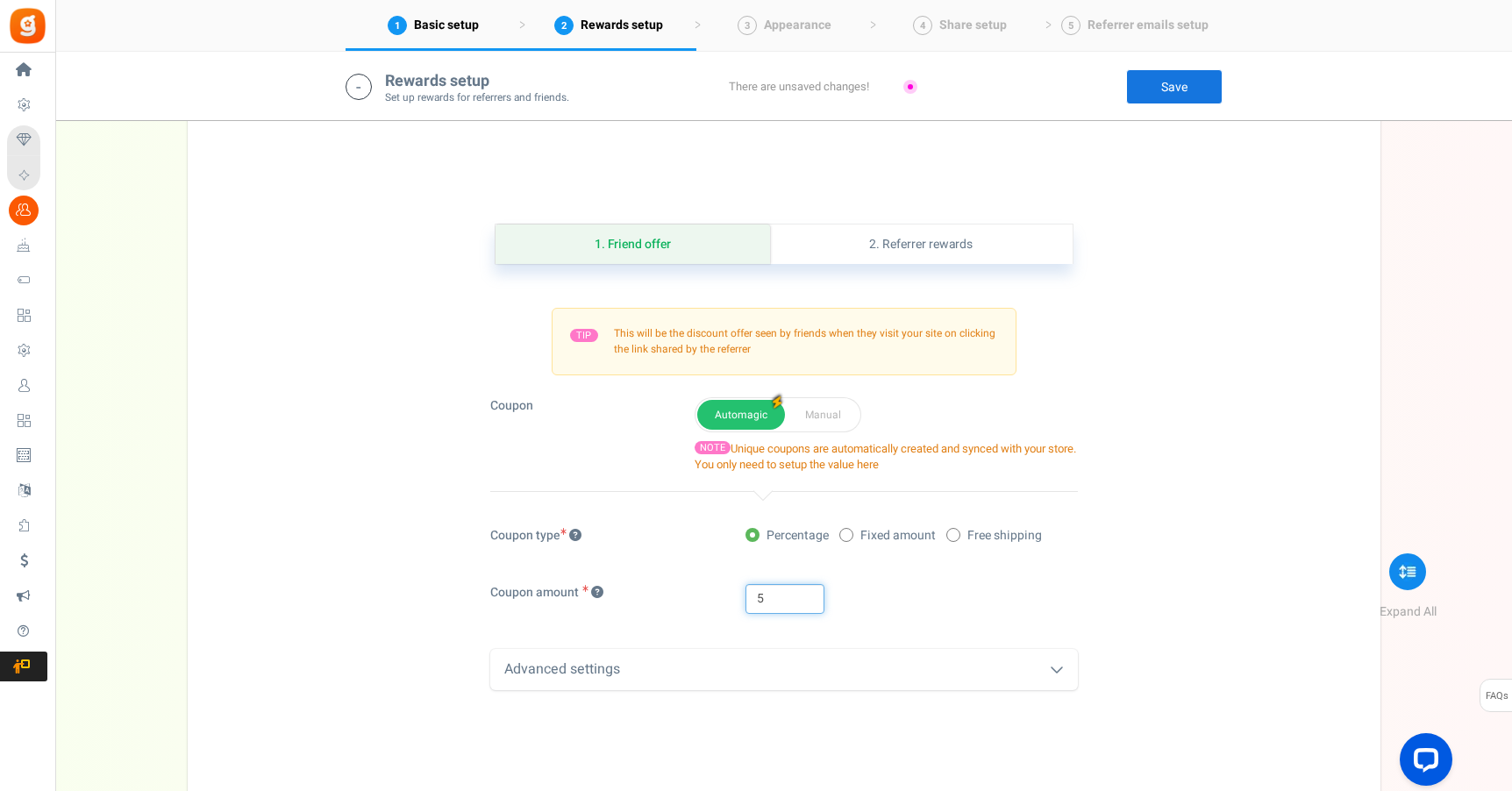 type on "5" 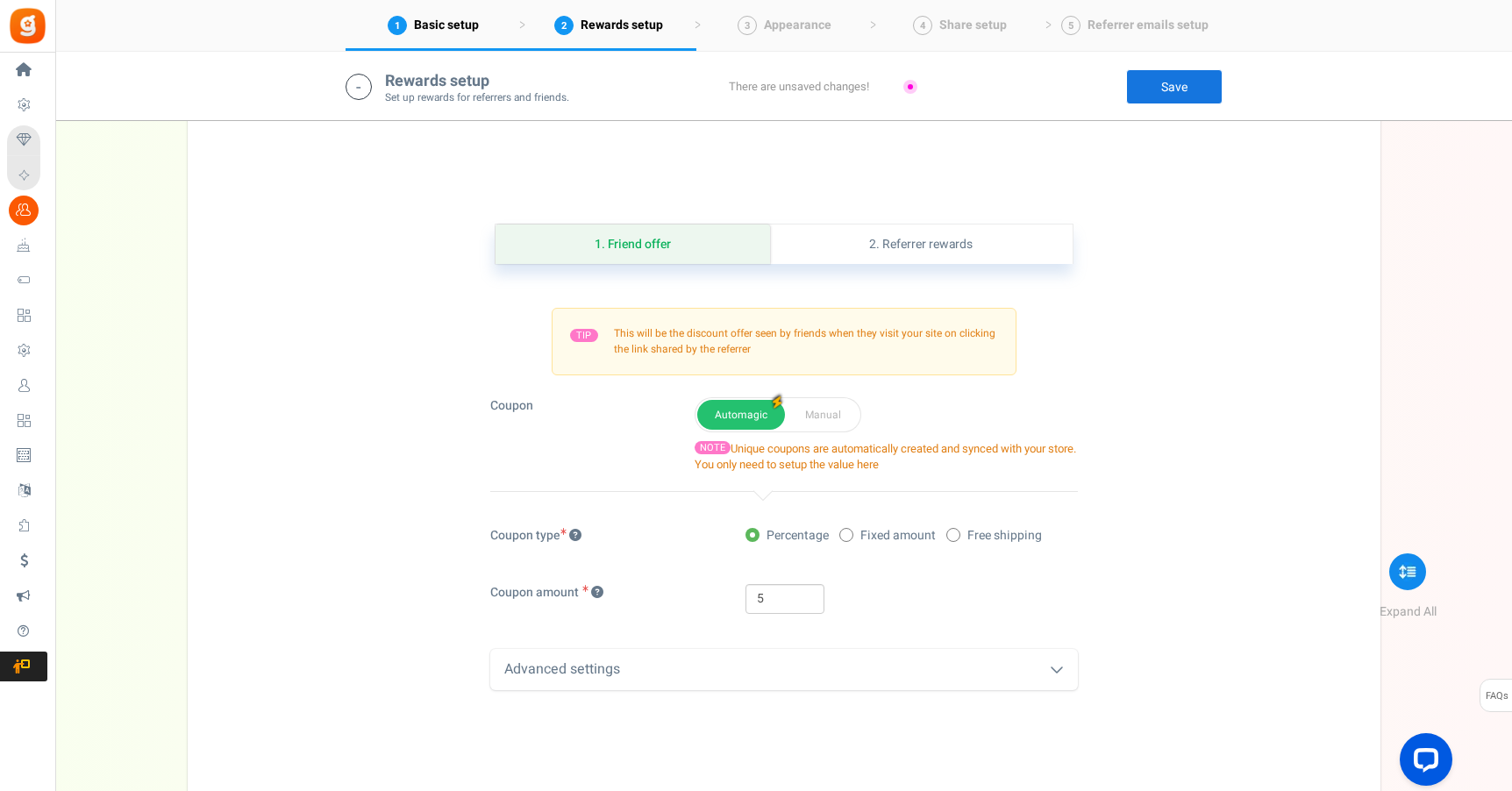 click on "Advanced settings" at bounding box center [784, 669] 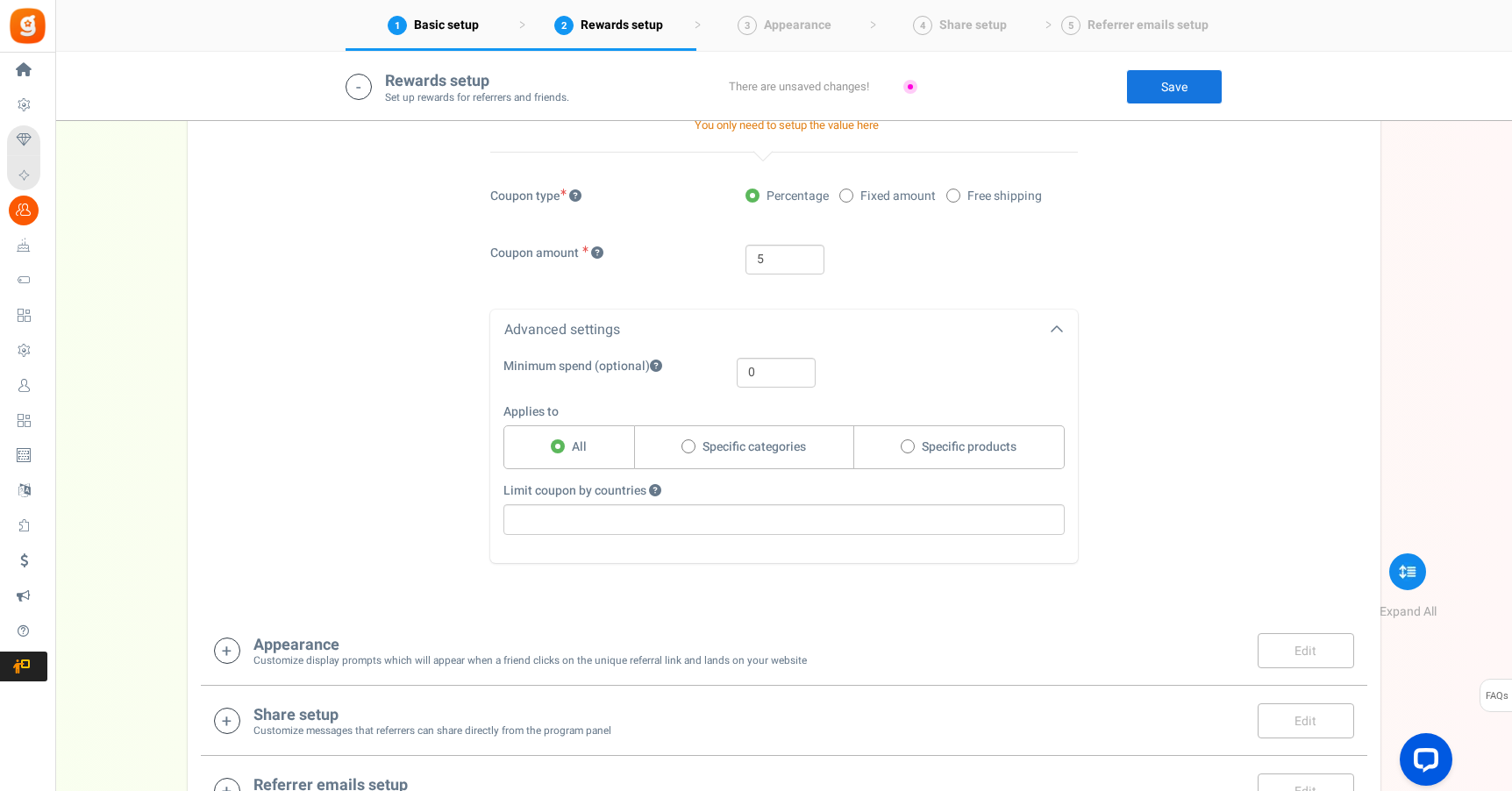 scroll, scrollTop: 1535, scrollLeft: 0, axis: vertical 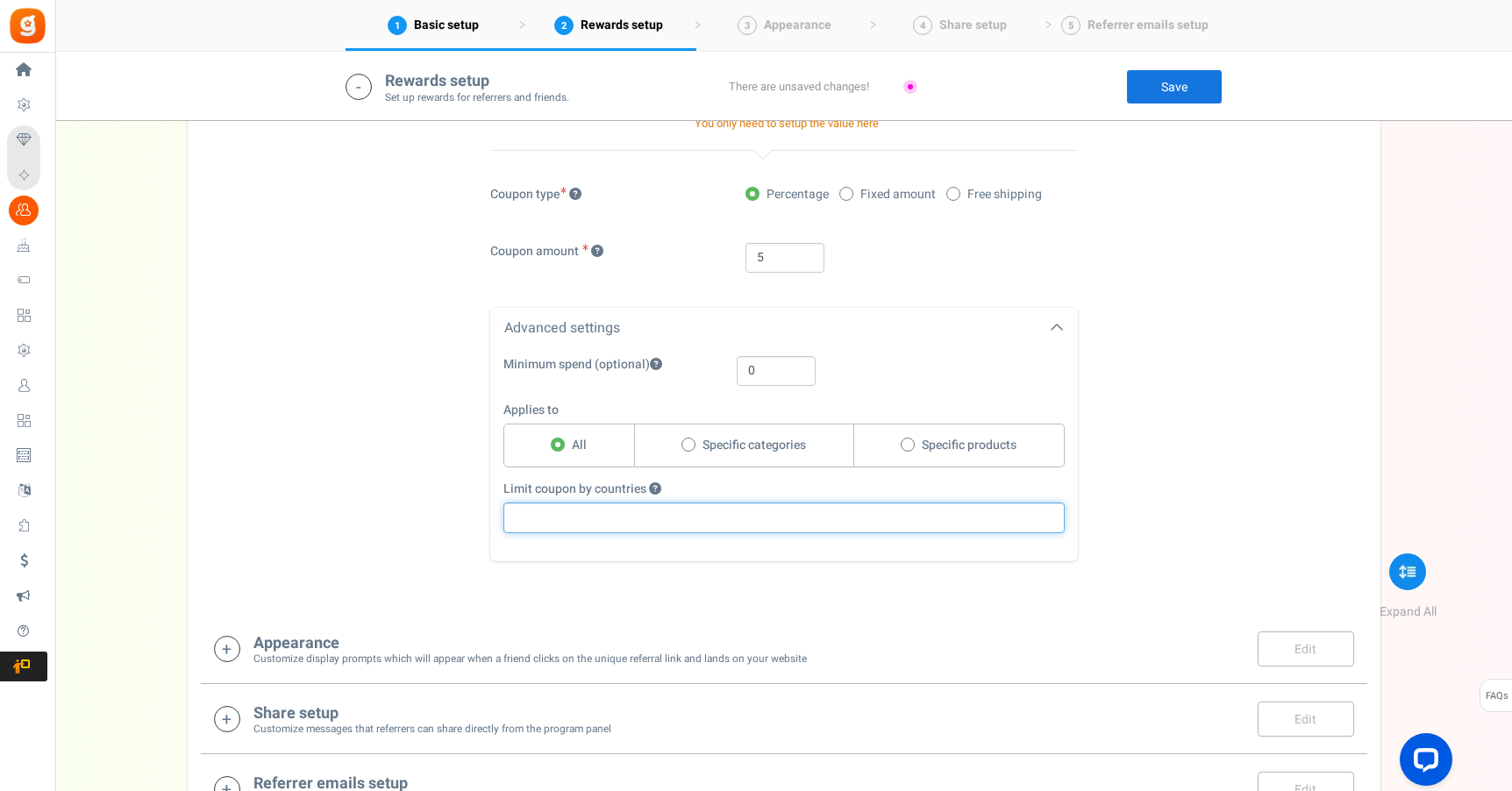 click at bounding box center [784, 517] 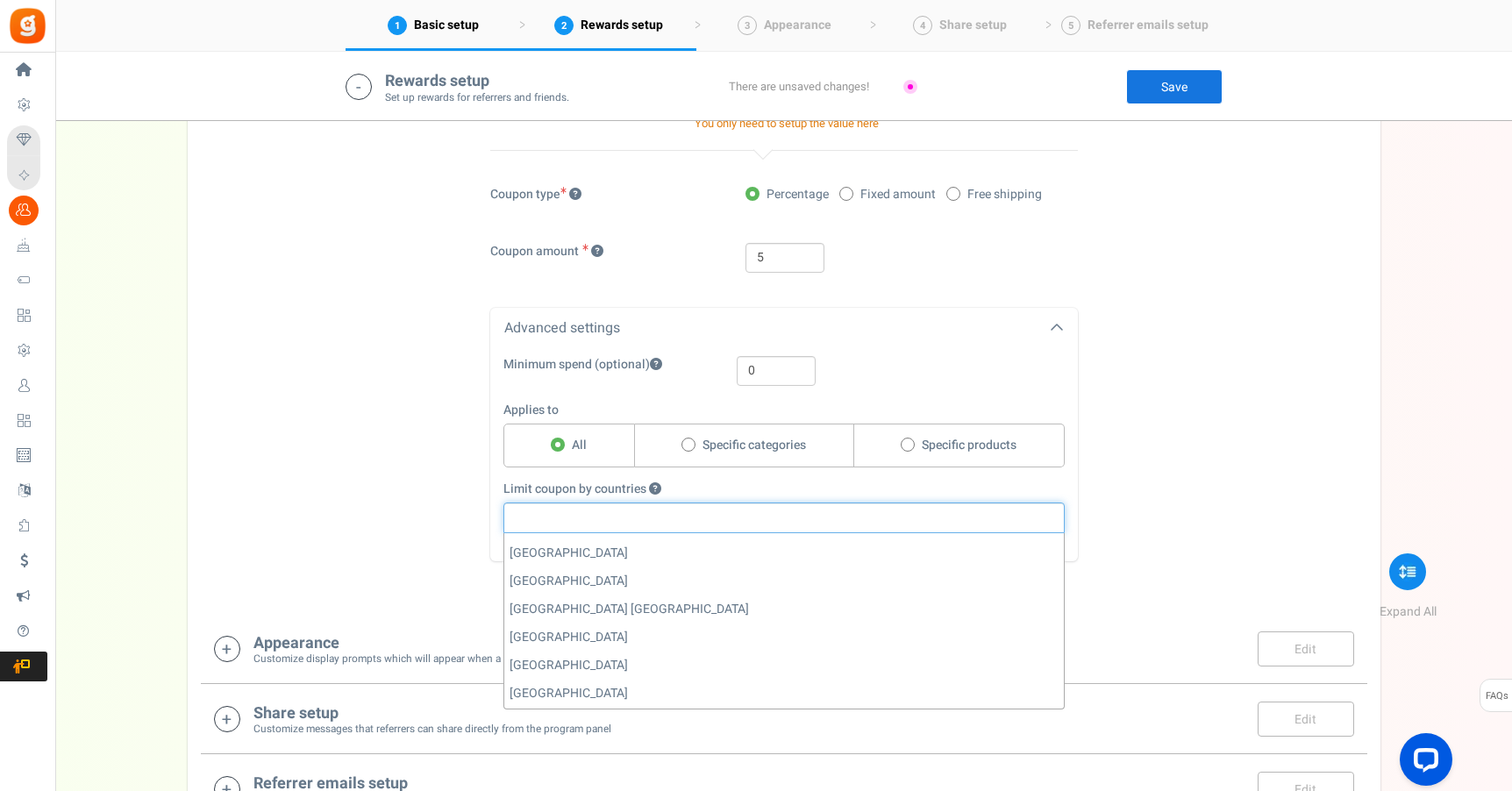 scroll, scrollTop: 6248, scrollLeft: 0, axis: vertical 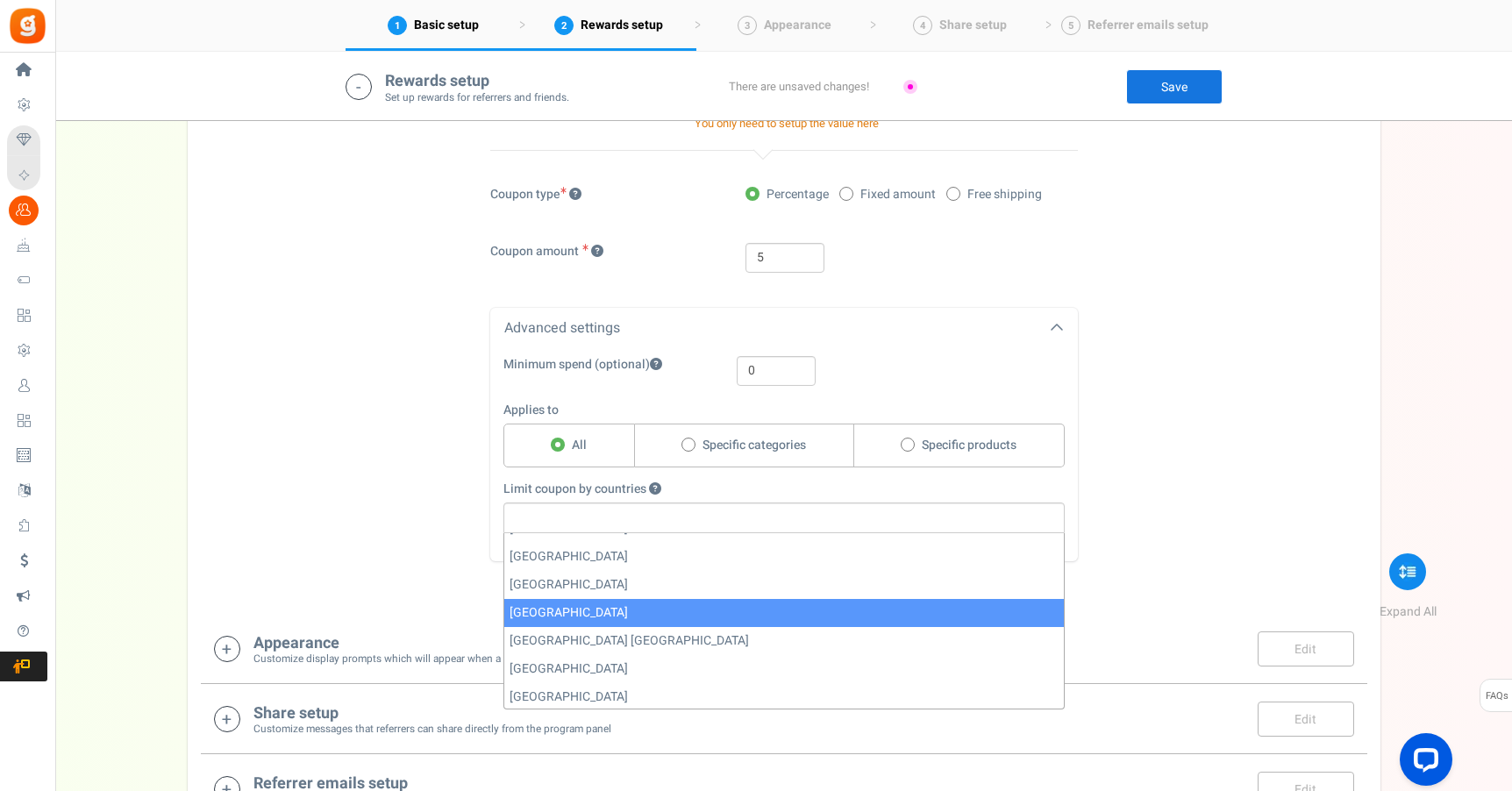 select on "US" 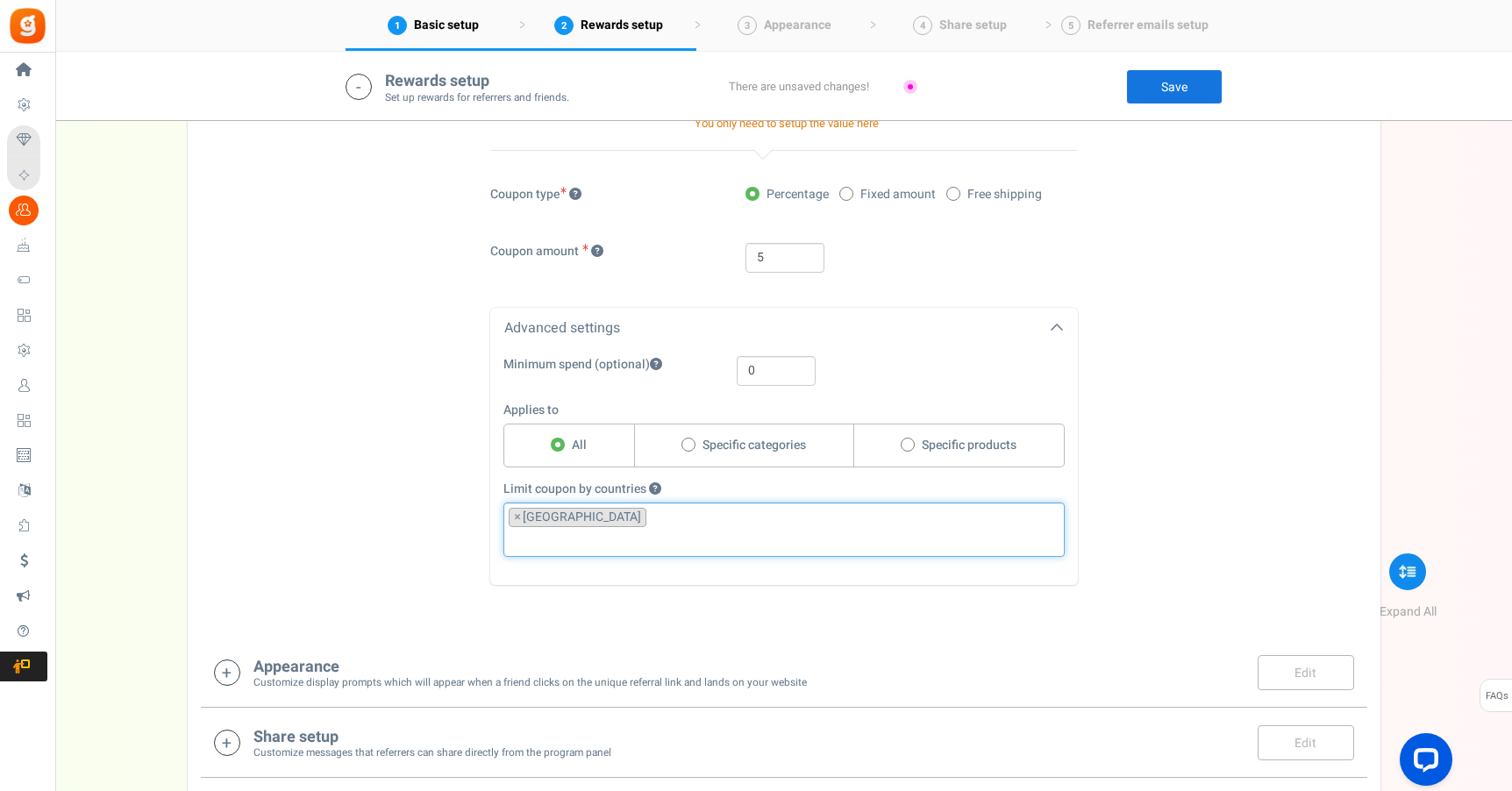 click on "1. Friend offer
Paused! Coupons over. Upload now!
2. Referrer rewards
Paused! Coupons over. Upload now!
TIP
This will be the discount offer seen by friends when they visit your site on clicking the link shared by the referrer
Download
[GEOGRAPHIC_DATA]
Automagic
Manual
NOTE  Unique coupons are automatically created and synced with your store. You only need to setup the value here
Coupon type
Percentage
Fixed amount" at bounding box center [784, 233] 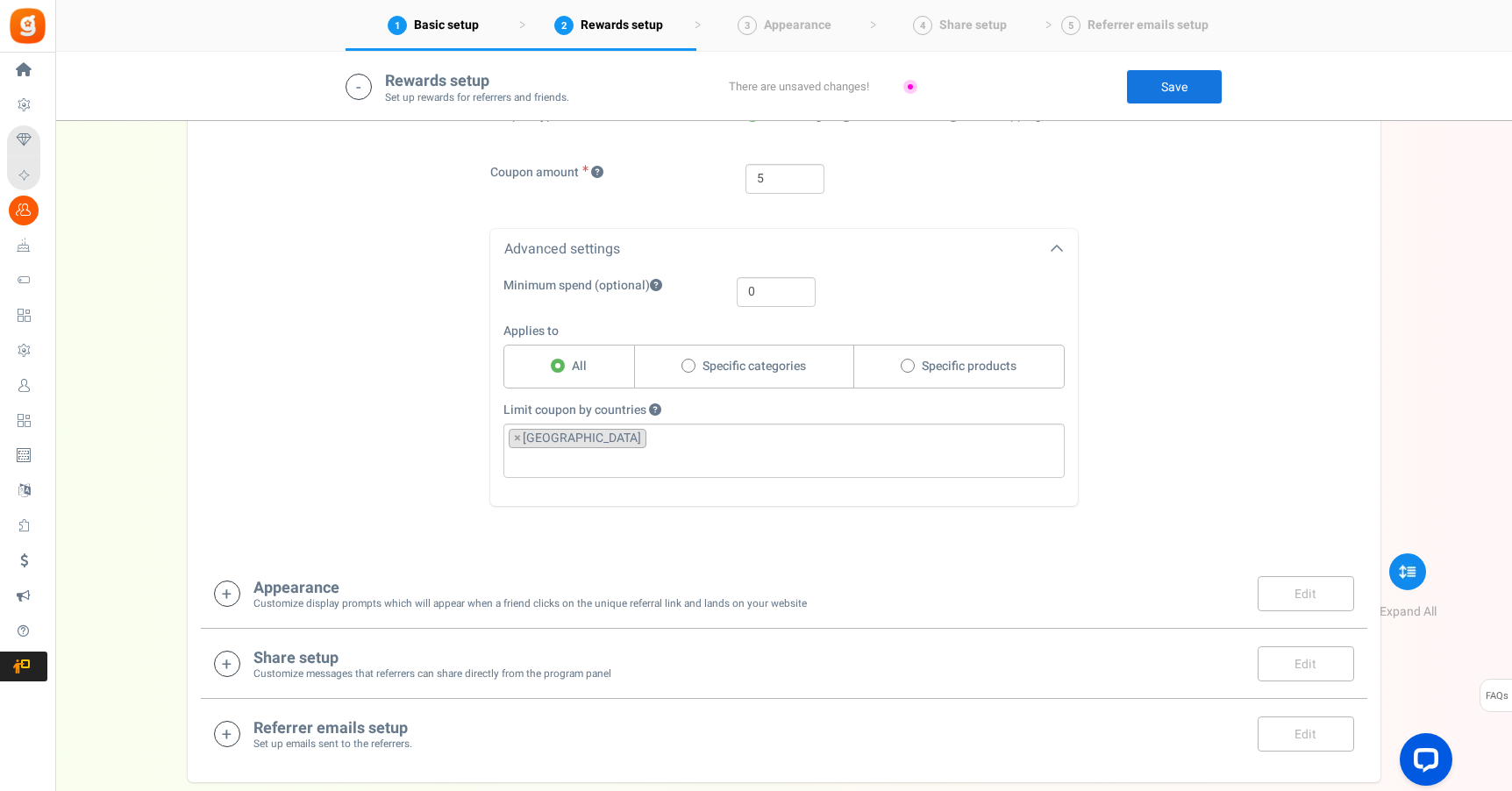 scroll, scrollTop: 1710, scrollLeft: 0, axis: vertical 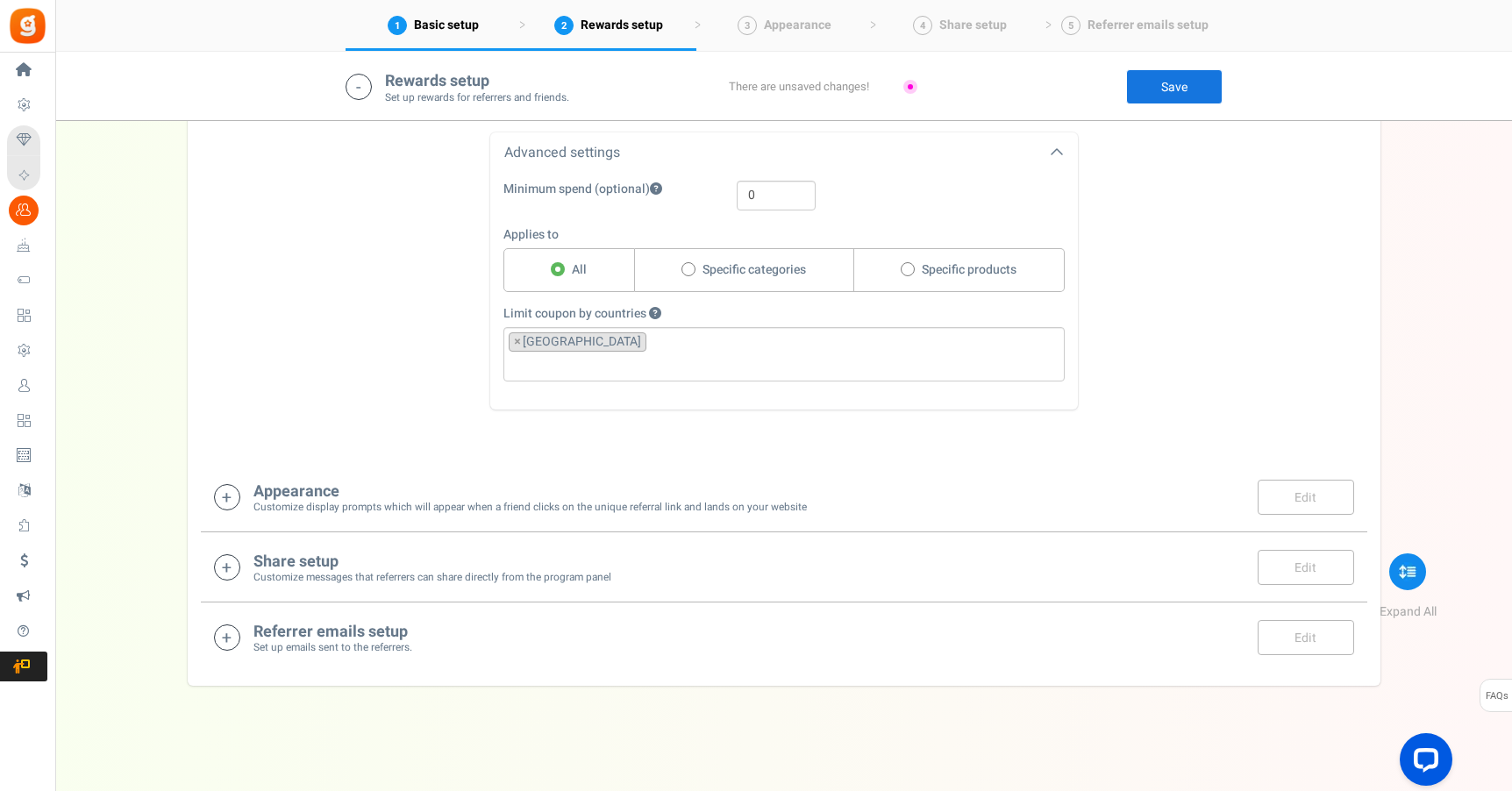 click on "Appearance" at bounding box center (530, 492) 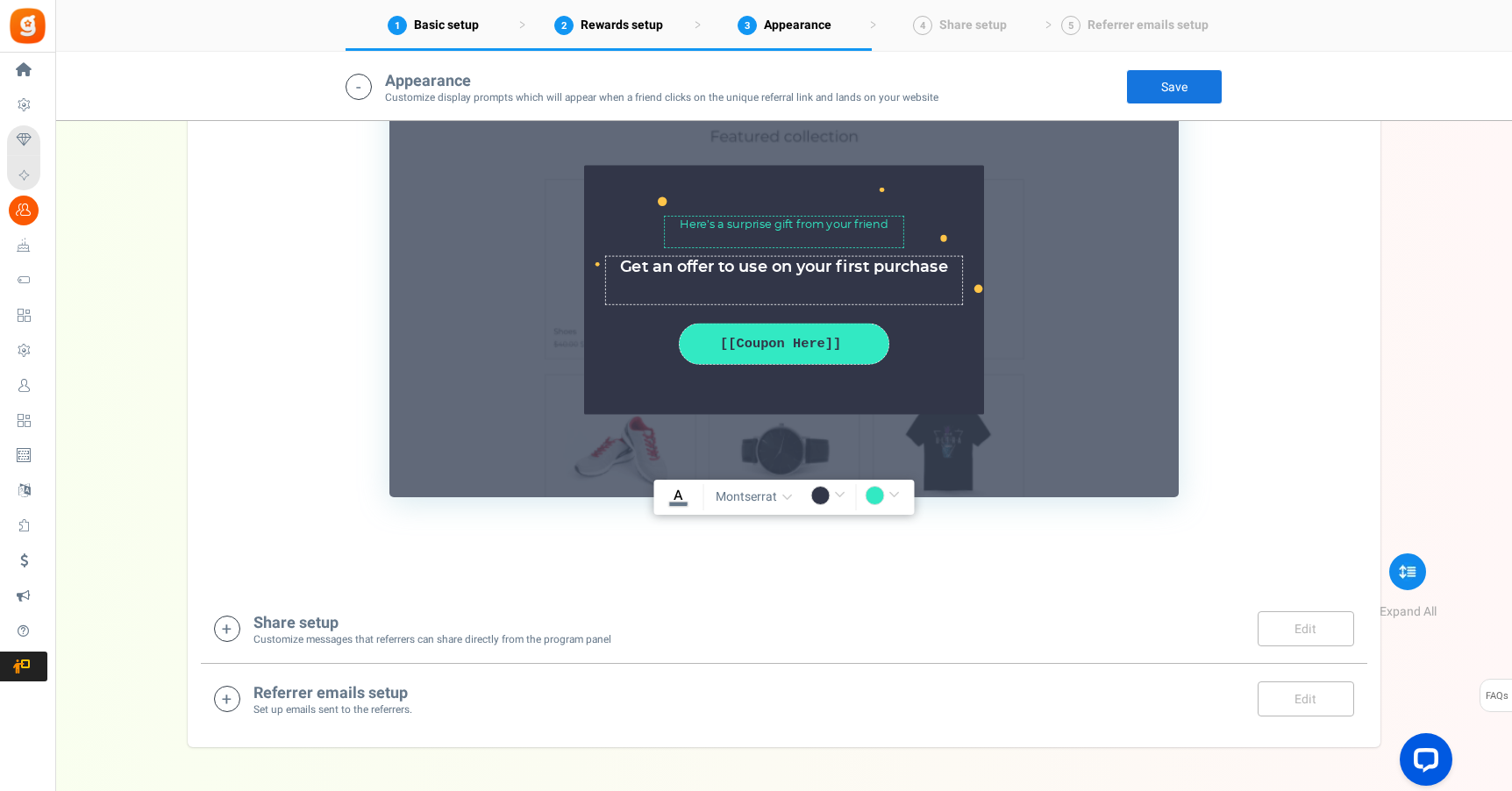 scroll, scrollTop: 2458, scrollLeft: 0, axis: vertical 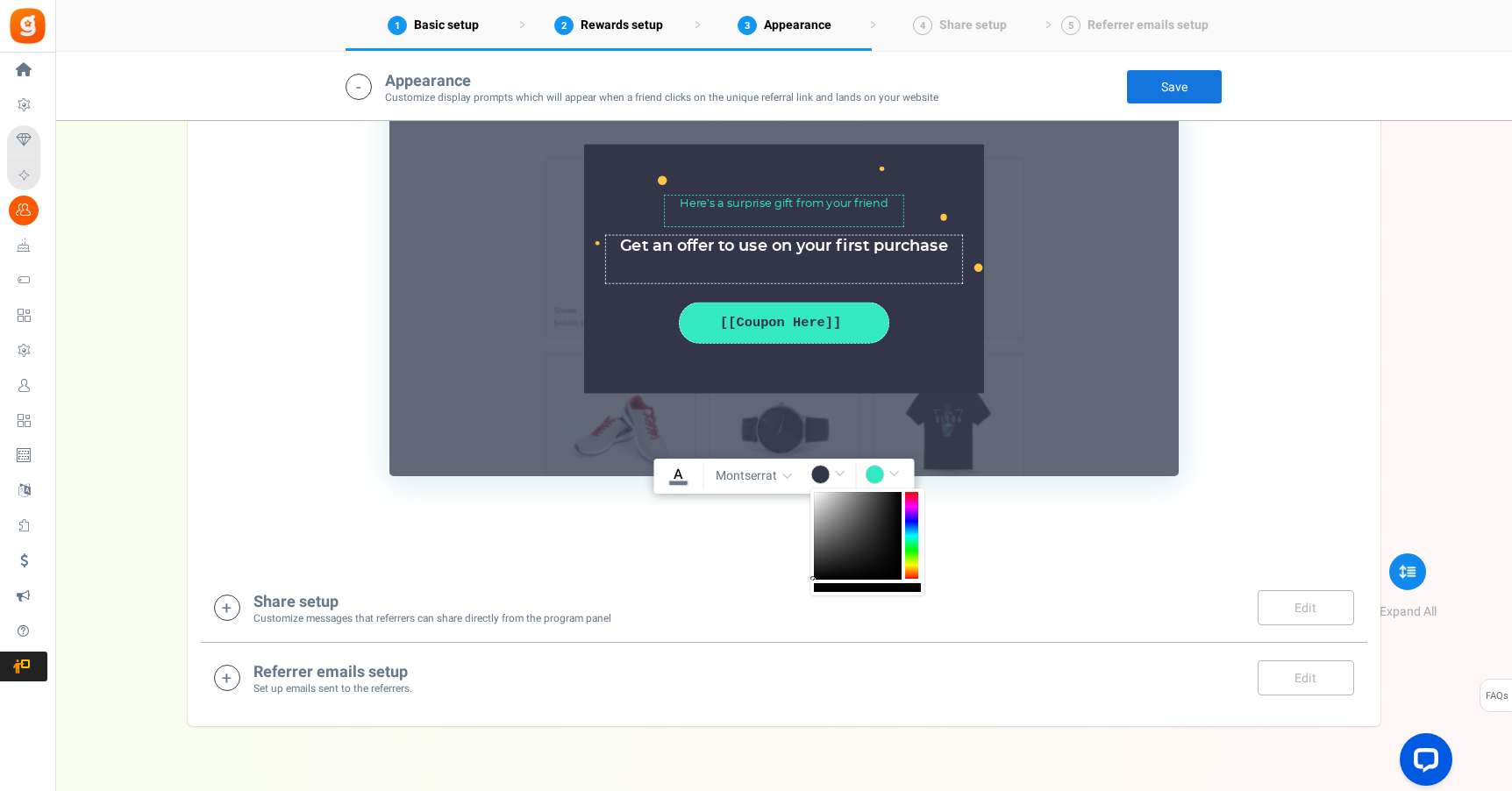 click on "#323648" at bounding box center [831, 476] 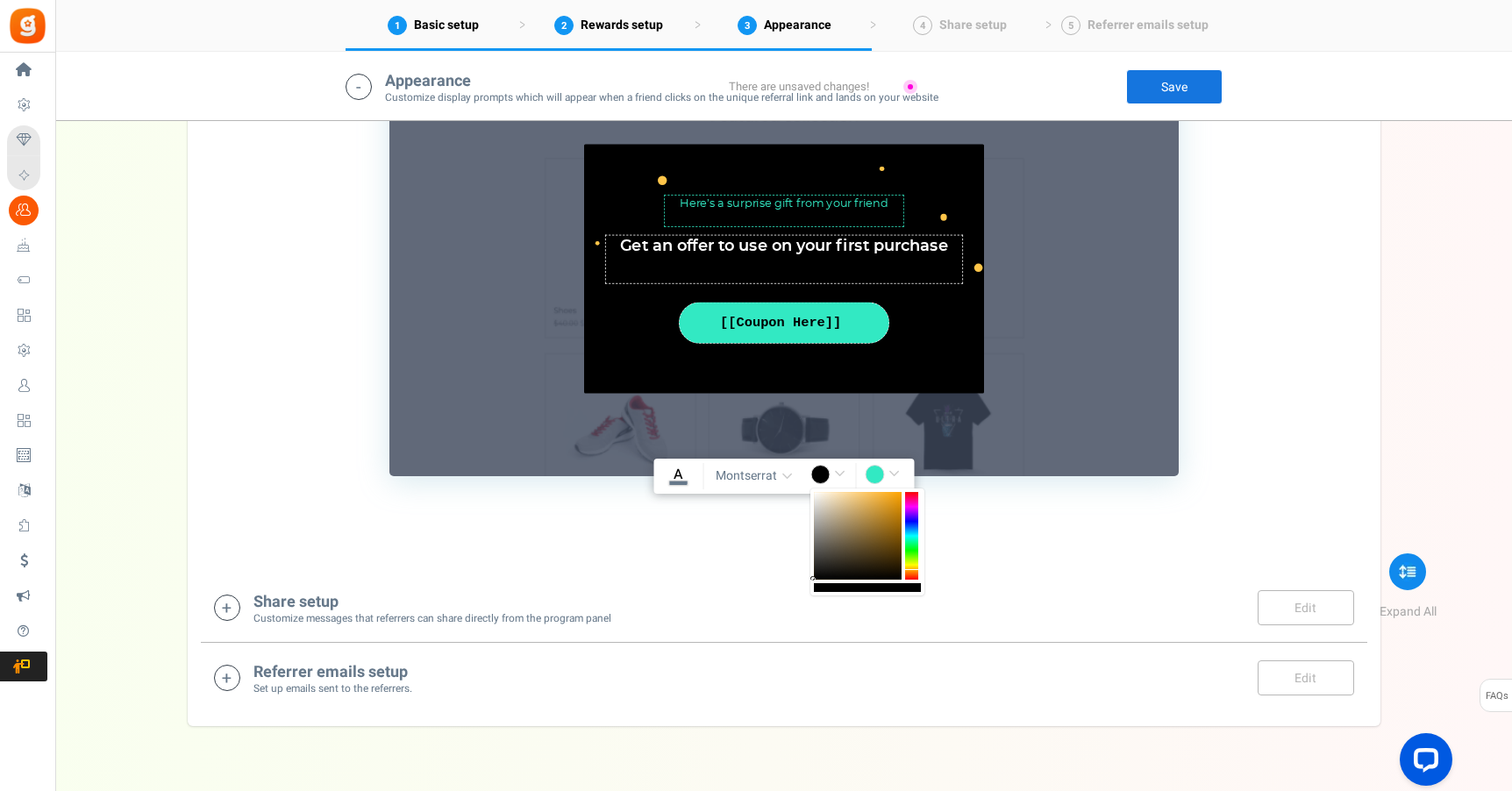 click at bounding box center (911, 536) 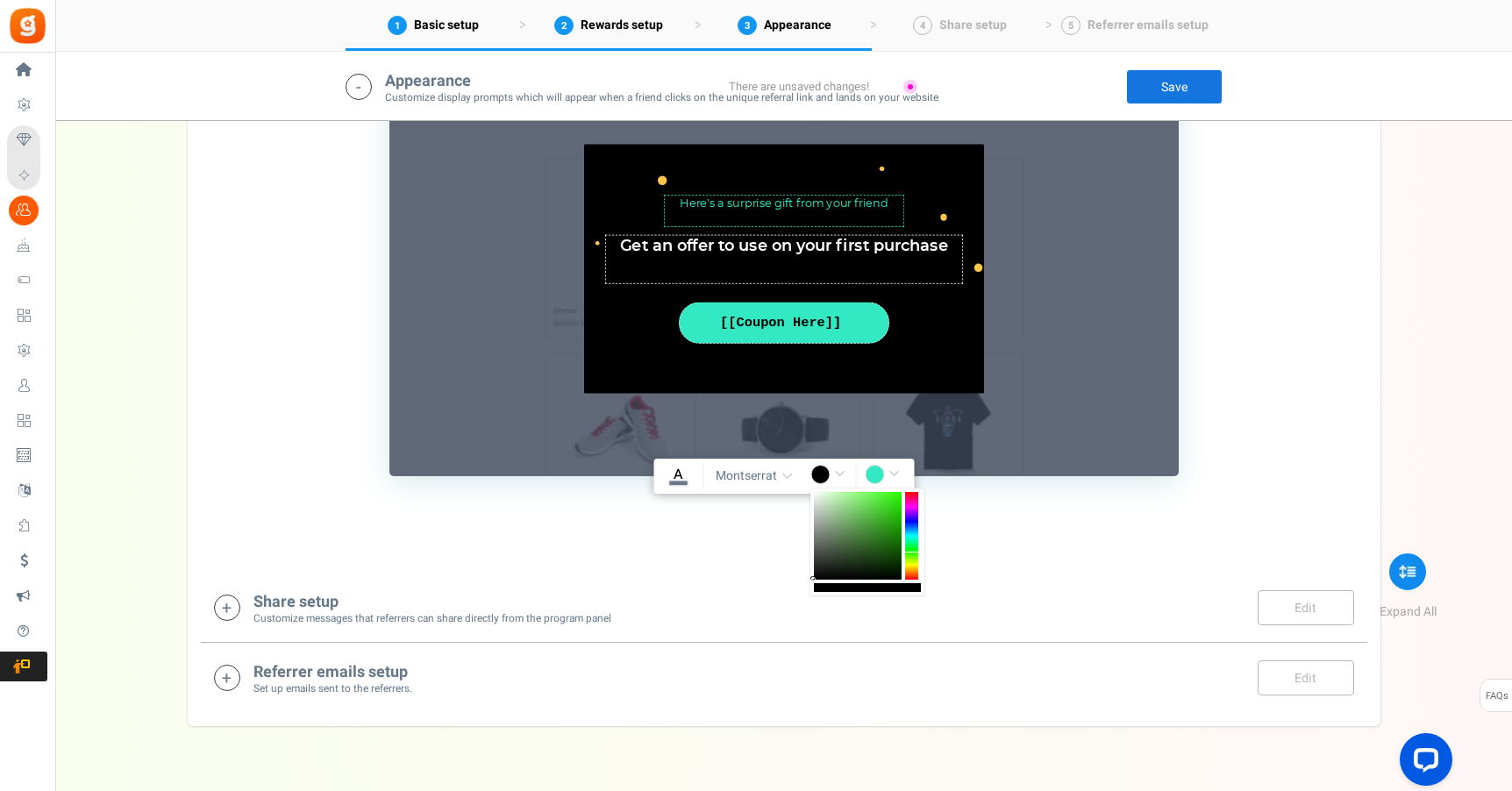 click at bounding box center (911, 536) 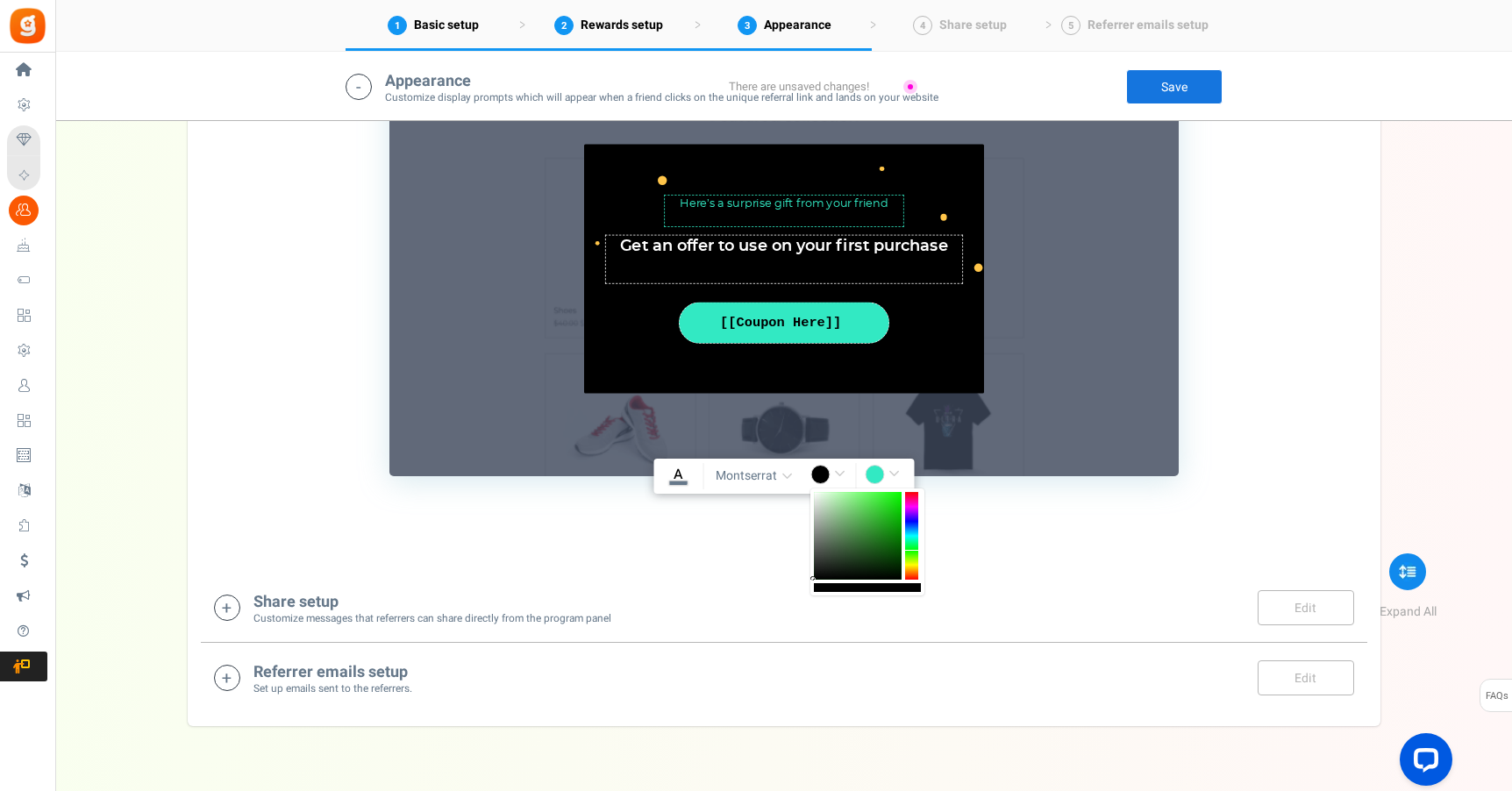 click at bounding box center [911, 536] 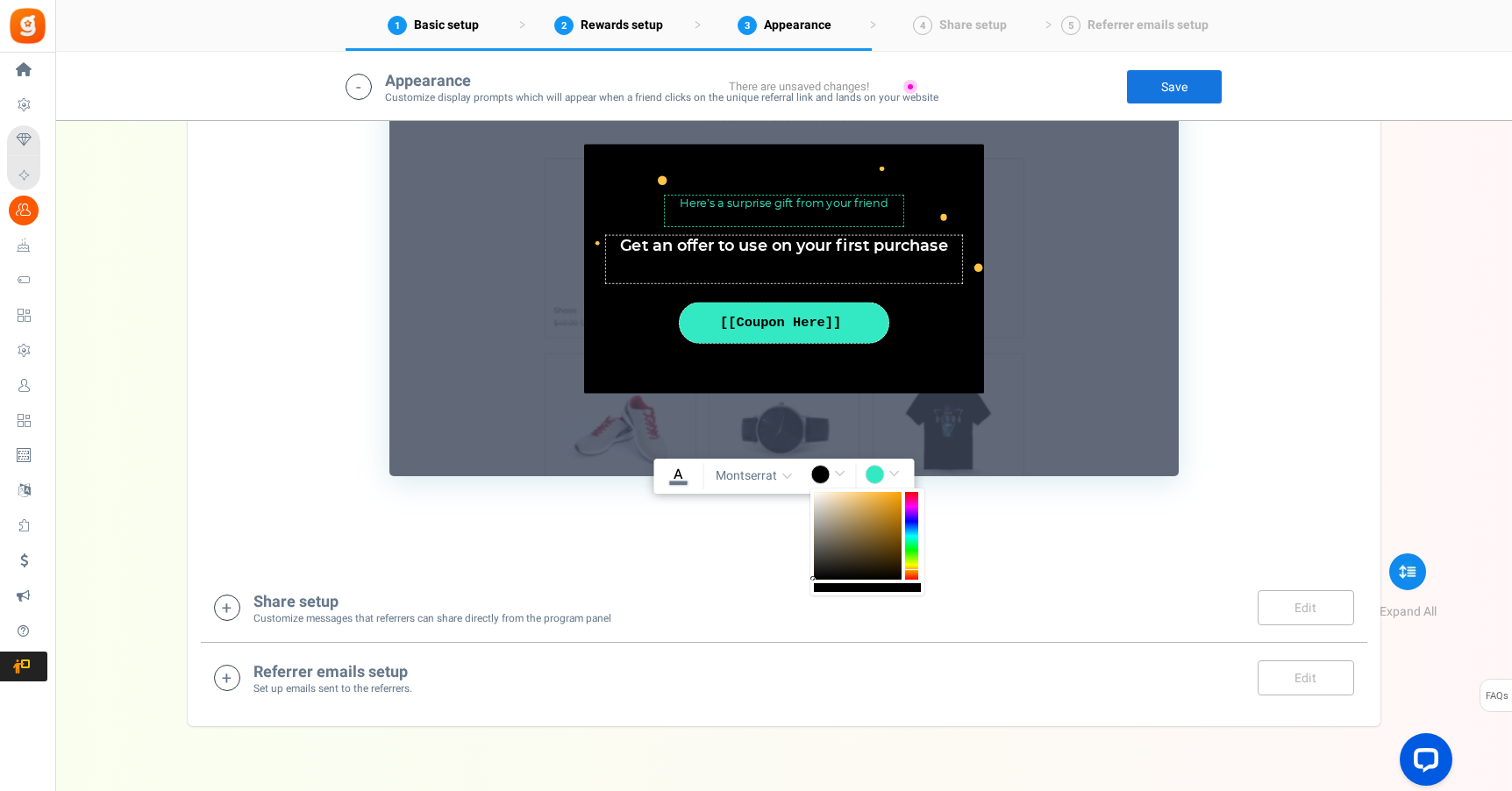 drag, startPoint x: 911, startPoint y: 560, endPoint x: 910, endPoint y: 570, distance: 10.049876 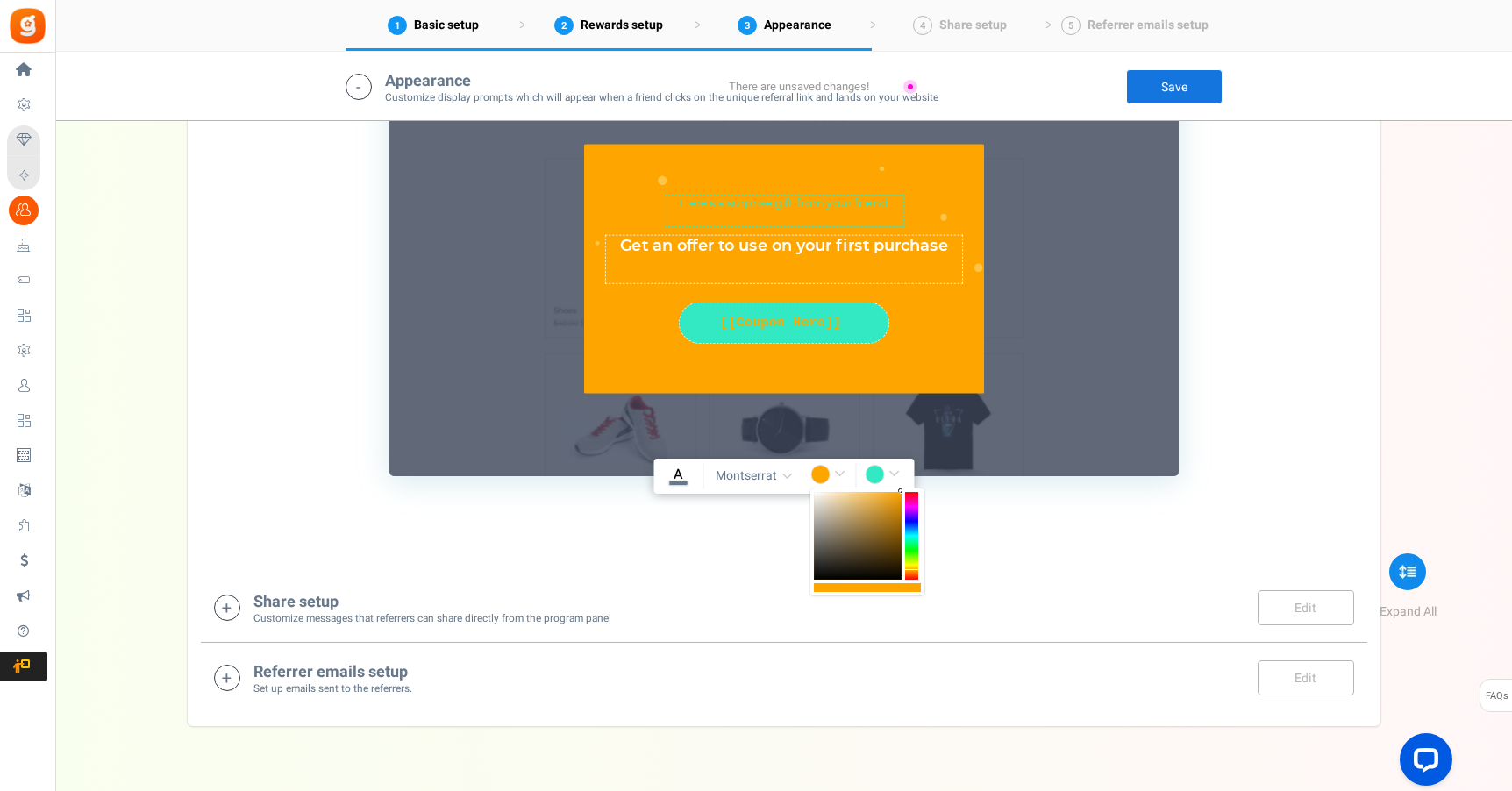 drag, startPoint x: 884, startPoint y: 503, endPoint x: 941, endPoint y: 469, distance: 66.370174 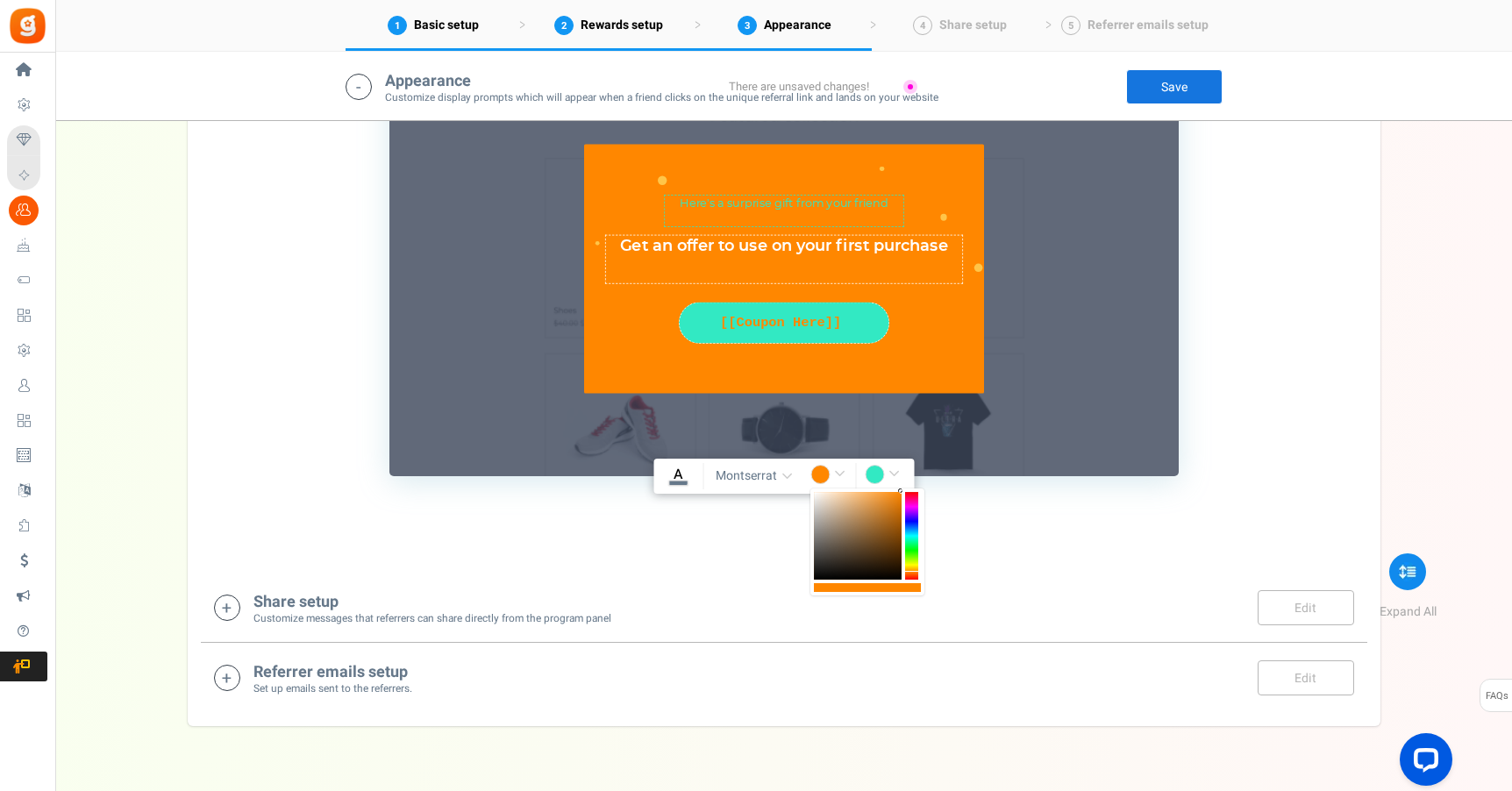 click at bounding box center (911, 536) 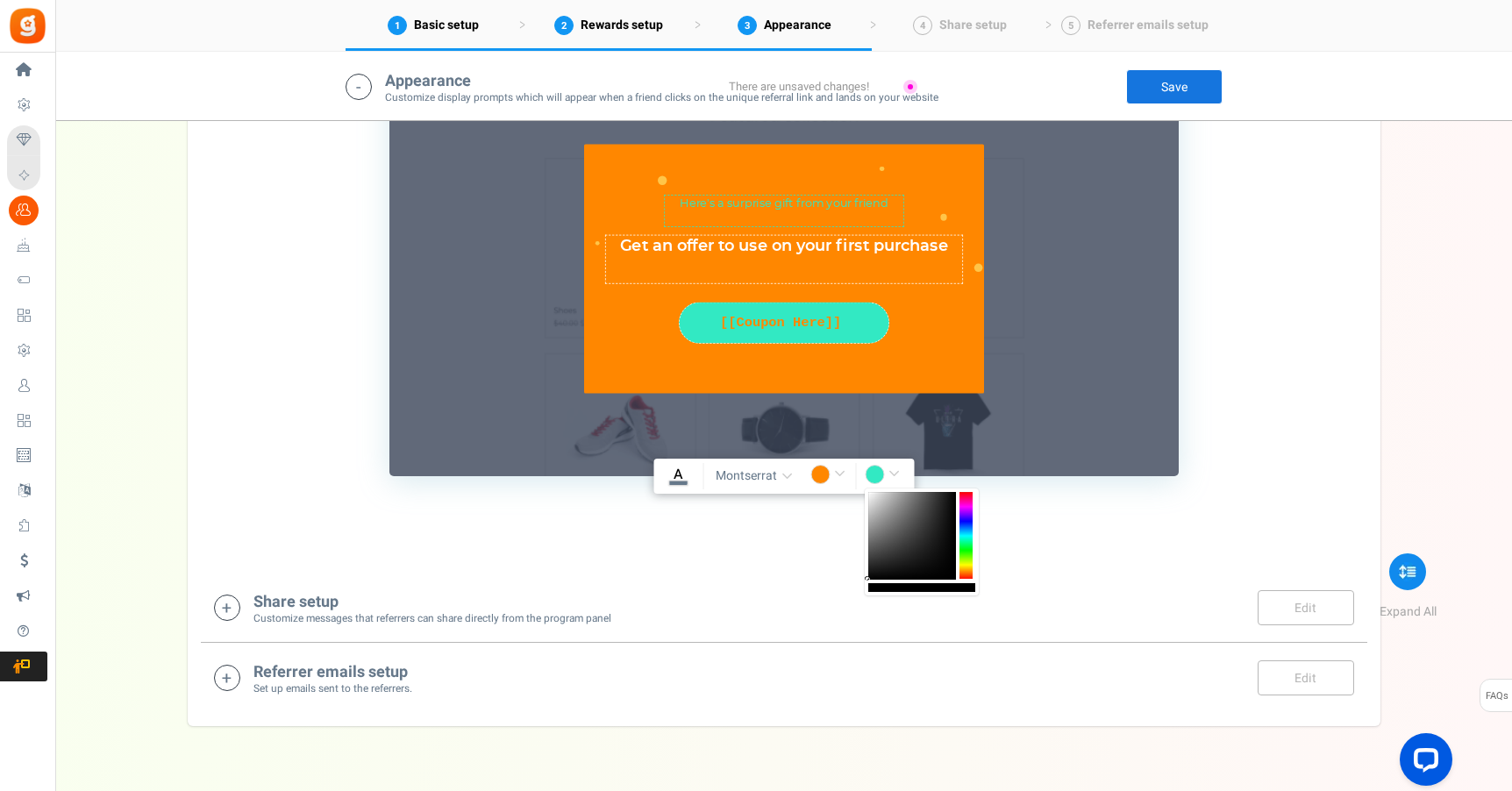 click on "#32e9c3" at bounding box center [885, 476] 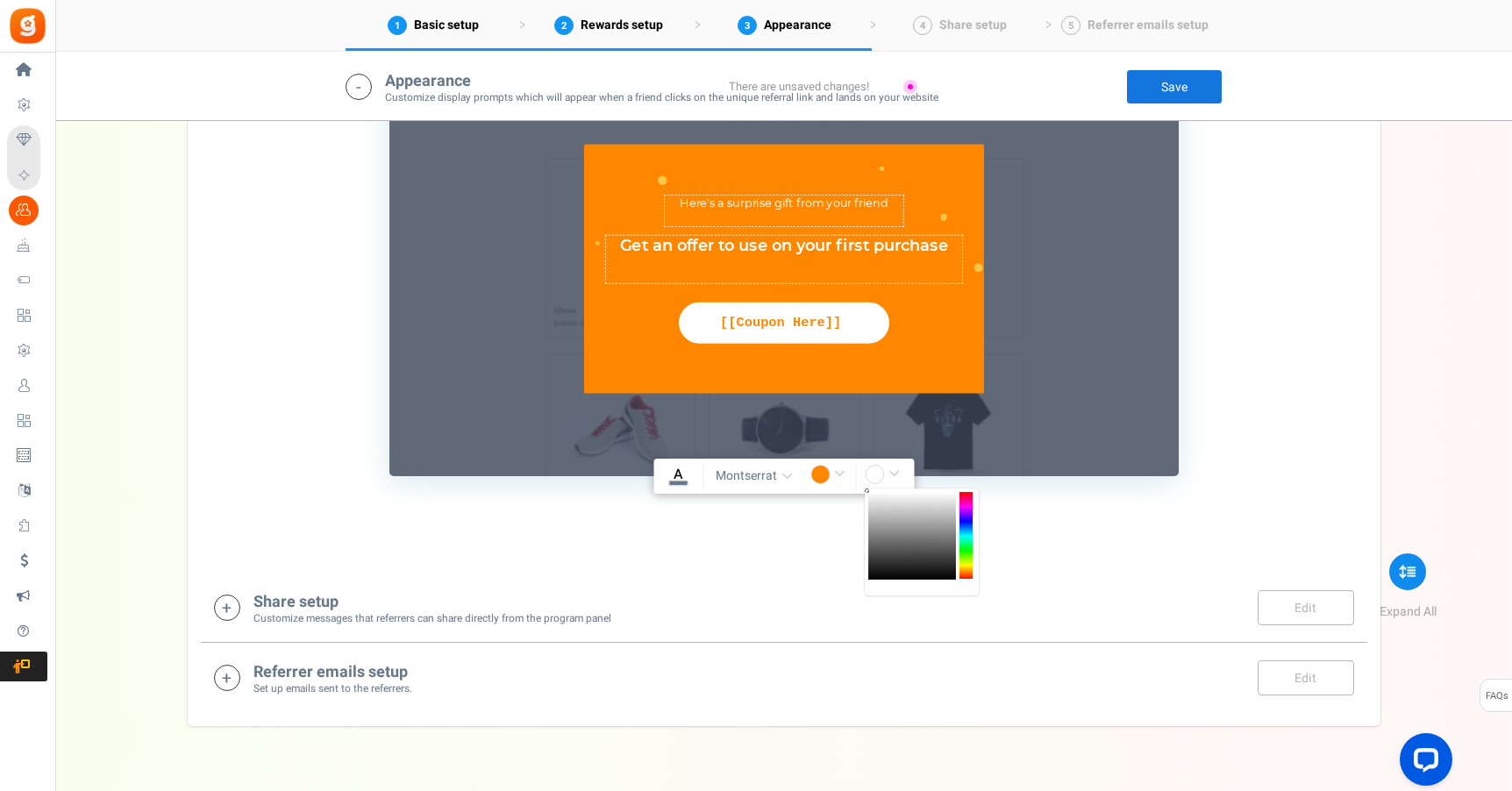drag, startPoint x: 870, startPoint y: 491, endPoint x: 827, endPoint y: 450, distance: 59.4138 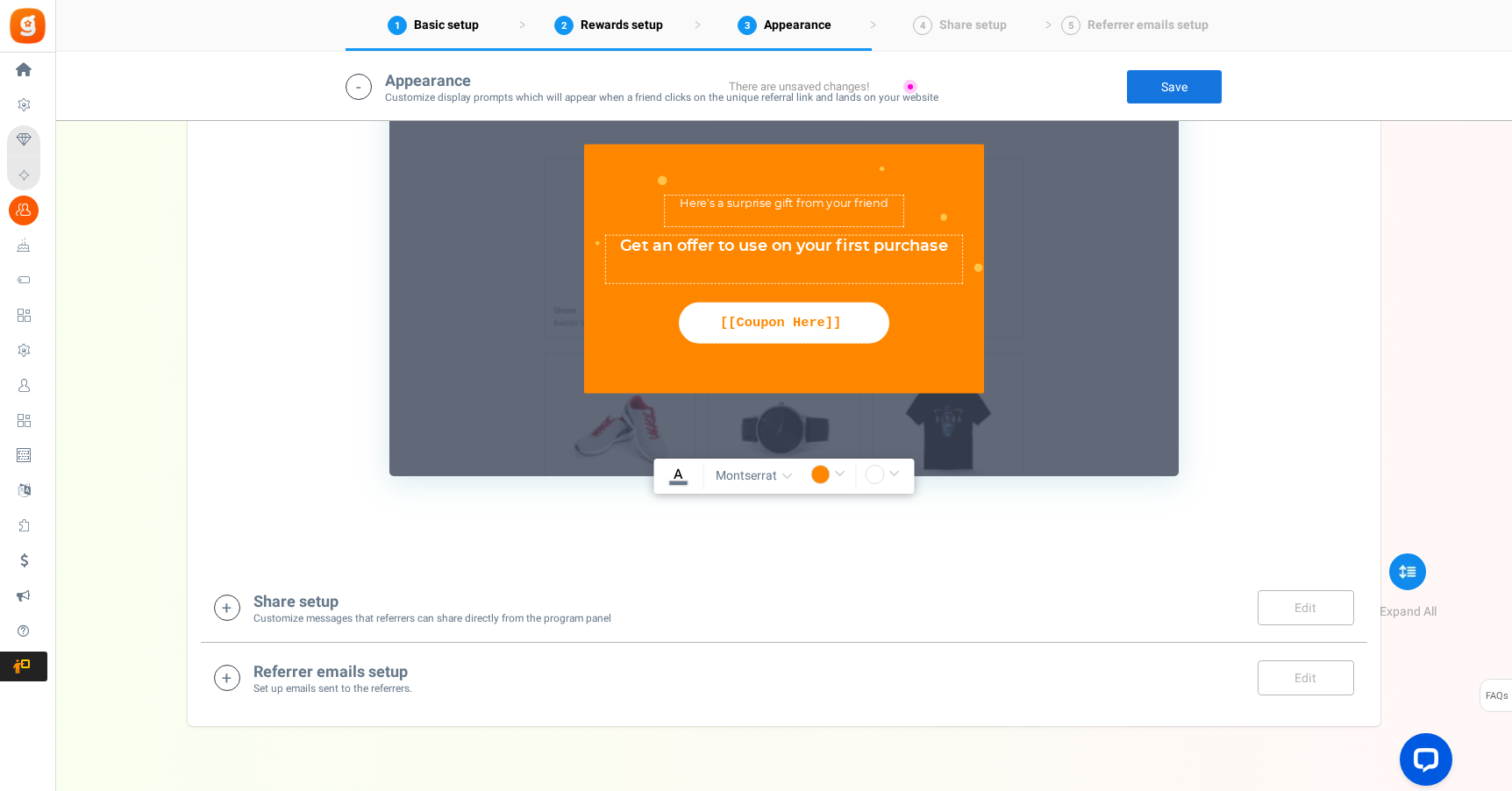 click on "montserrat" at bounding box center (746, 476) 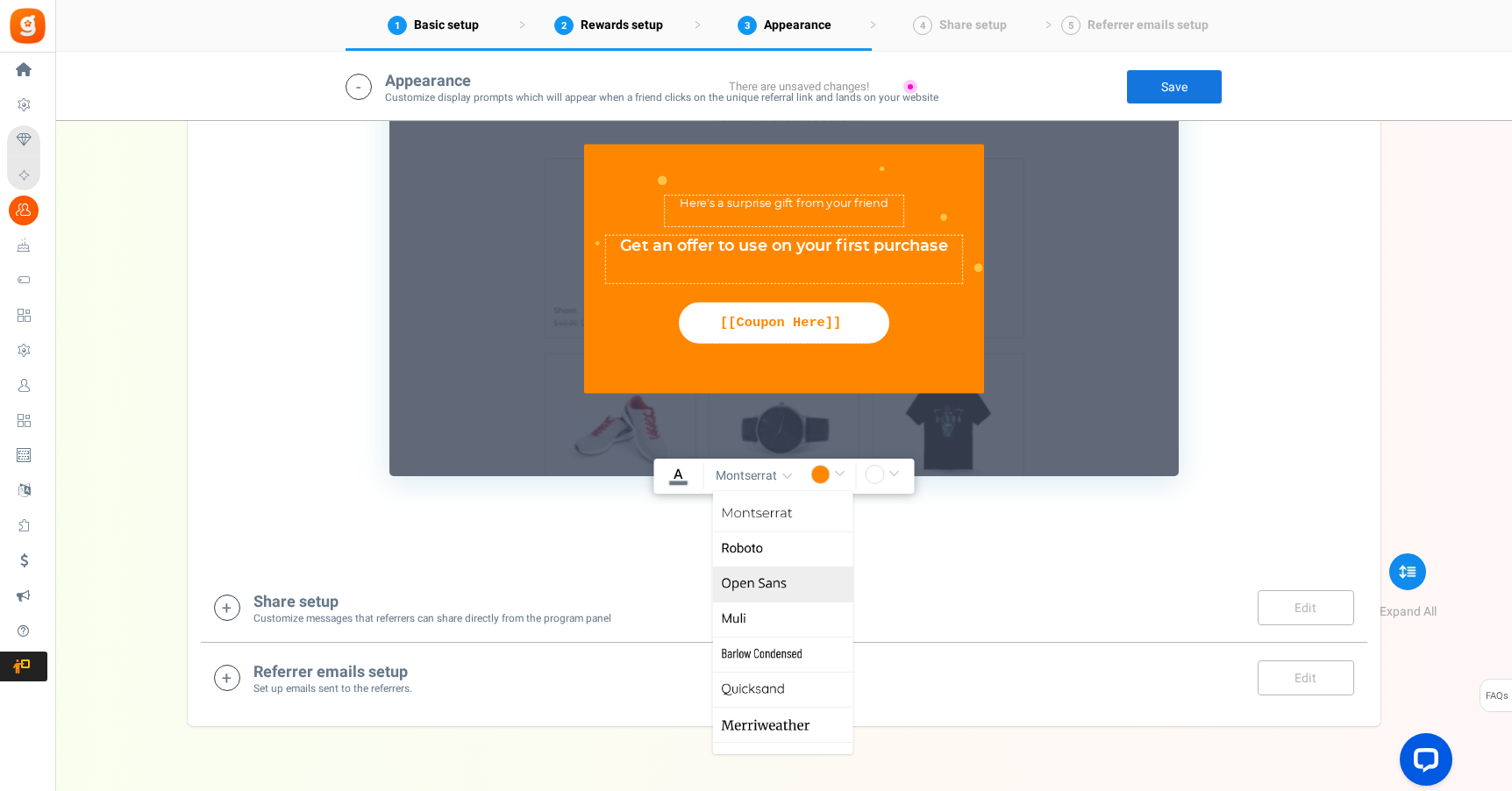 scroll, scrollTop: 4, scrollLeft: 0, axis: vertical 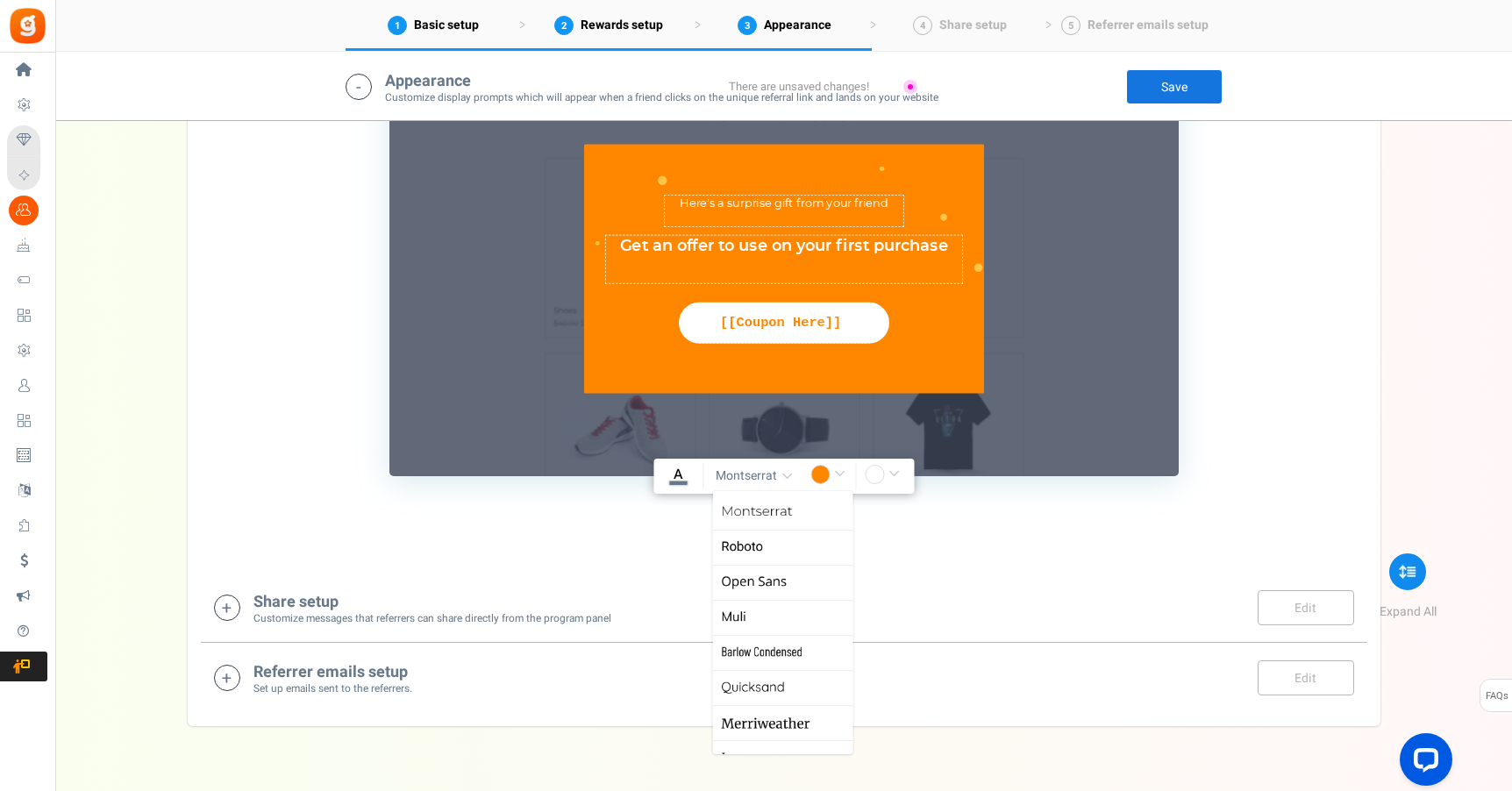 click on "Barlow Condensed" at bounding box center [782, 652] 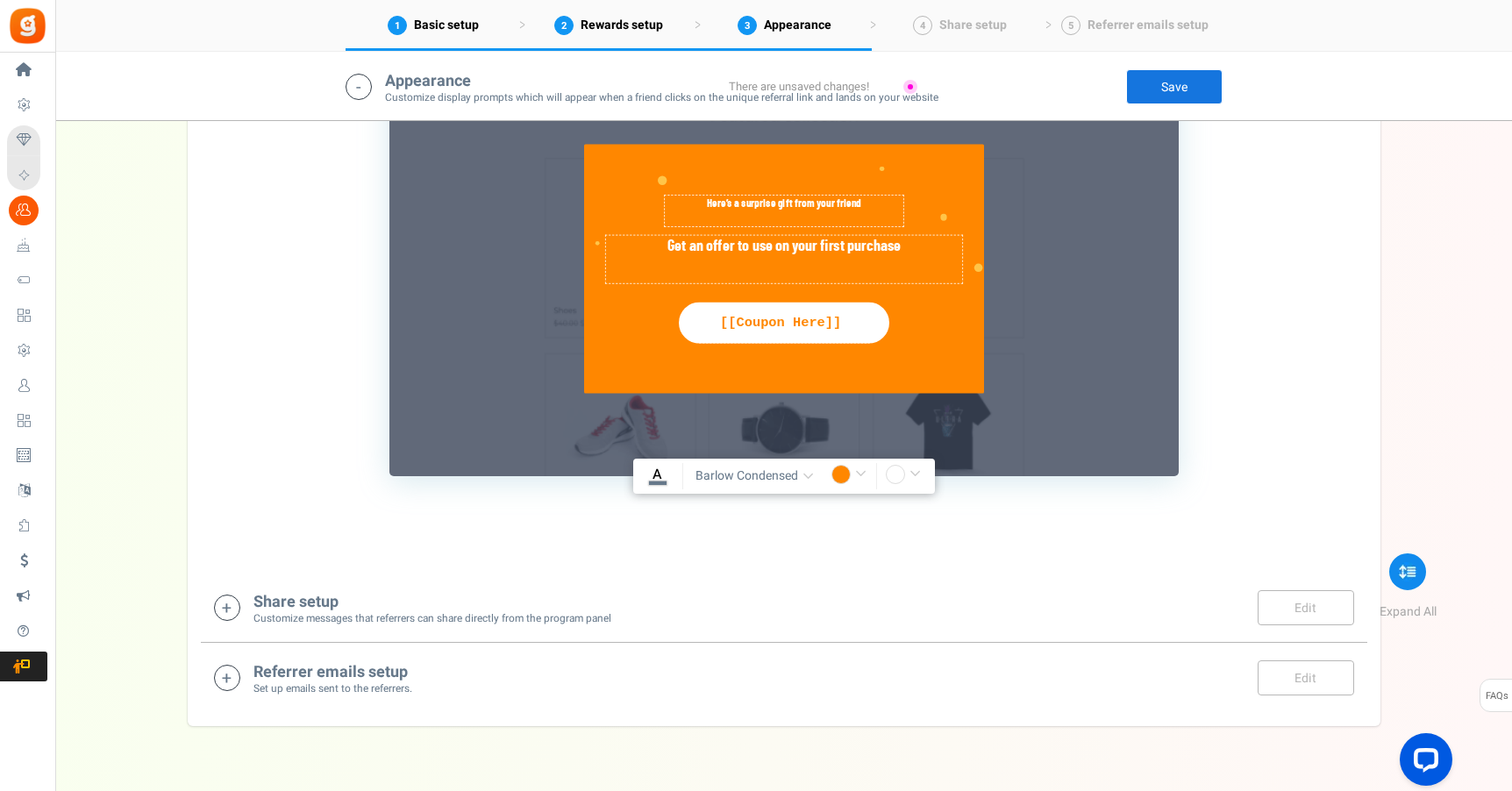click on "Barlow Condensed" at bounding box center (746, 476) 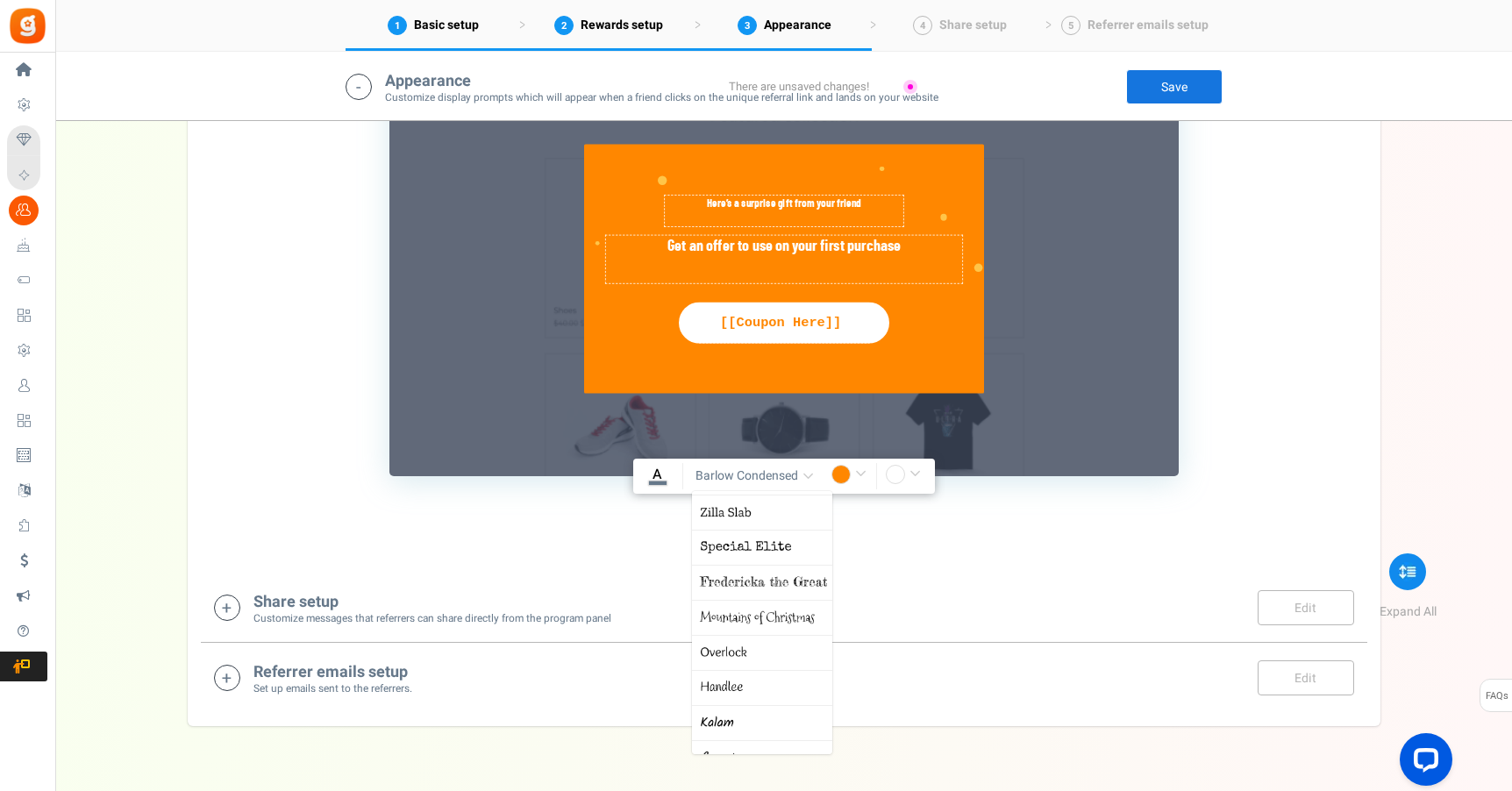 scroll, scrollTop: 0, scrollLeft: 0, axis: both 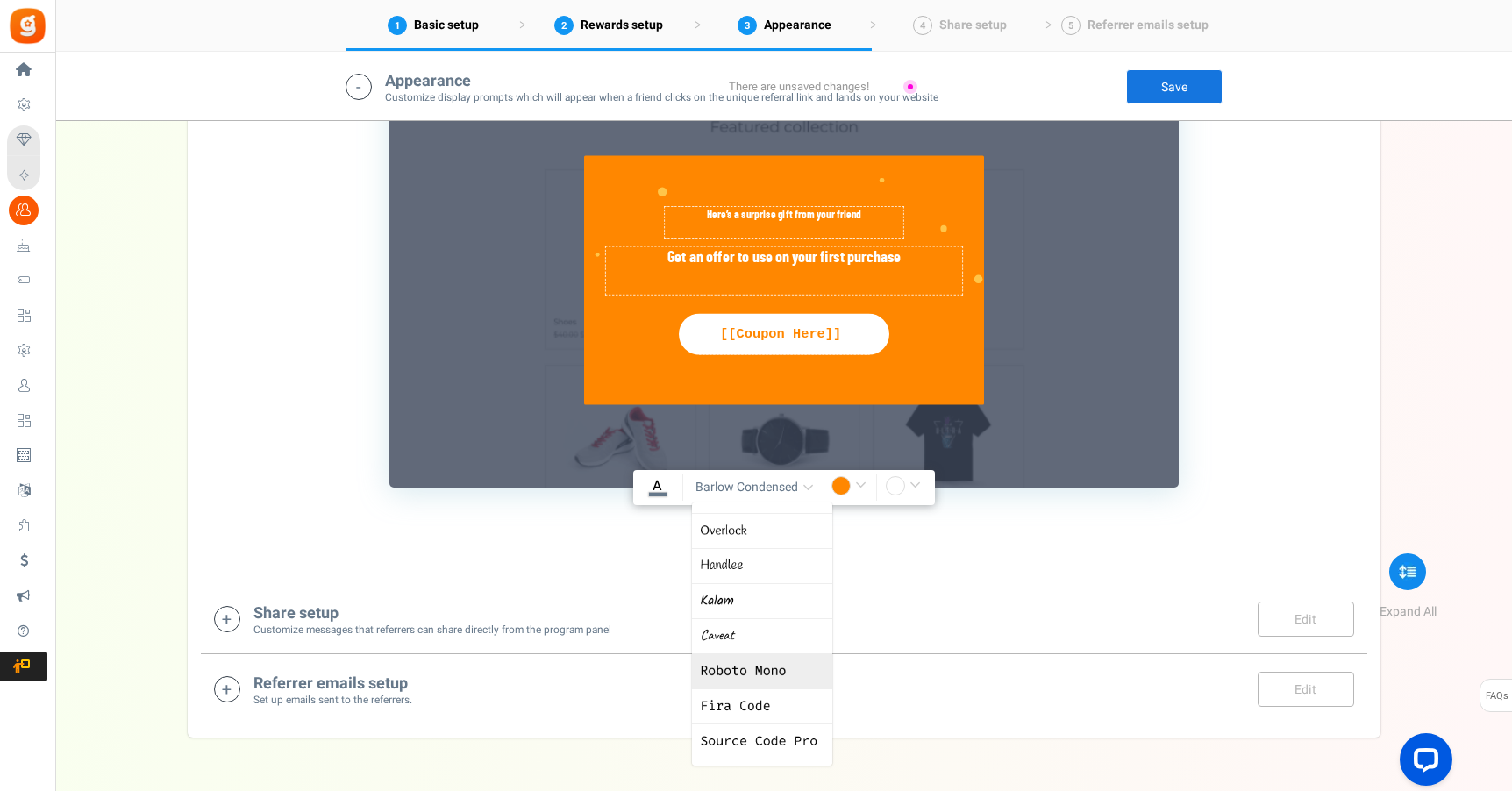 click on "Roboto Mono" at bounding box center [762, 671] 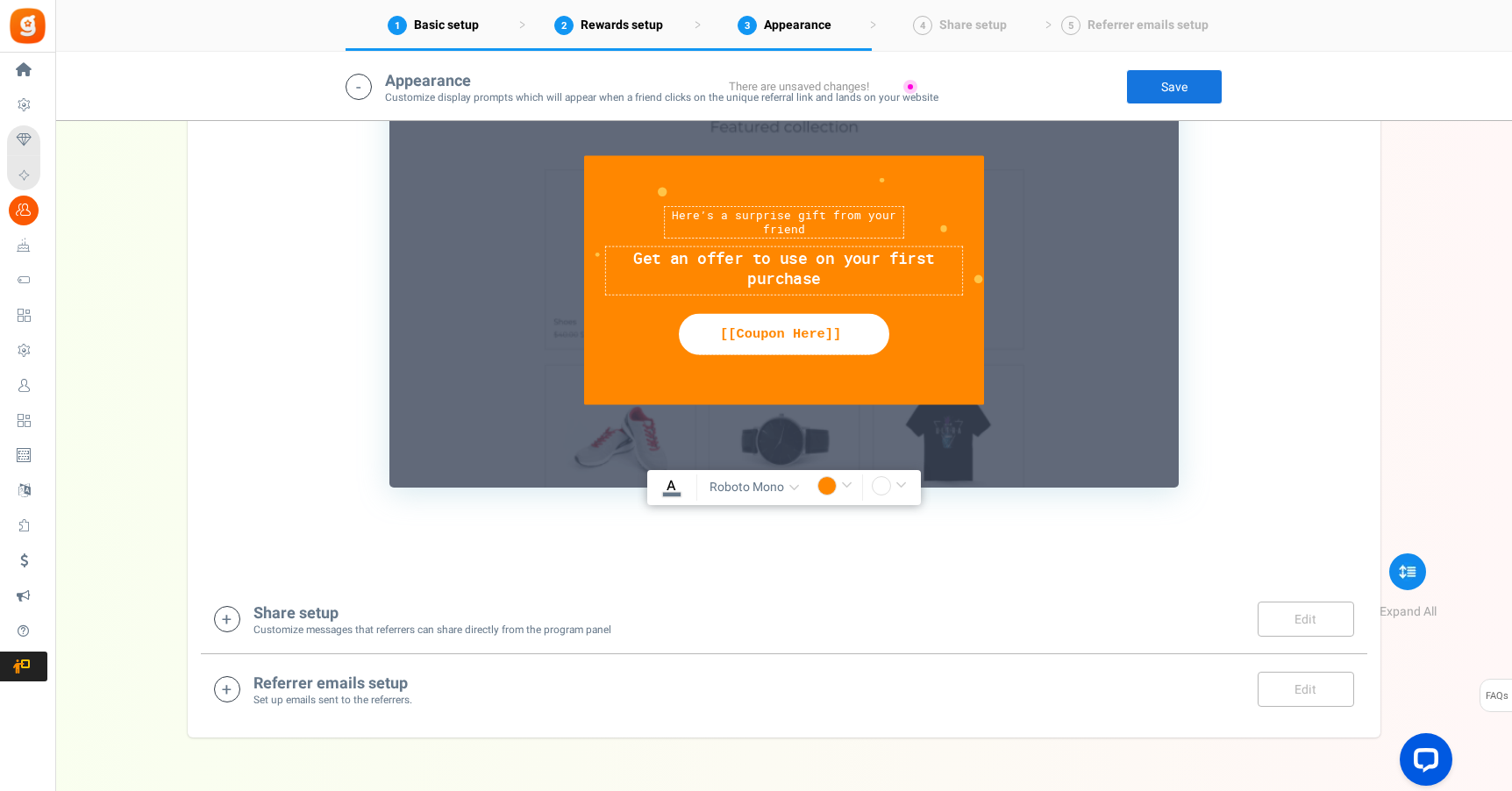 click on "A" at bounding box center [671, 486] 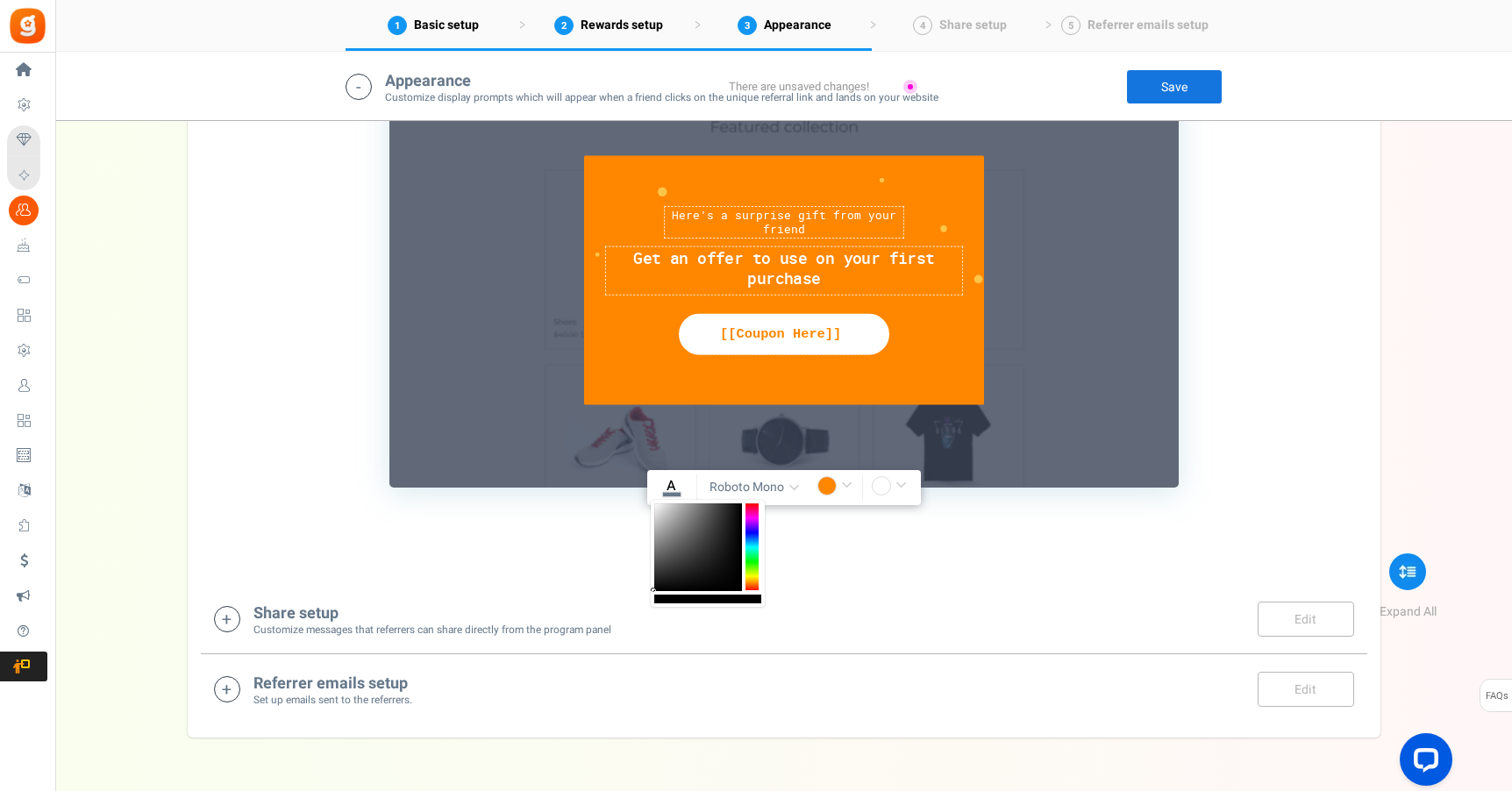 type on "rgba(0,0,0,1)" 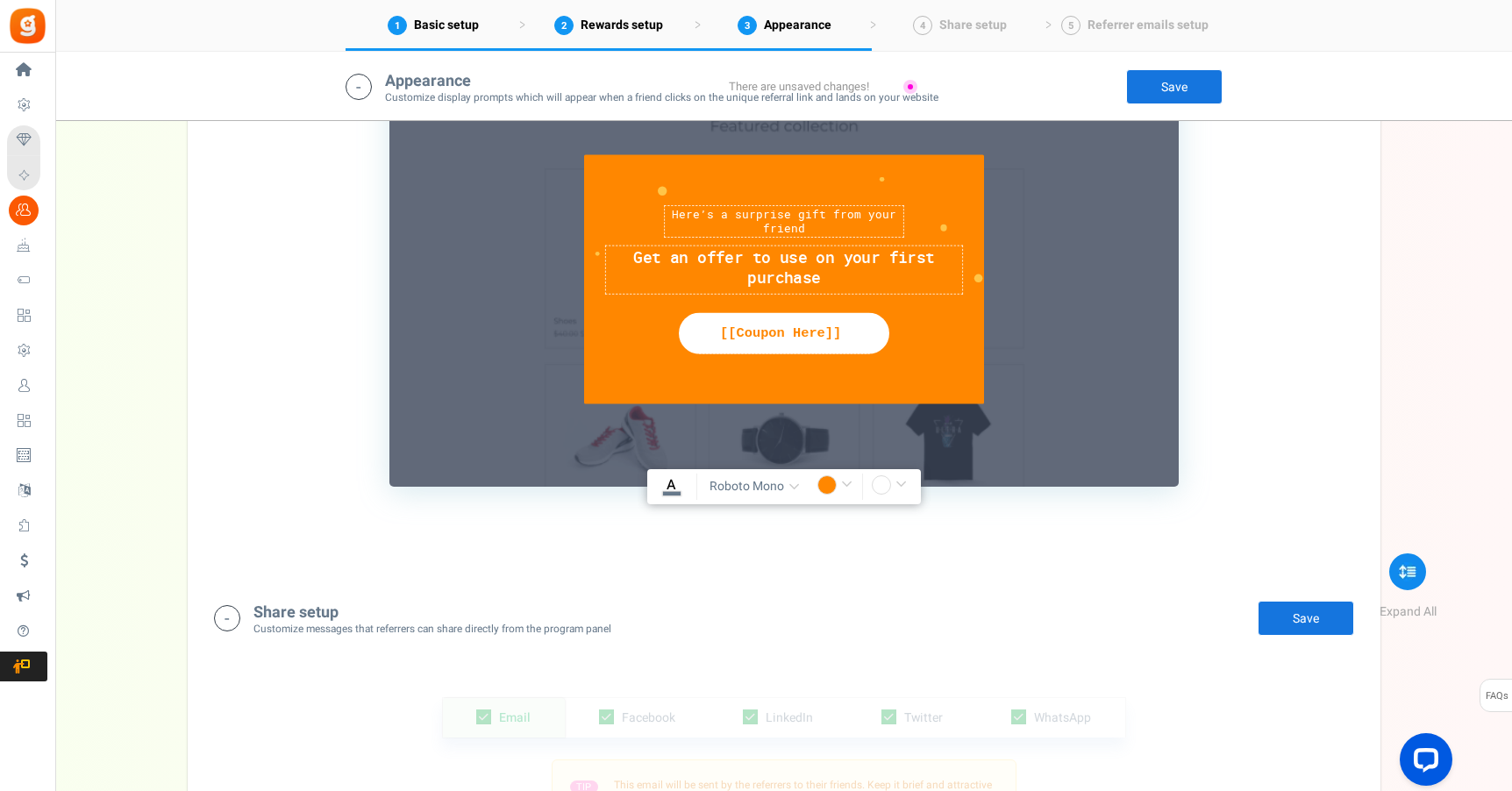 click on "Save" at bounding box center (1306, 618) 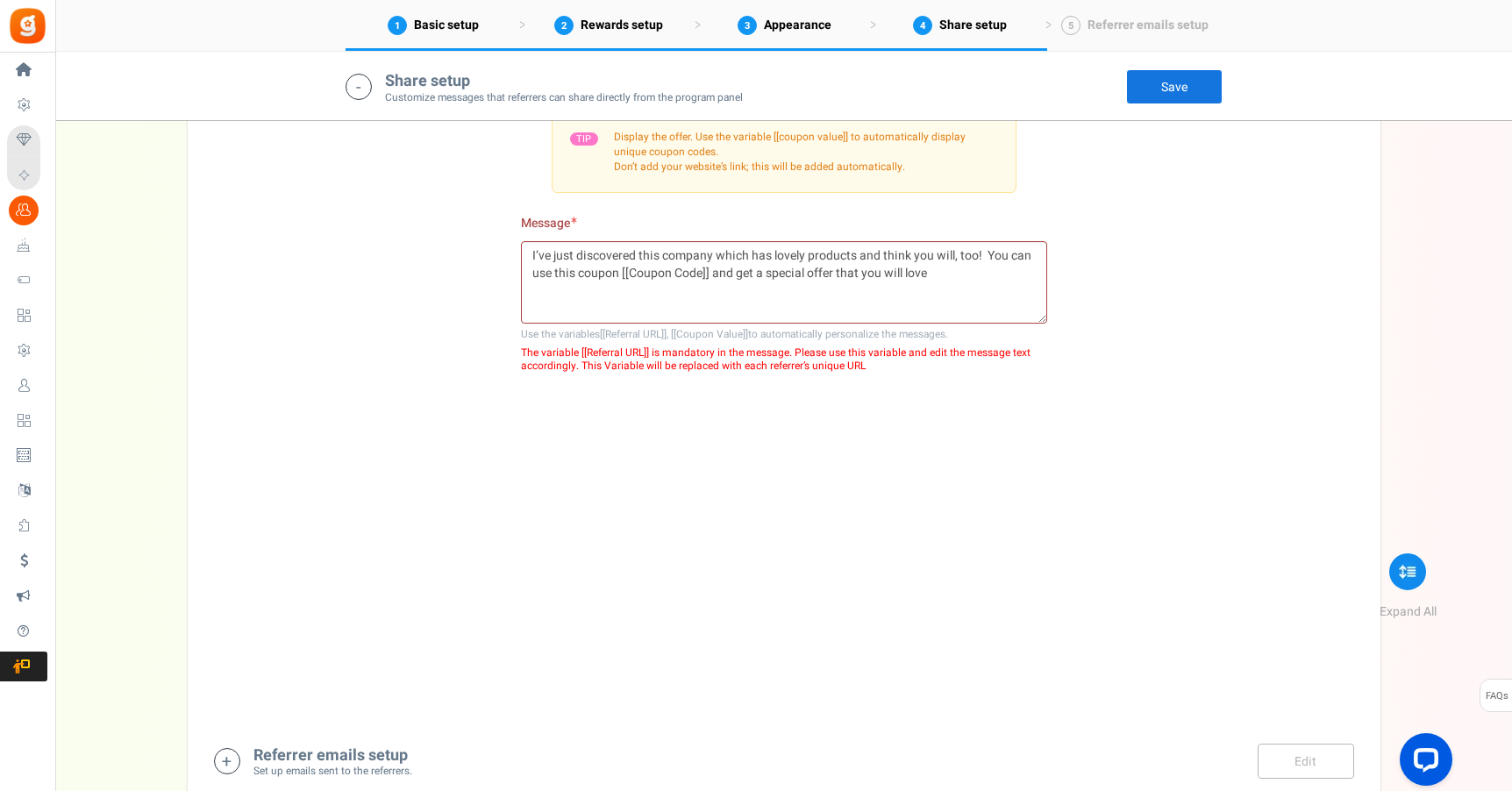 scroll, scrollTop: 3082, scrollLeft: 0, axis: vertical 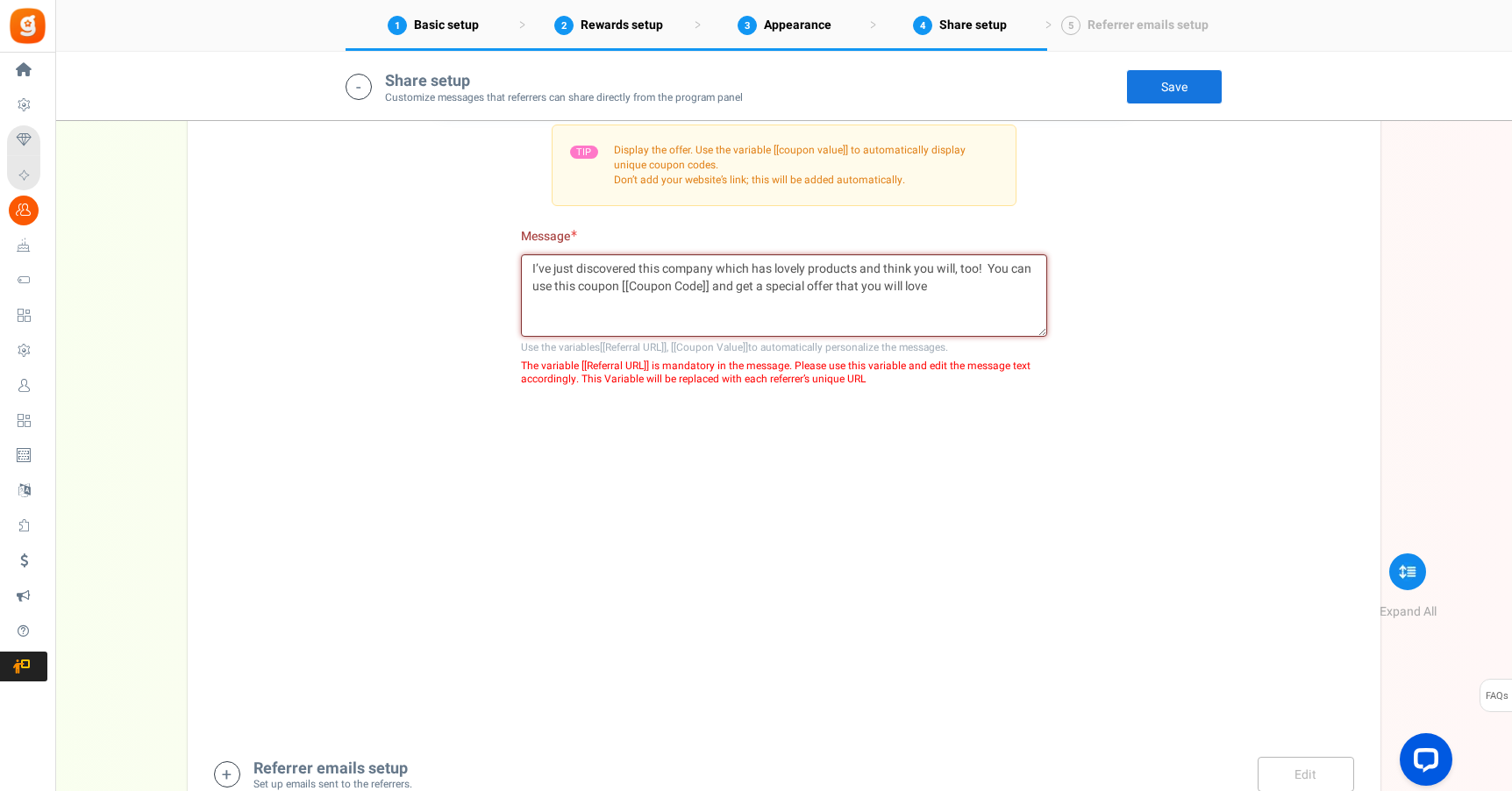drag, startPoint x: 774, startPoint y: 267, endPoint x: 804, endPoint y: 268, distance: 30.0167 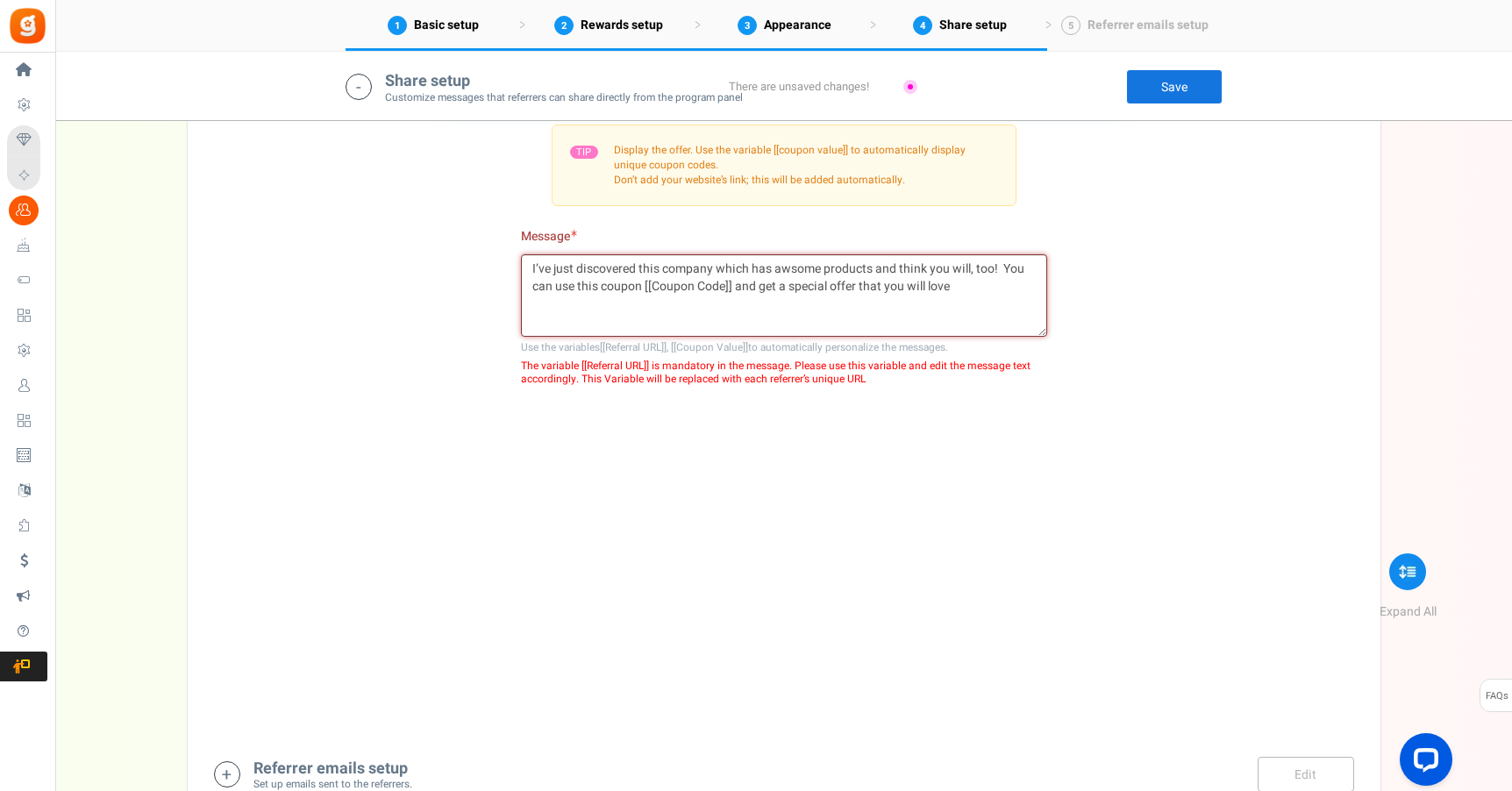 click on "I’ve just discovered this company which has awsome products and think you will, too!  You can use this coupon [[Coupon Code]] and get a special offer that you will love" at bounding box center [784, 296] 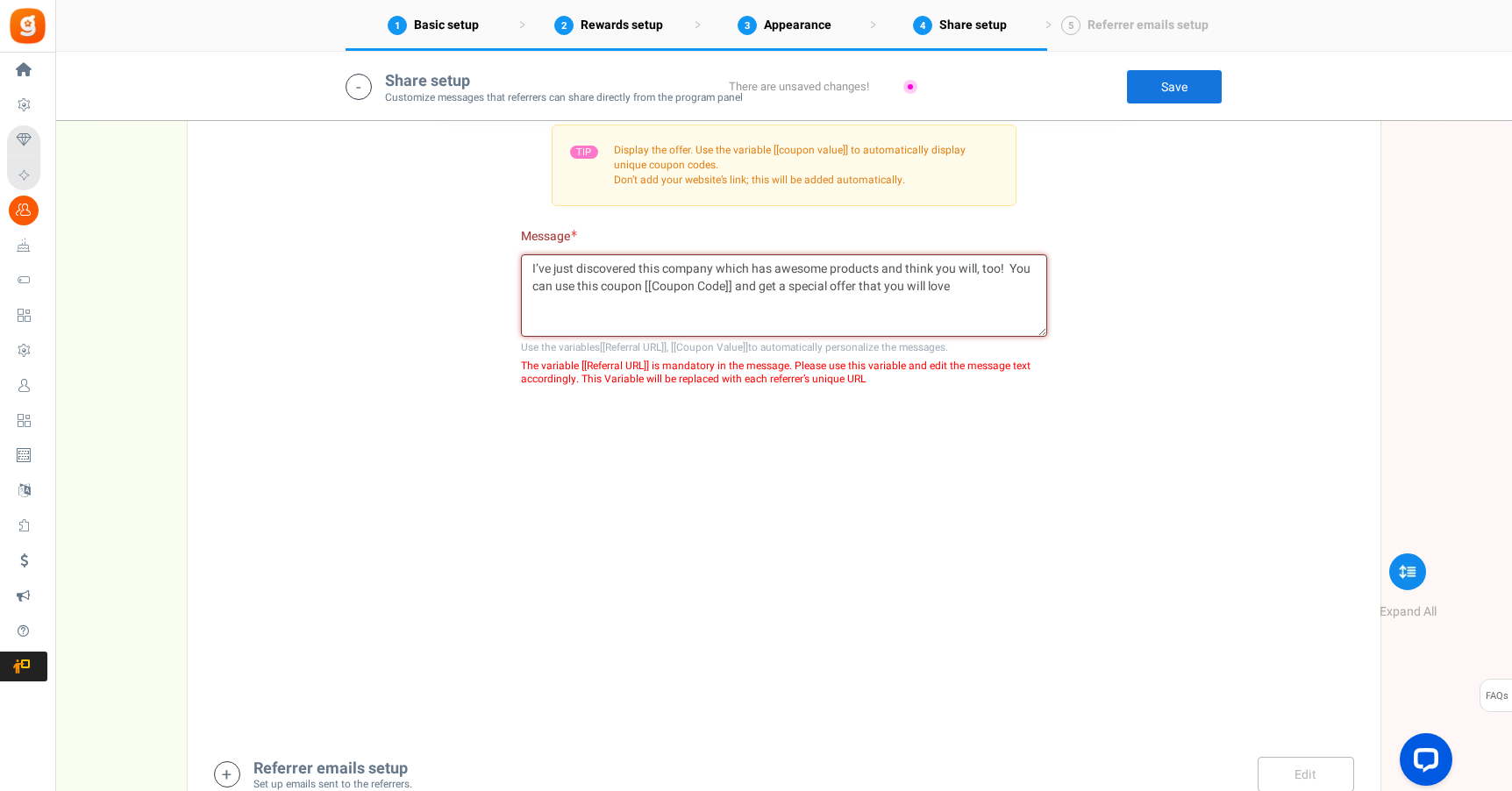 click on "I’ve just discovered this company which has awesome products and think you will, too!  You can use this coupon [[Coupon Code]] and get a special offer that you will love" at bounding box center (784, 296) 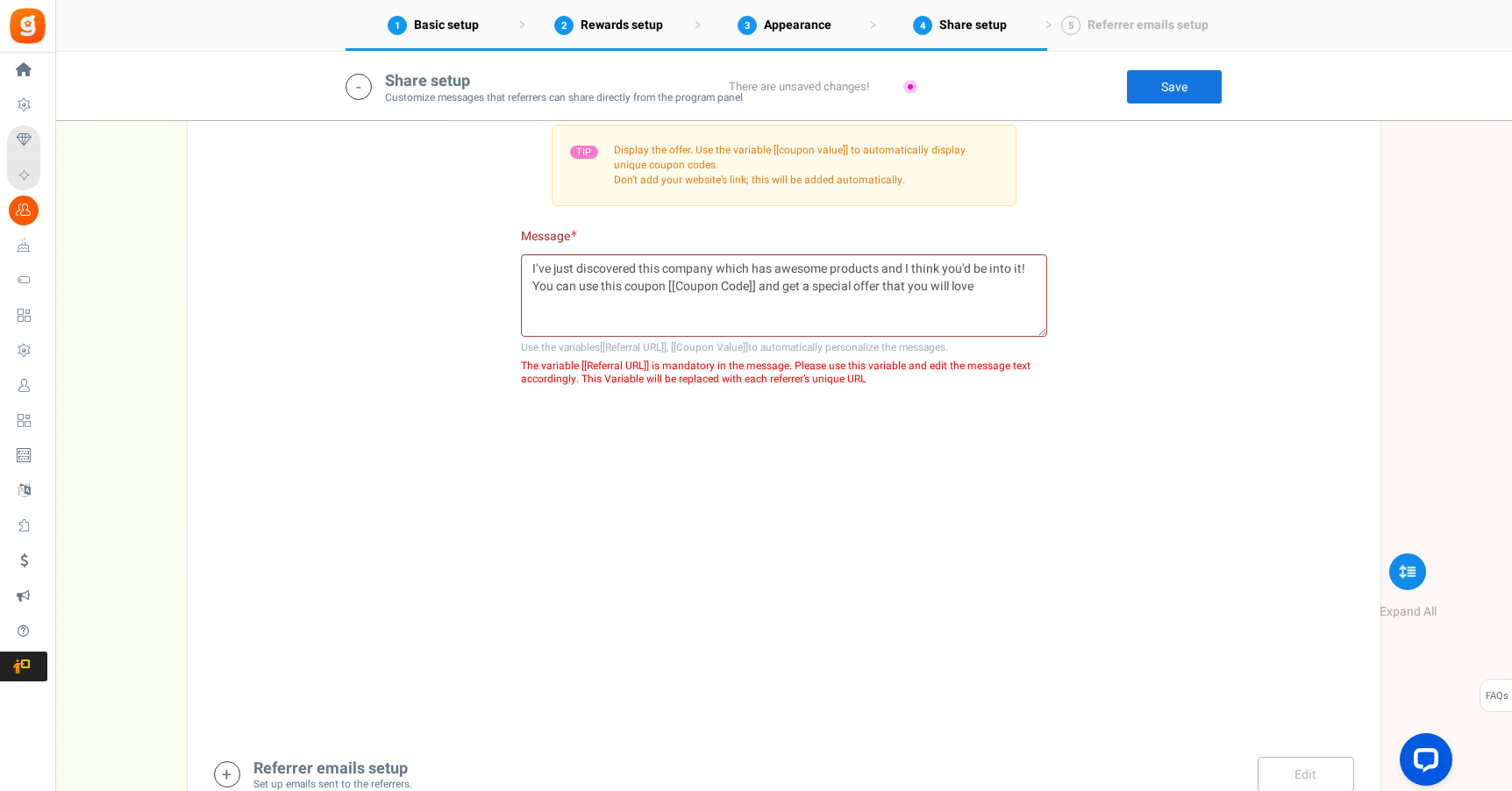 click on "Email
Facebook
LinkedIn
Twitter
WhatsApp
INFO
Email share is currently disabled. To enable this option, please check the Email checkbox listed above
TIP
This email will be sent by the referrers to their friends. Keep it brief and attractive Note: Referrers cannot change the email text.
Subject  ?
Check out this store. Use coupon [[Coupon Code]] to get discount!
Char(s) :  0
Char(s) :  0 ?" at bounding box center [784, 374] 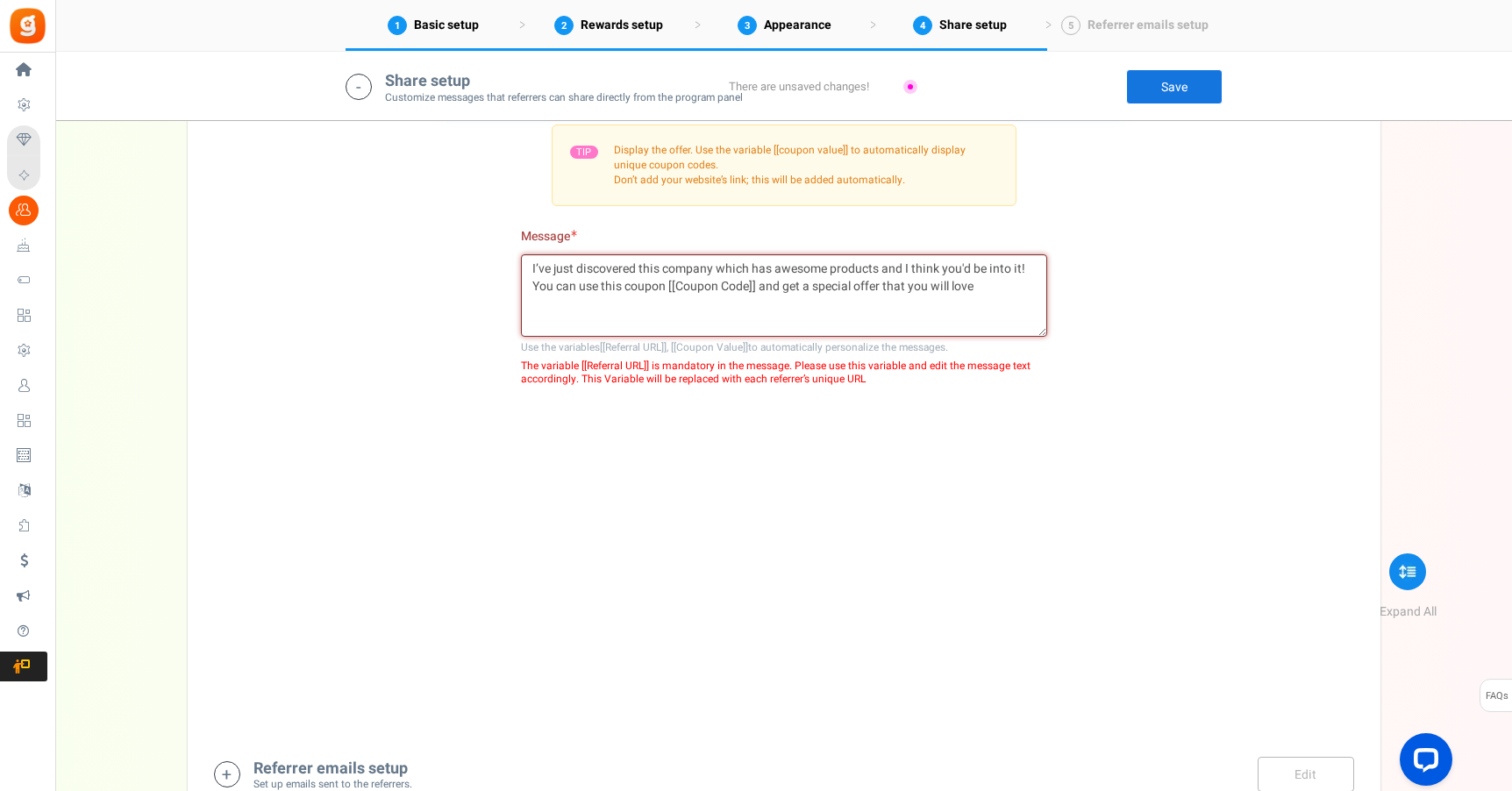 drag, startPoint x: 815, startPoint y: 286, endPoint x: 979, endPoint y: 287, distance: 164.00305 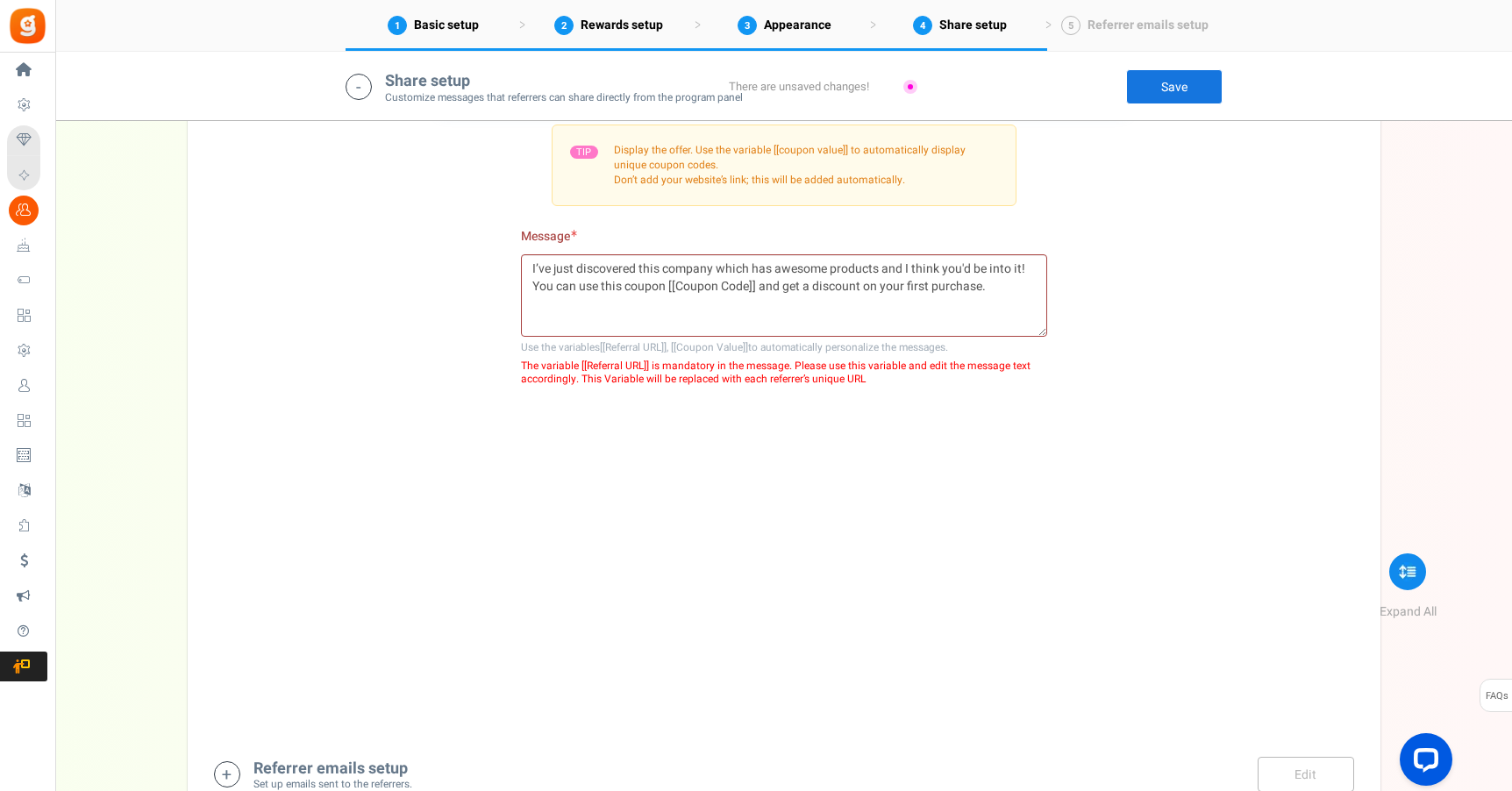 click on "Email
Facebook
LinkedIn
Twitter
WhatsApp
INFO
Email share is currently disabled. To enable this option, please check the Email checkbox listed above
TIP
This email will be sent by the referrers to their friends. Keep it brief and attractive Note: Referrers cannot change the email text.
Subject  ?
Check out this store. Use coupon [[Coupon Code]] to get discount!
Char(s) :  0
Char(s) :  0 ?" at bounding box center [784, 374] 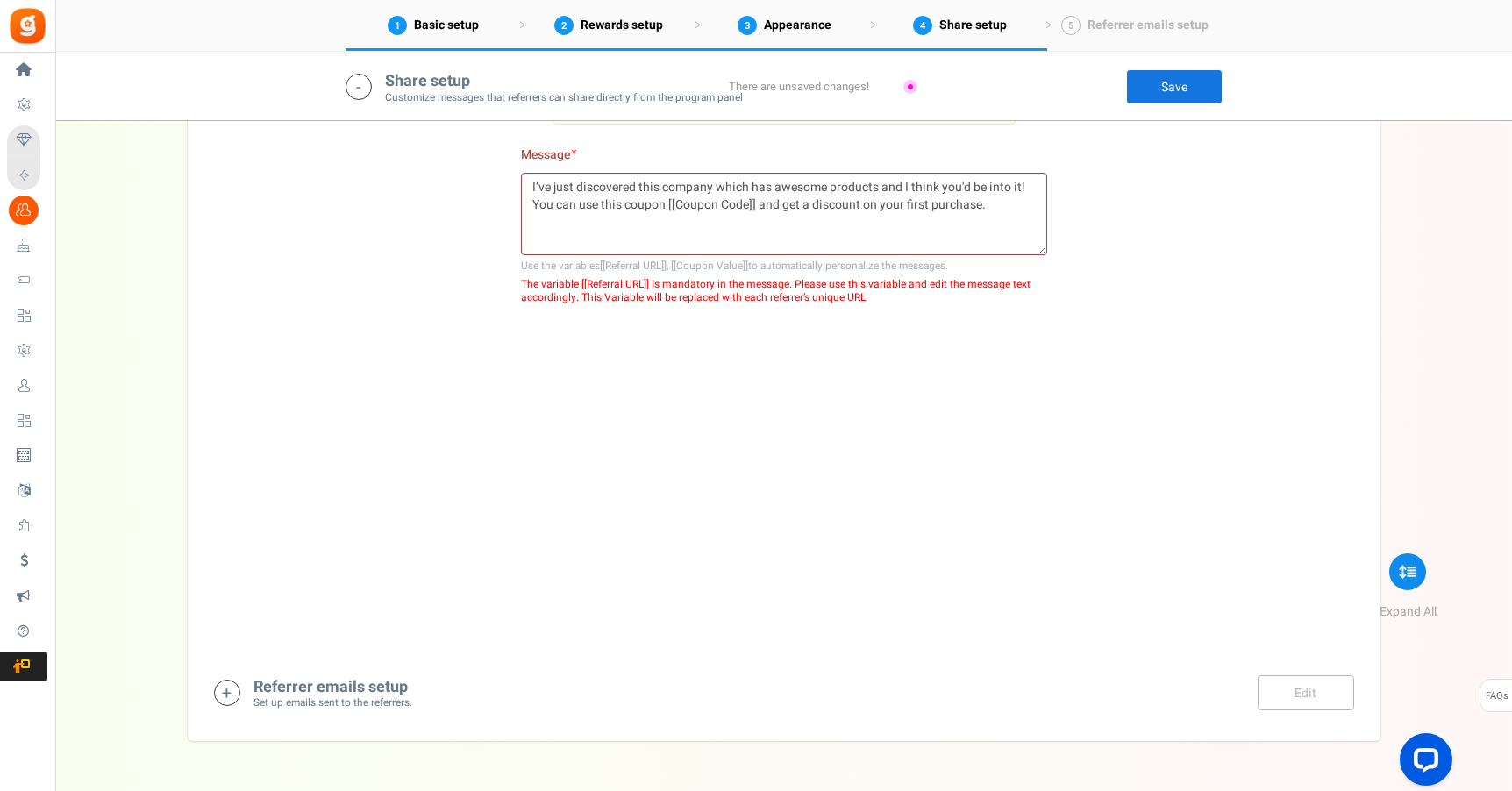 scroll, scrollTop: 3121, scrollLeft: 0, axis: vertical 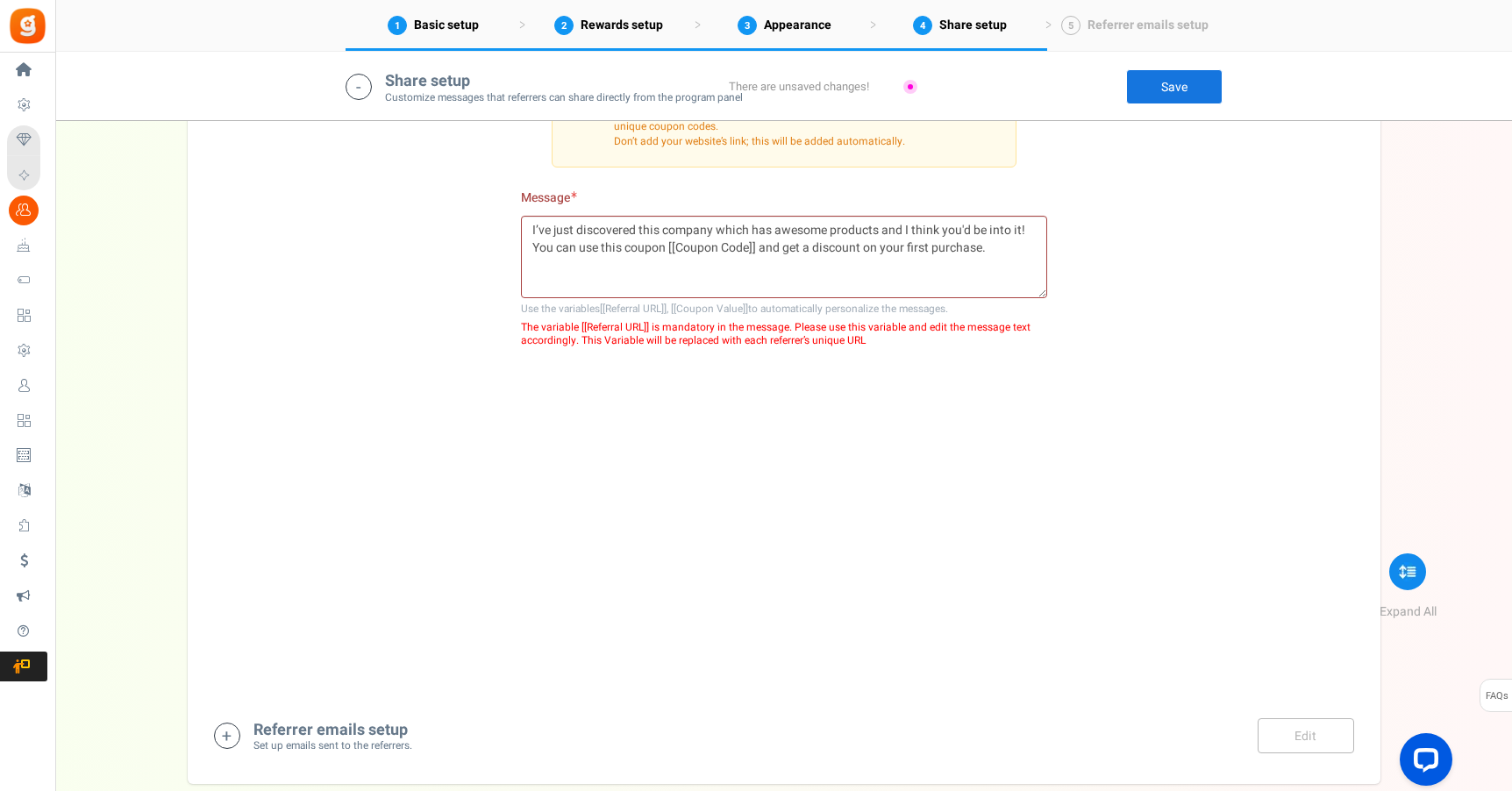 click on "Save" at bounding box center (1174, 87) 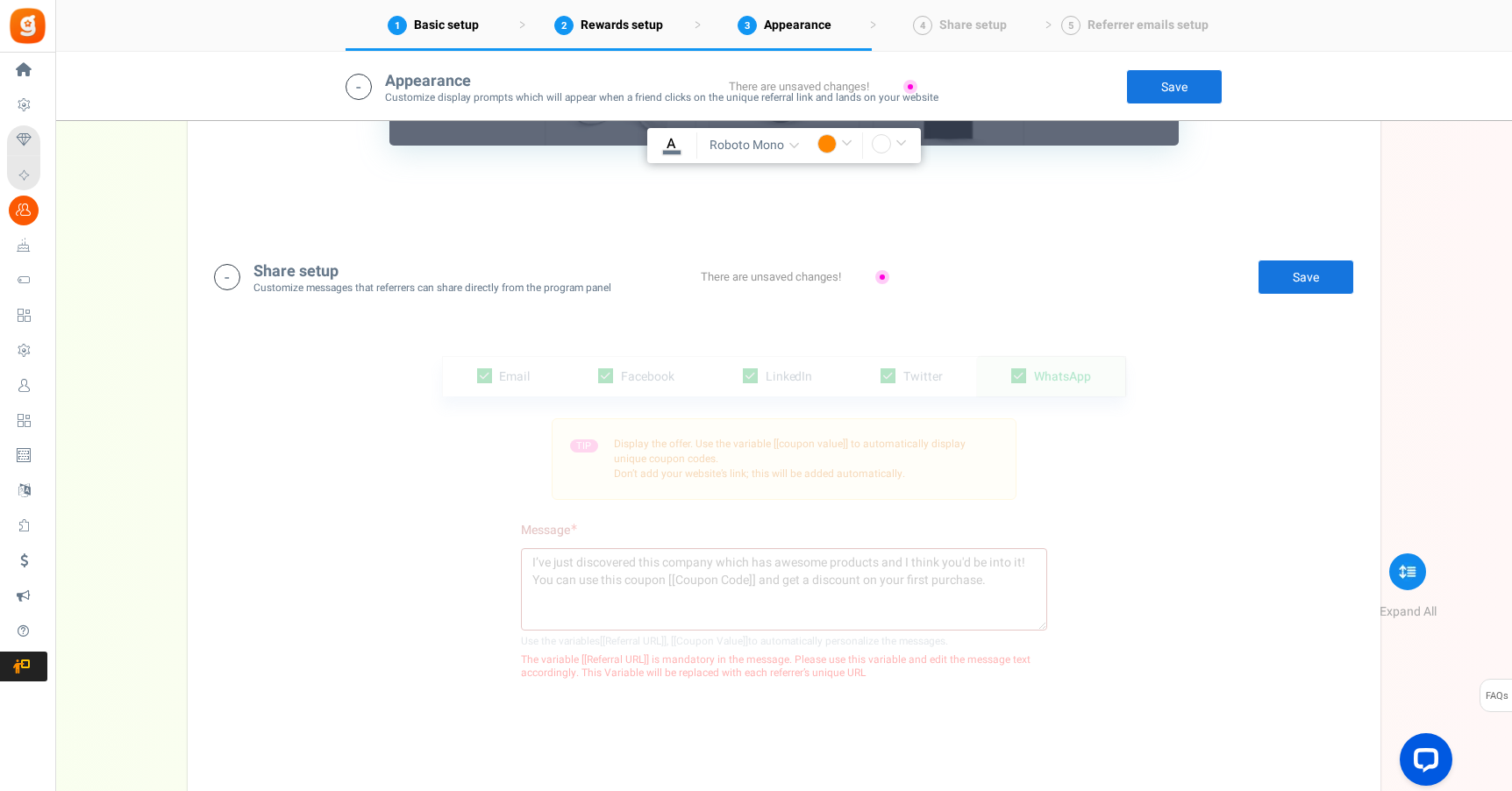 scroll, scrollTop: 2788, scrollLeft: 0, axis: vertical 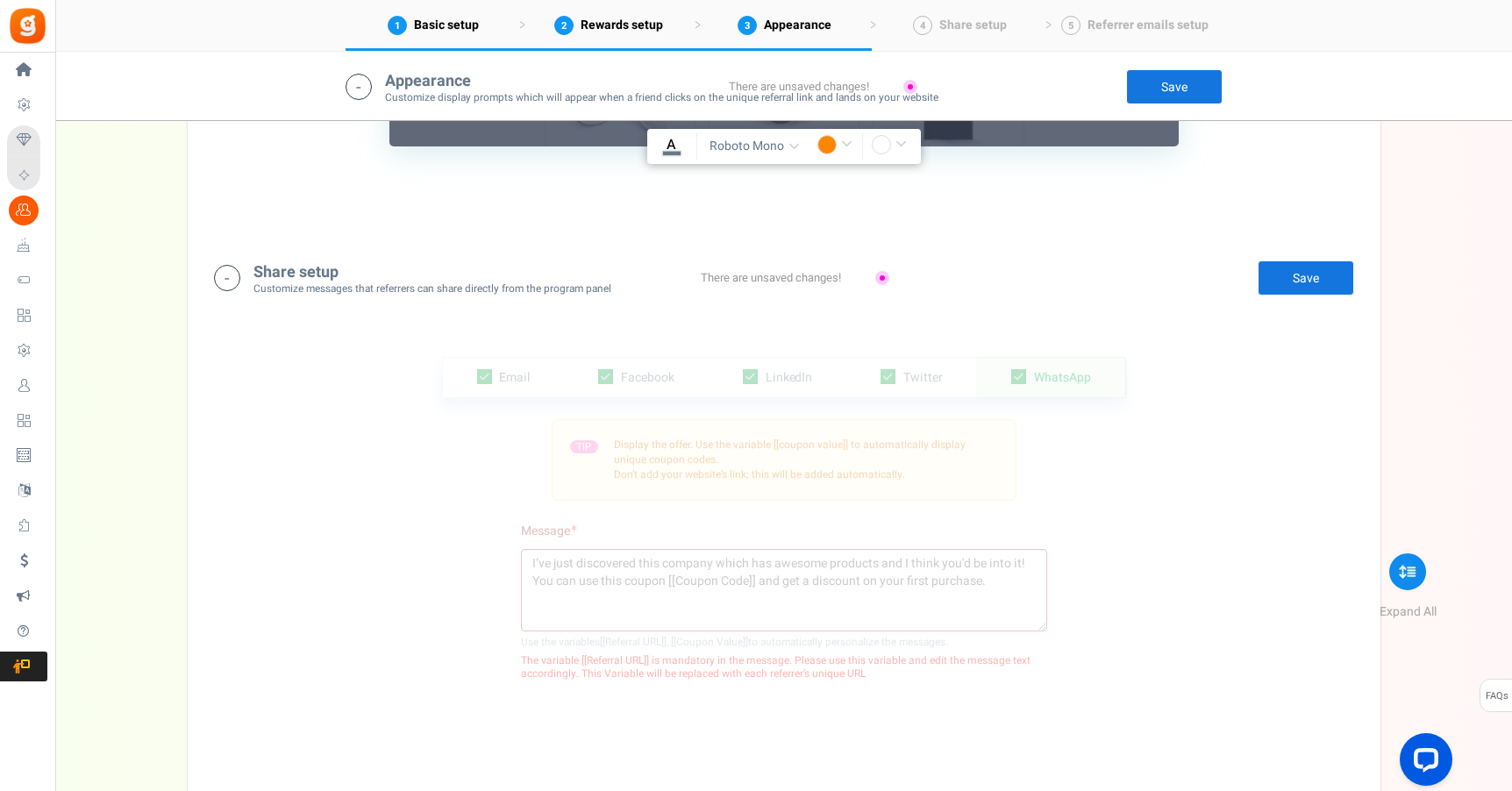 click on "Save" at bounding box center (1174, 87) 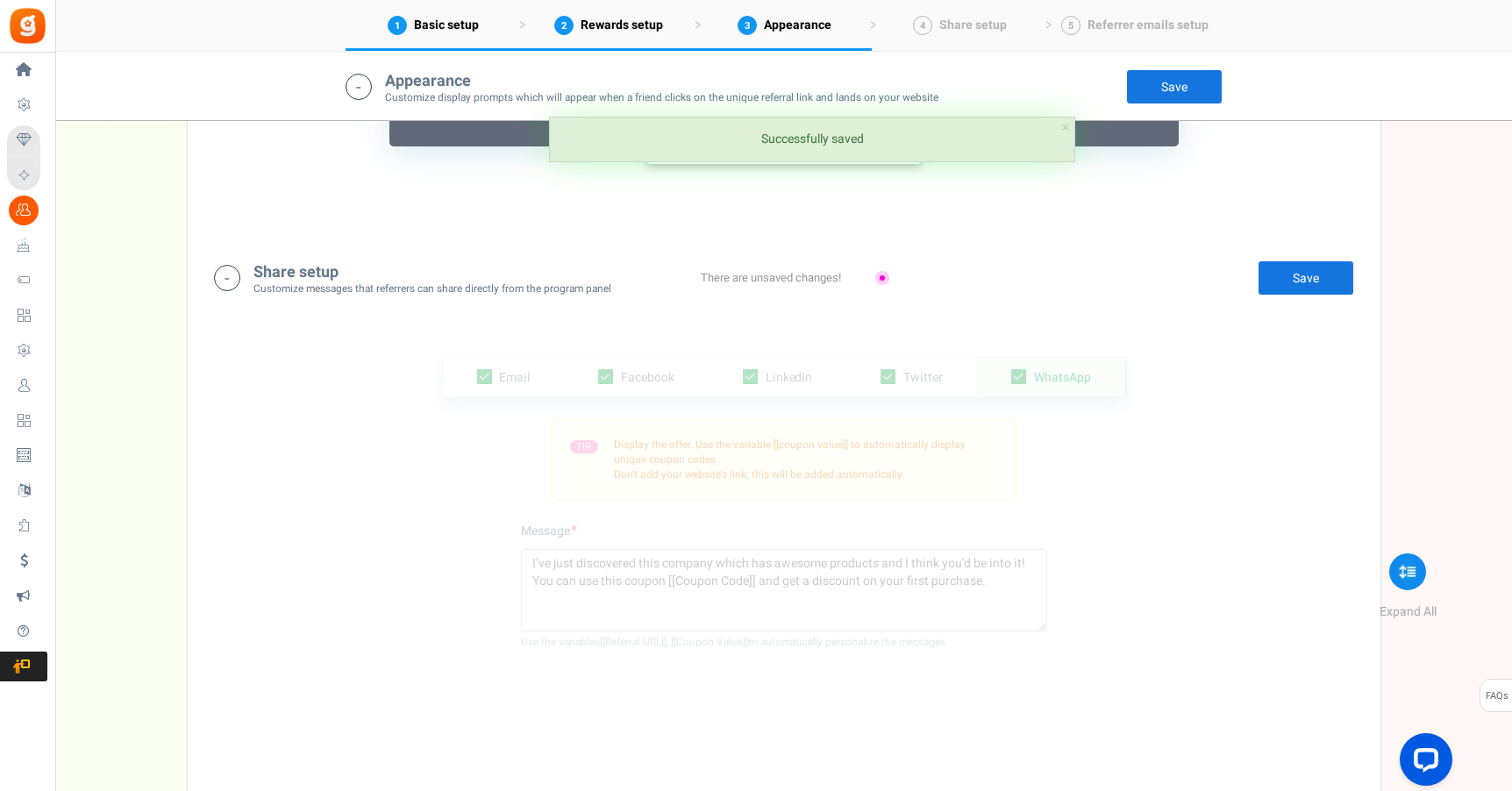 click on "Save" at bounding box center [1306, 278] 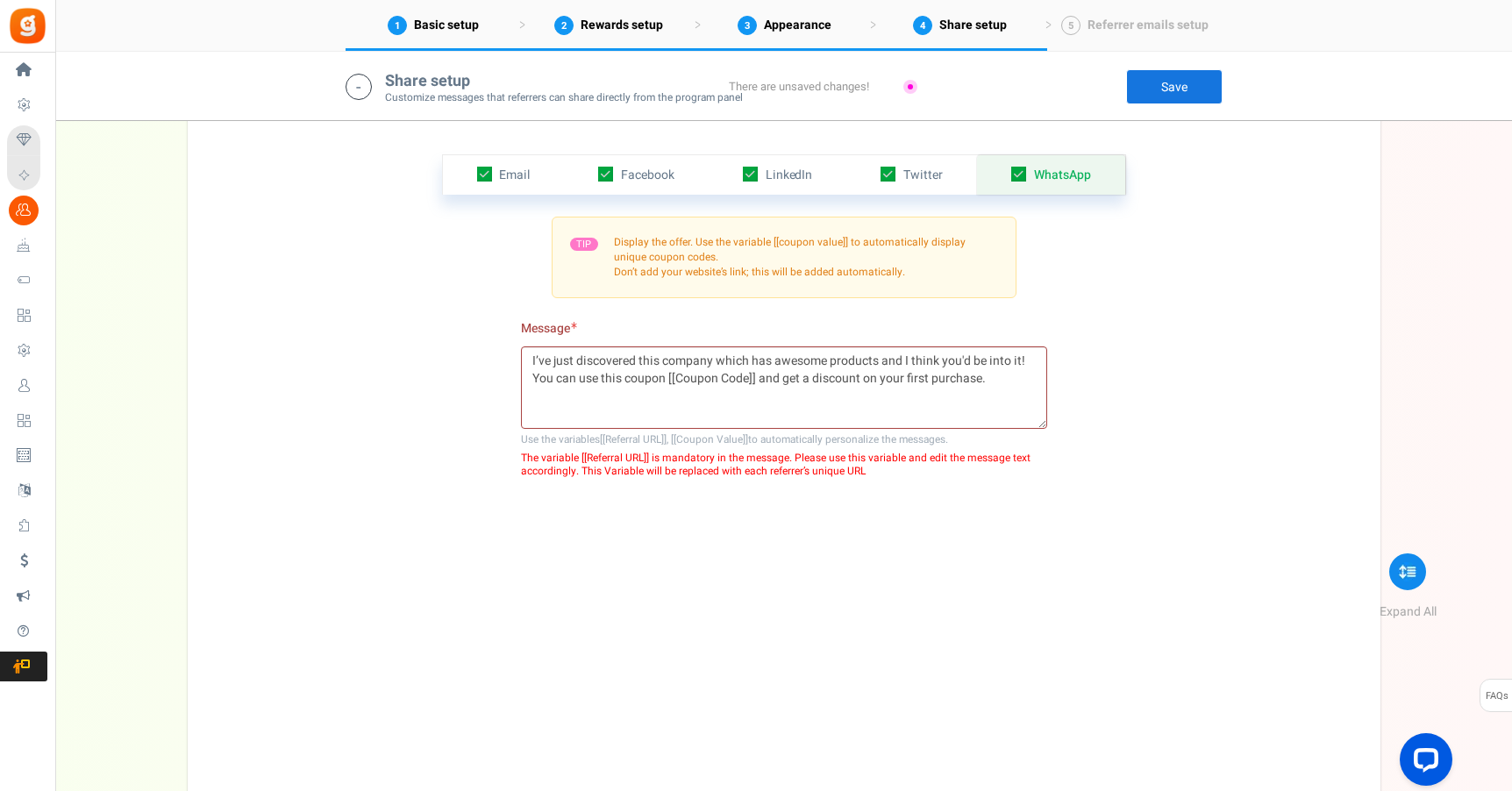 scroll, scrollTop: 2989, scrollLeft: 0, axis: vertical 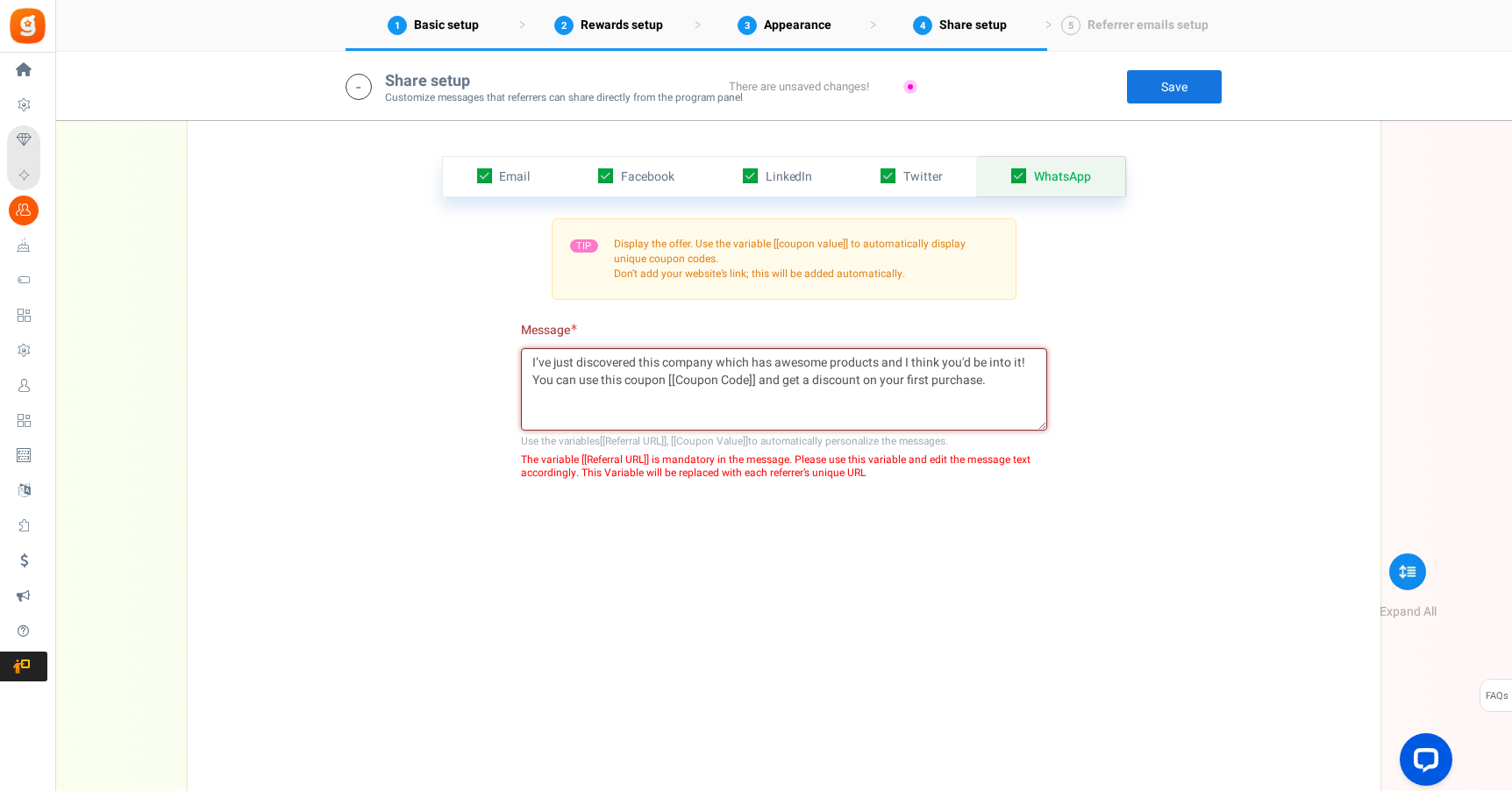 click on "I’ve just discovered this company which has awesome products and I think you'd be into it!  You can use this coupon [[Coupon Code]] and get a discount on your first purchase." at bounding box center [784, 389] 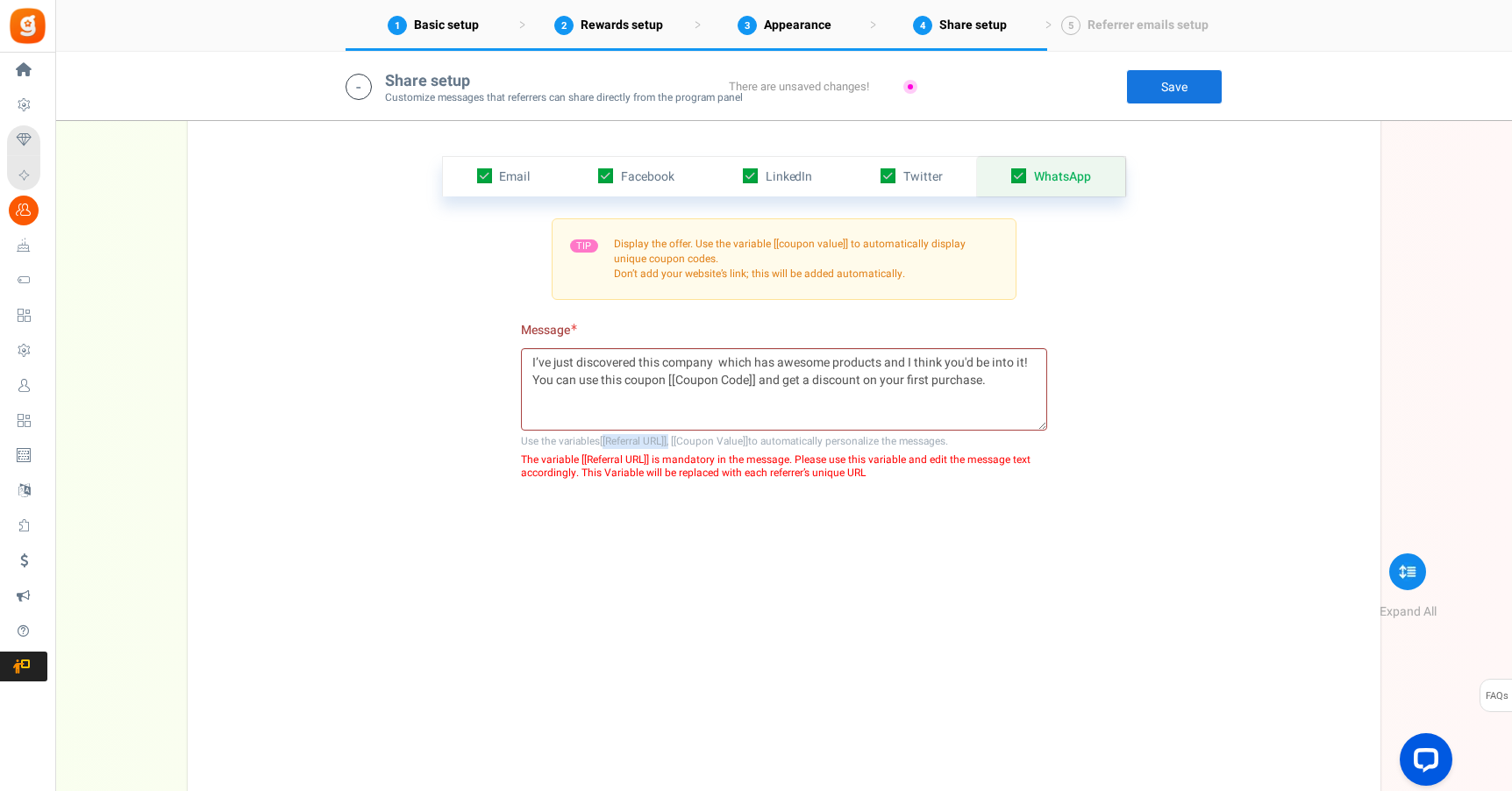 drag, startPoint x: 673, startPoint y: 441, endPoint x: 601, endPoint y: 441, distance: 72 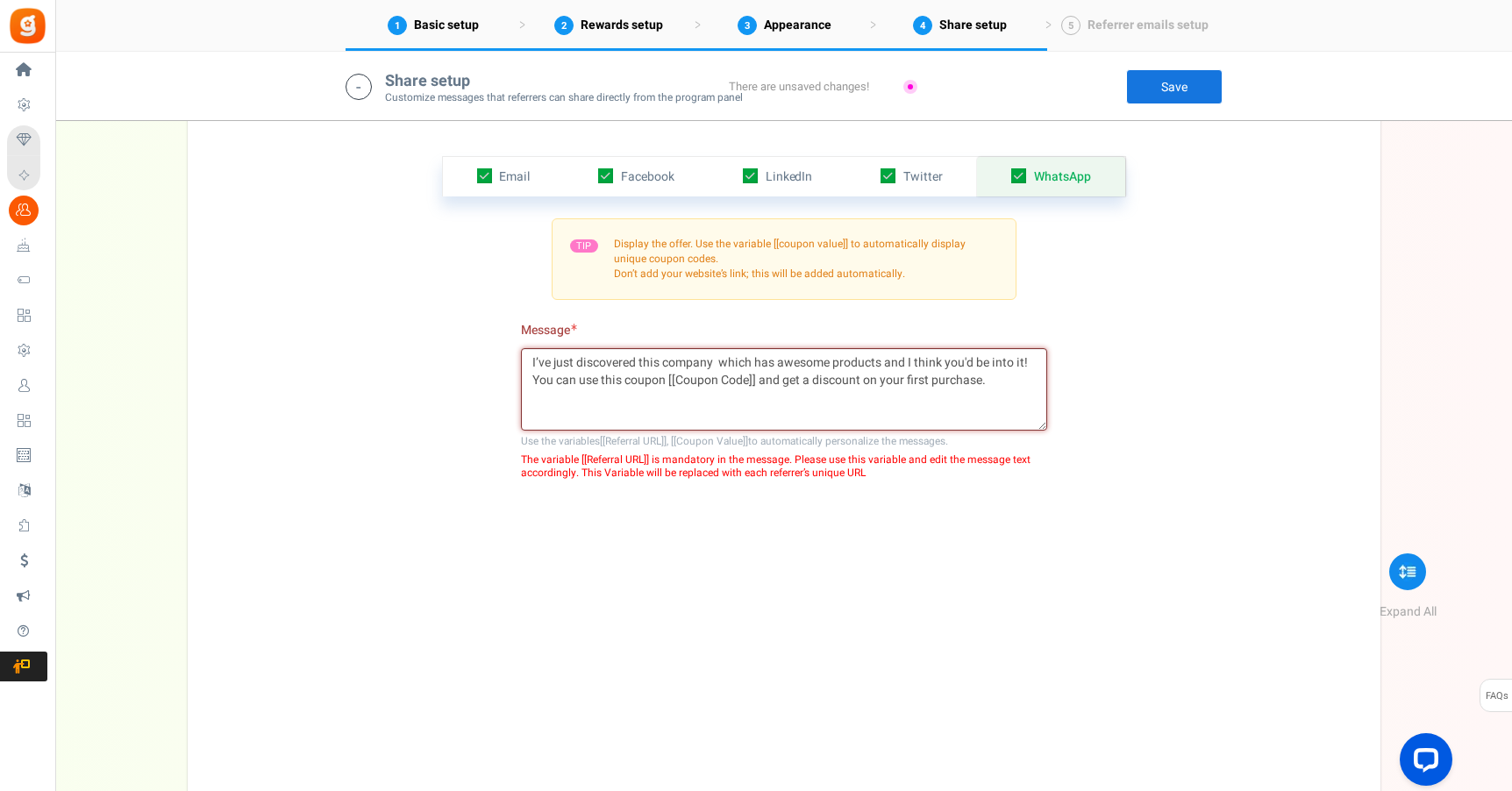 click on "I’ve just discovered this company  which has awesome products and I think you'd be into it!  You can use this coupon [[Coupon Code]] and get a discount on your first purchase." at bounding box center [784, 389] 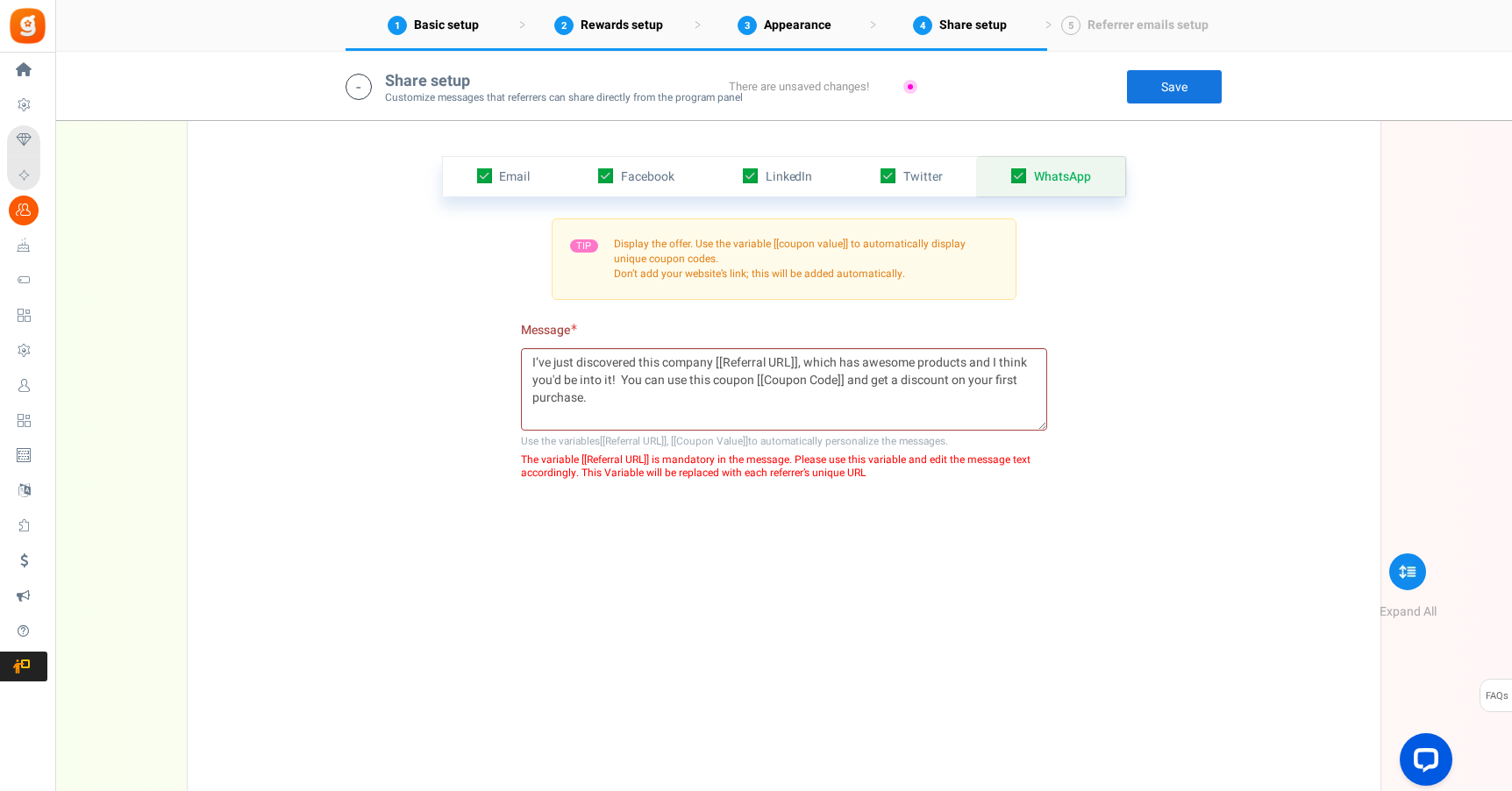 click on "Email
Facebook
LinkedIn
Twitter
WhatsApp
INFO
Email share is currently disabled. To enable this option, please check the Email checkbox listed above
TIP
This email will be sent by the referrers to their friends. Keep it brief and attractive Note: Referrers cannot change the email text.
Subject  ?
Check out this store. Use coupon [[Coupon Code]] to get discount!
Char(s) :  0
Char(s) :  0 ?" at bounding box center [784, 468] 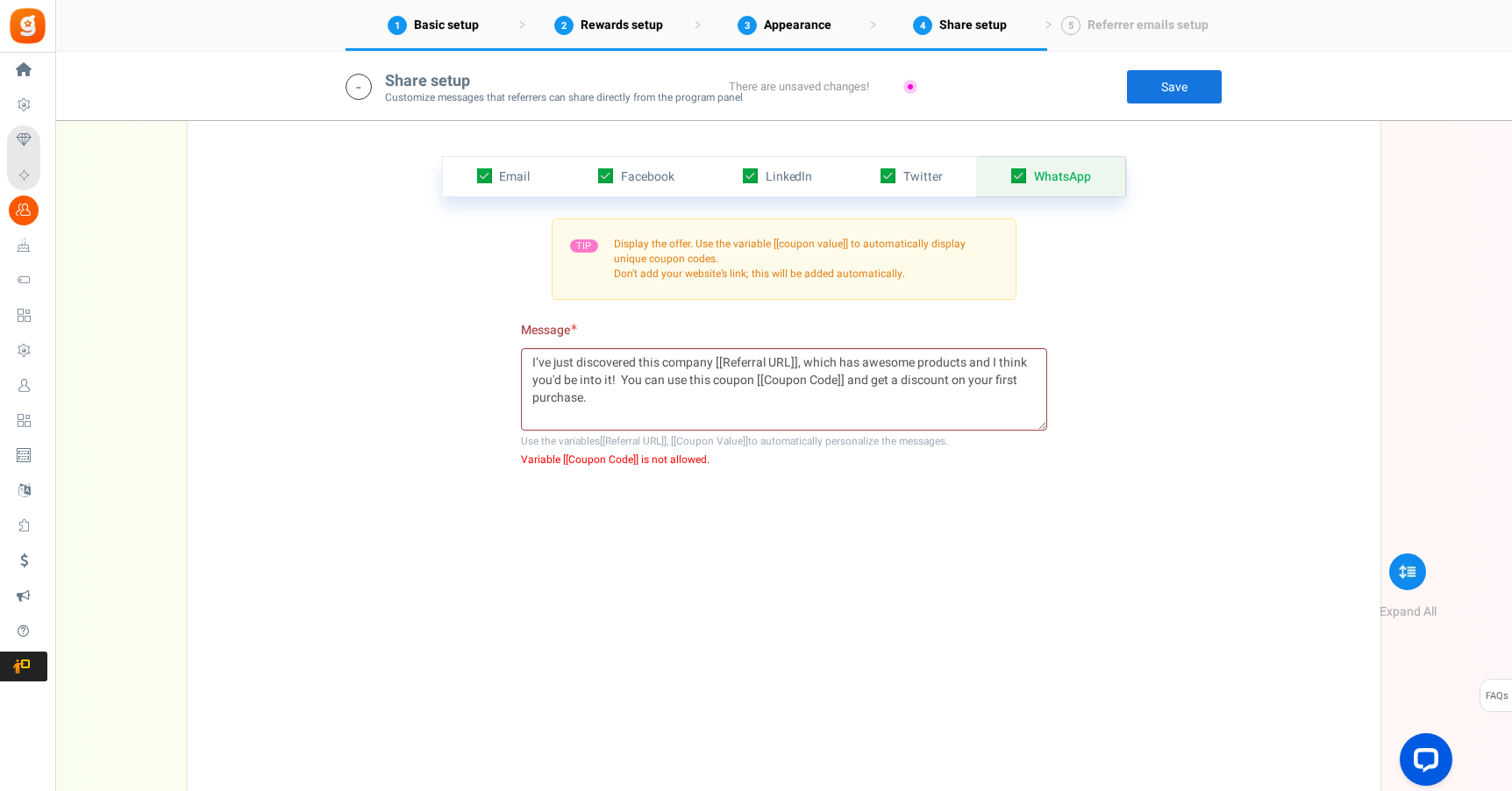 click on "Save" at bounding box center [1174, 87] 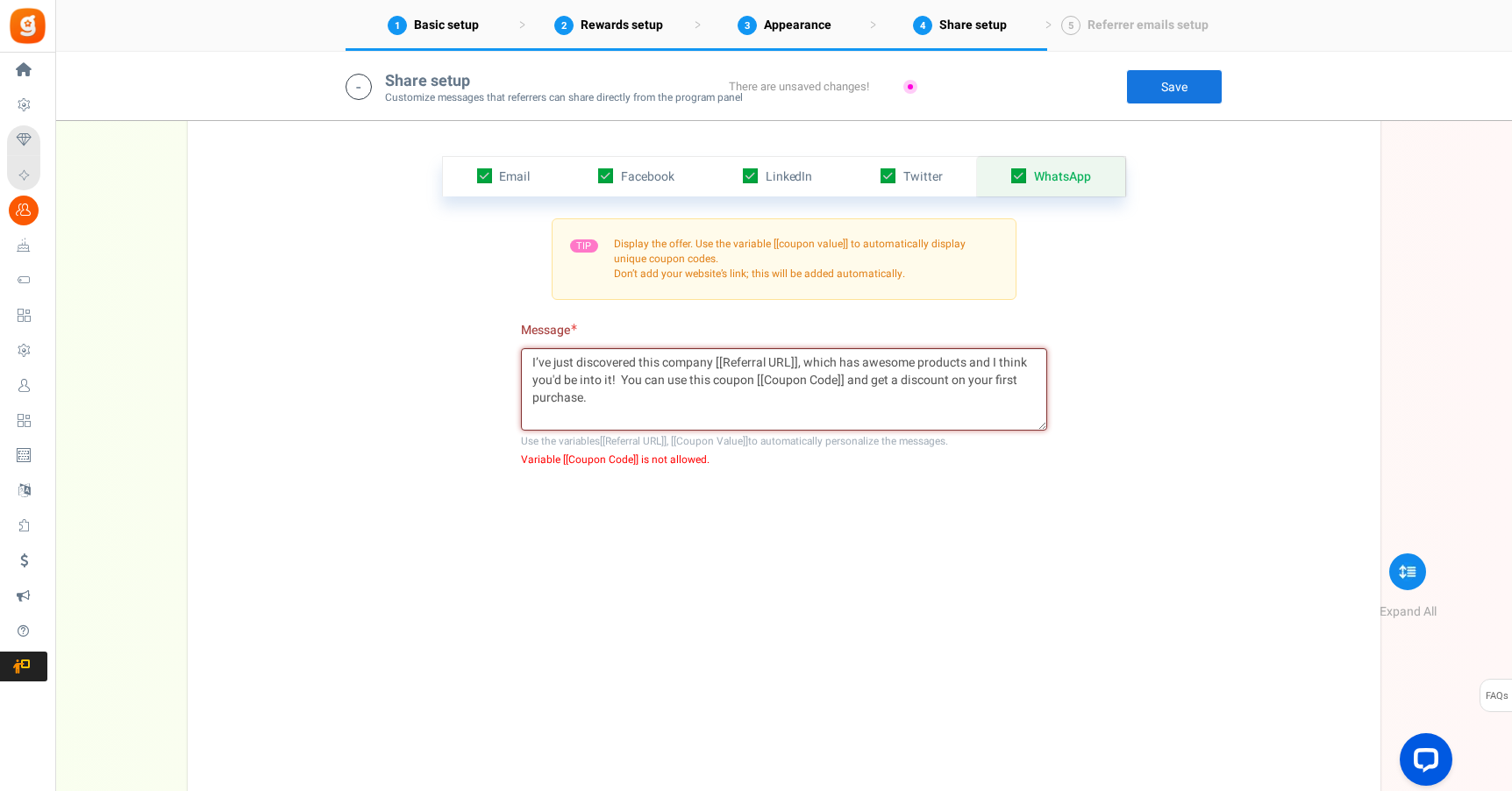 drag, startPoint x: 617, startPoint y: 381, endPoint x: 618, endPoint y: 396, distance: 15.033296 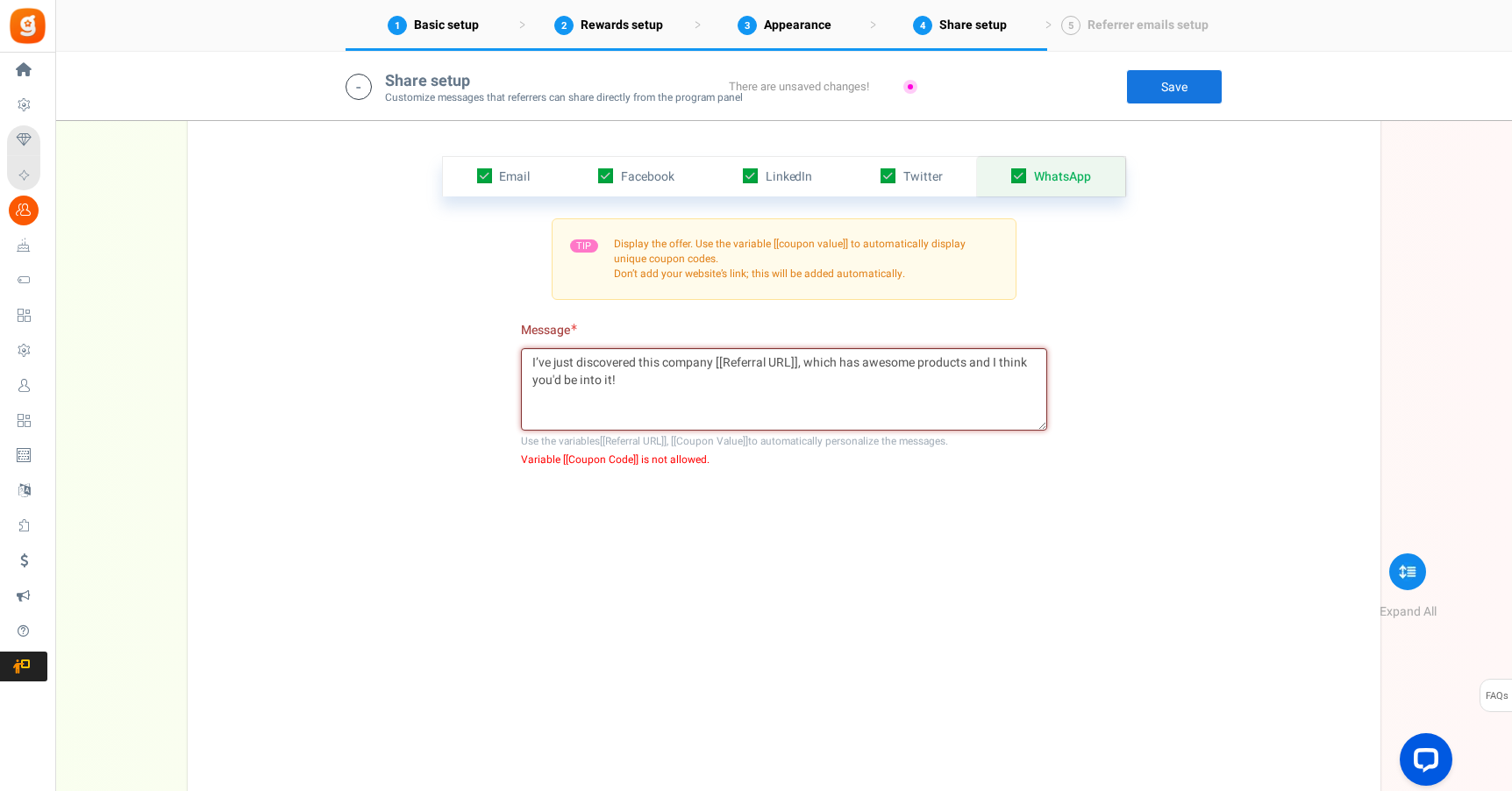 type on "I’ve just discovered this company [[Referral URL]], which has awesome products and I think you'd be into it!" 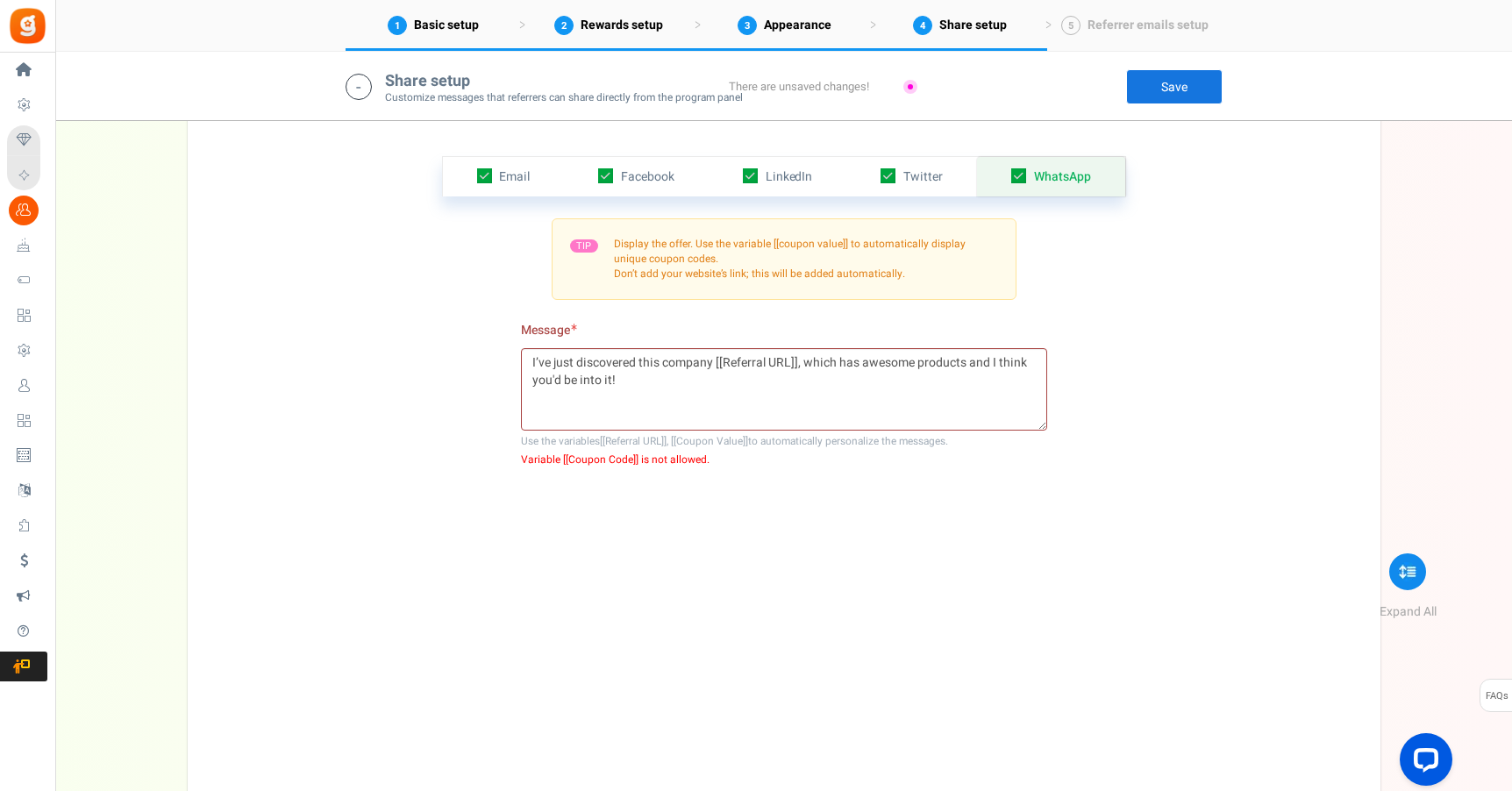click on "Save" at bounding box center (1174, 87) 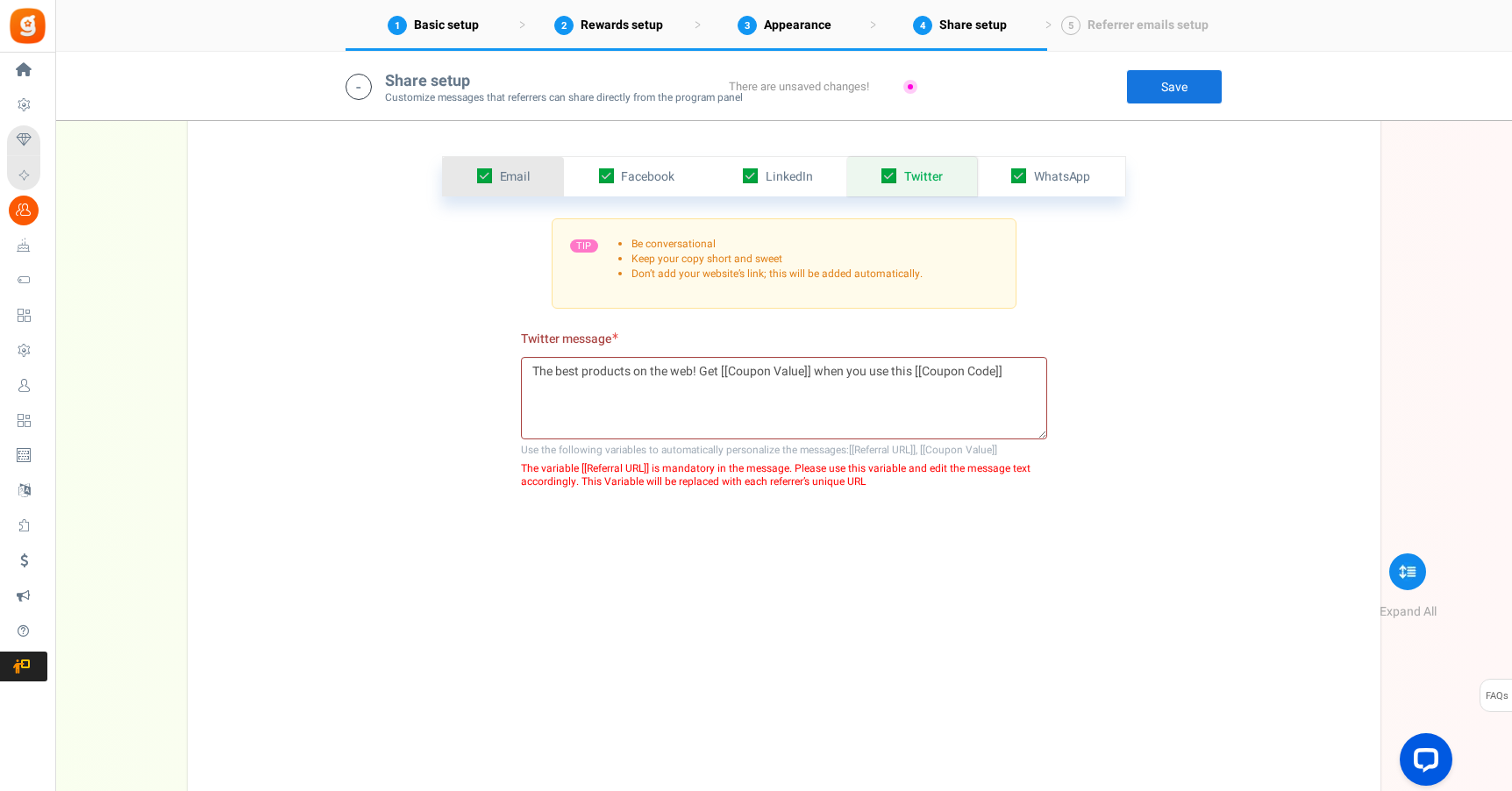 click on "Email" at bounding box center [503, 176] 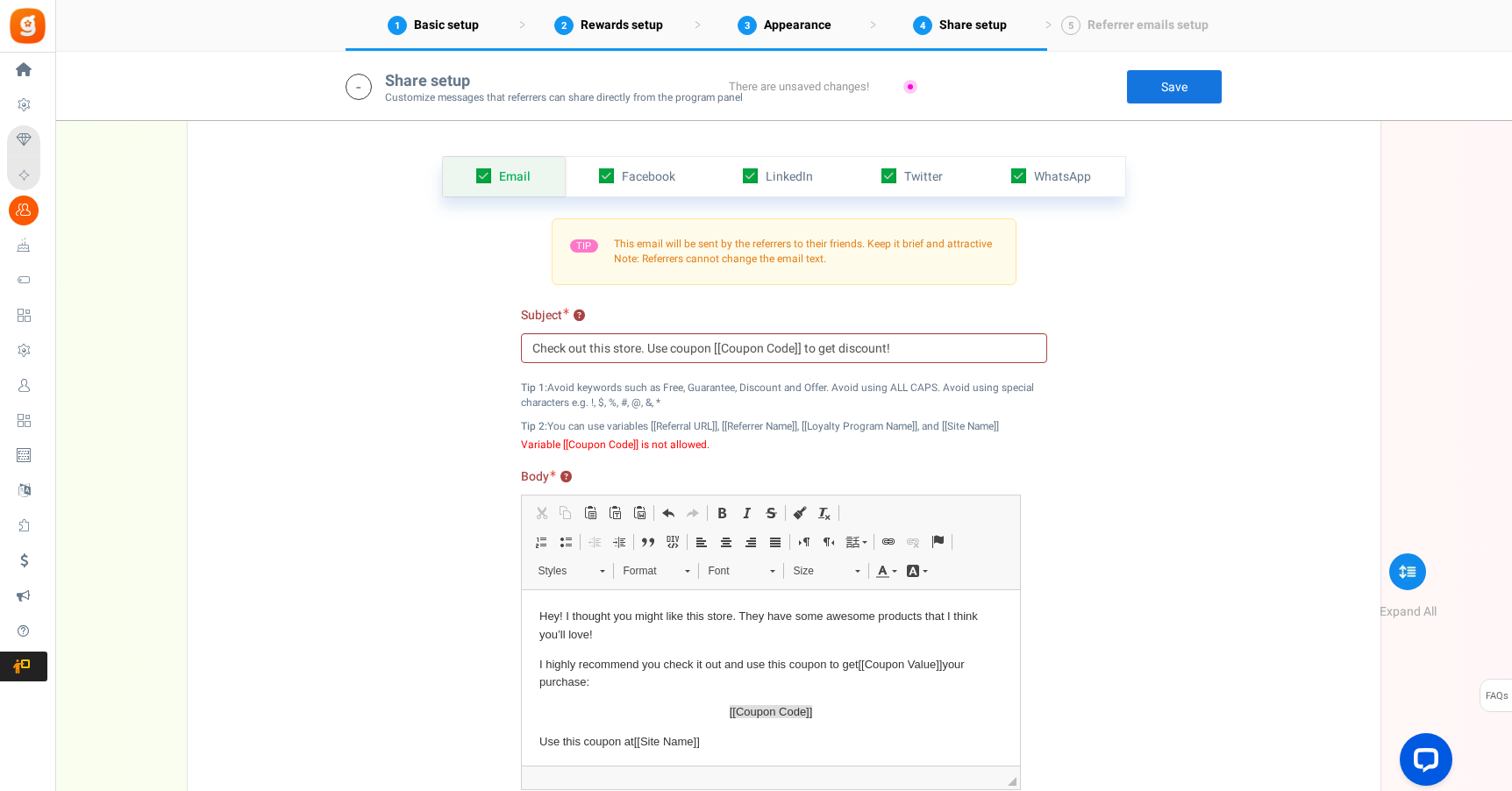 click on "[[Coupon Code]]" at bounding box center (770, 712) 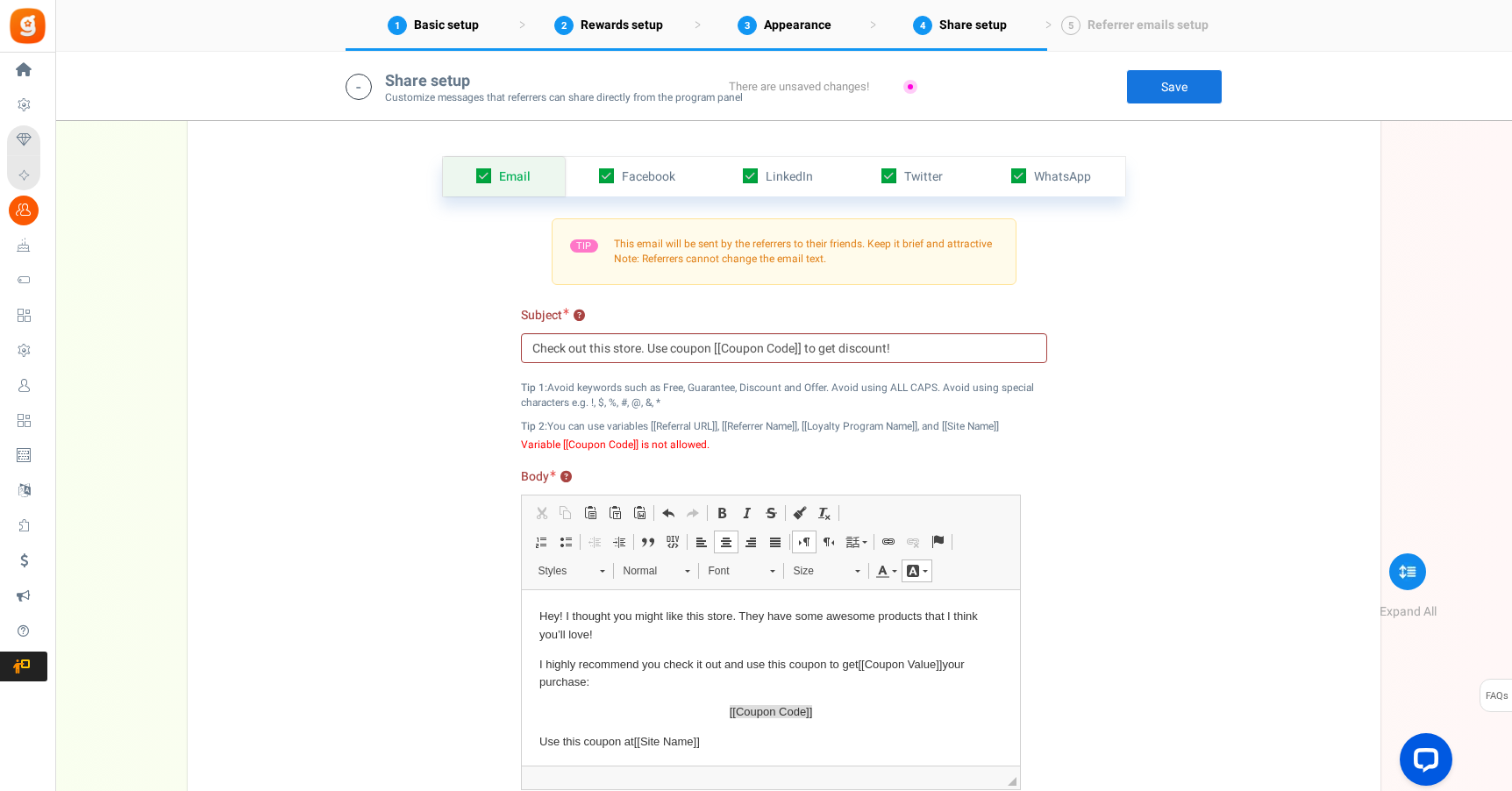 drag, startPoint x: 819, startPoint y: 713, endPoint x: 696, endPoint y: 696, distance: 124.1692 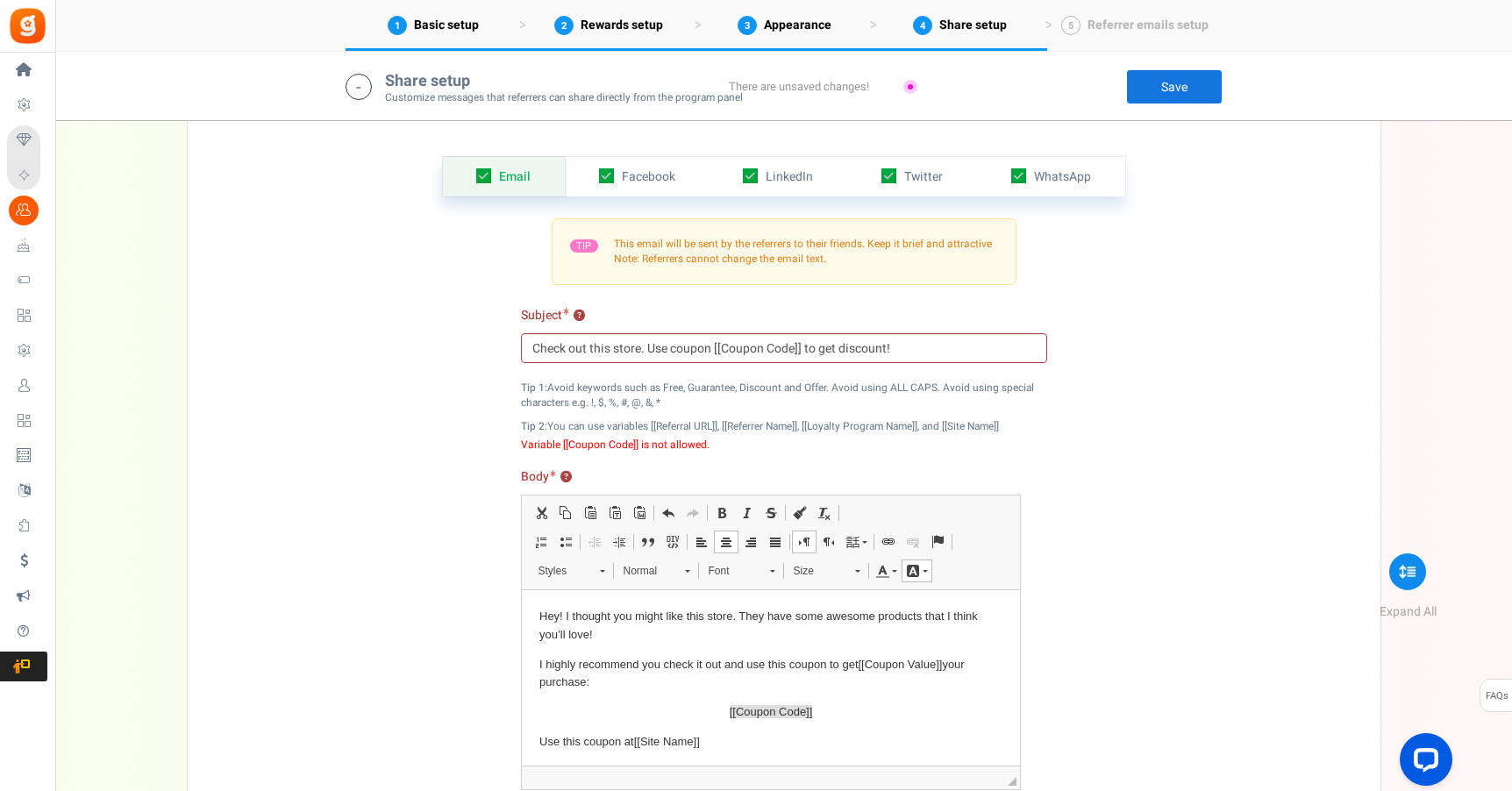type 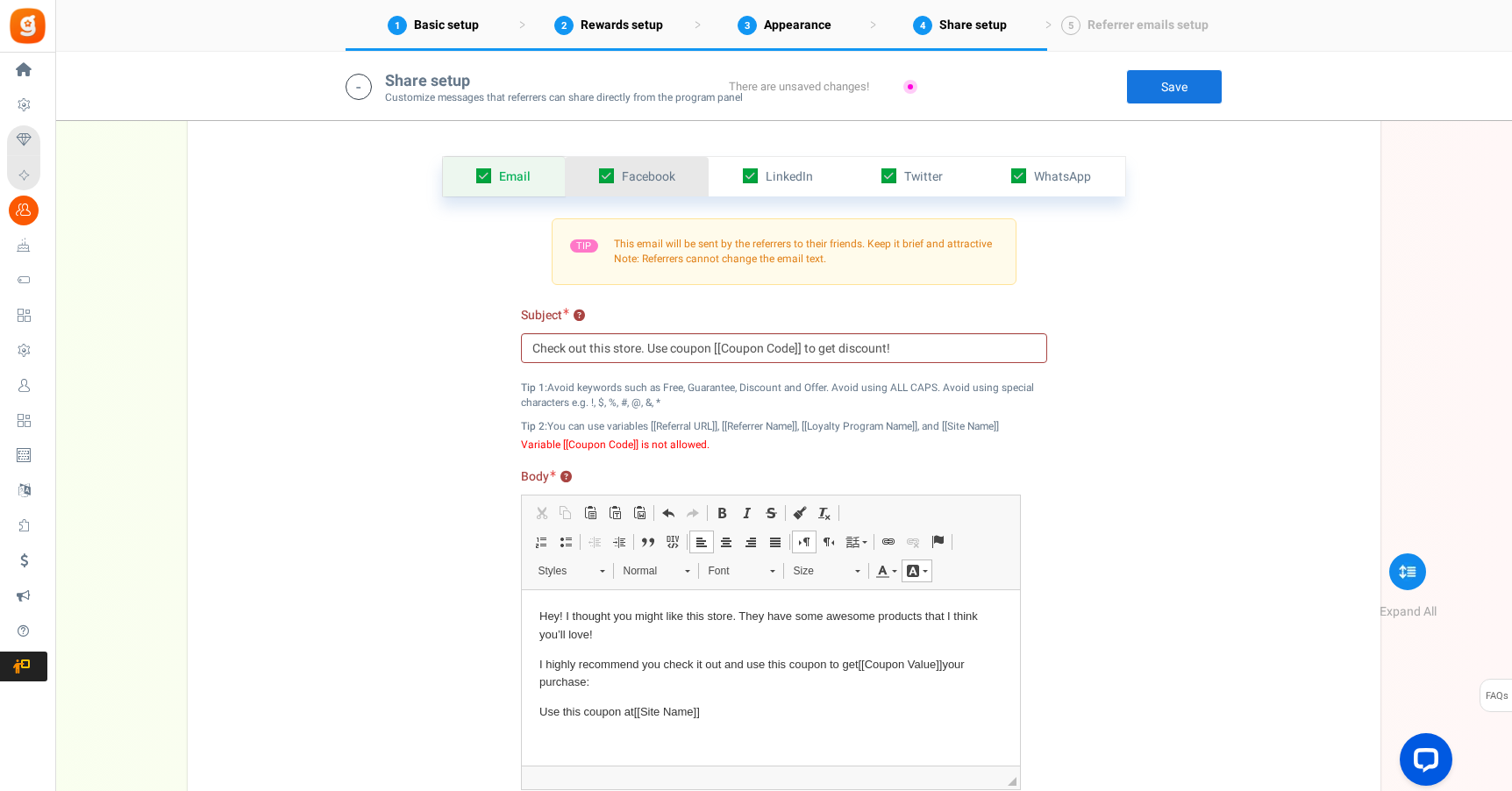 click on "Facebook" at bounding box center [648, 176] 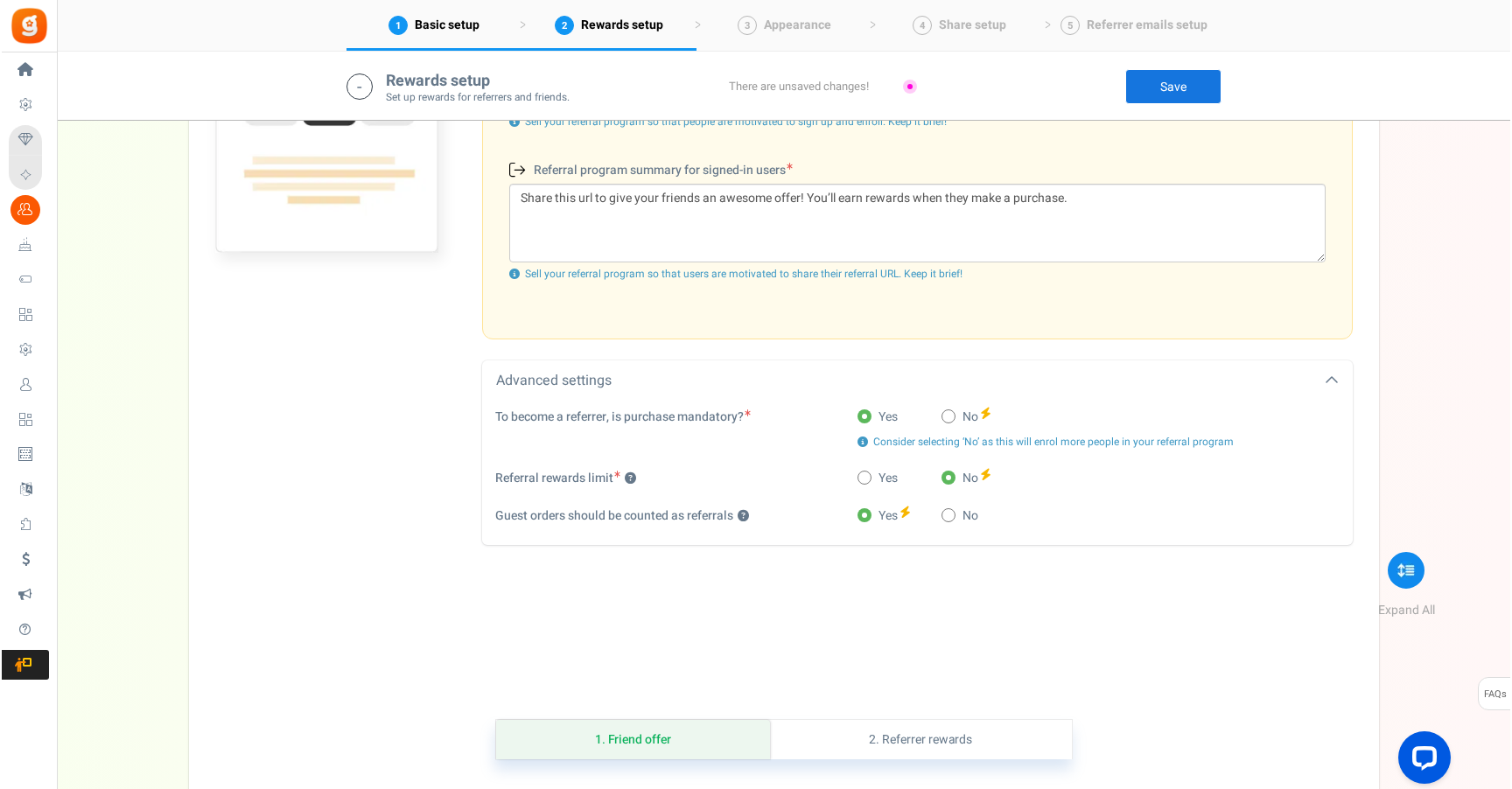scroll, scrollTop: 0, scrollLeft: 0, axis: both 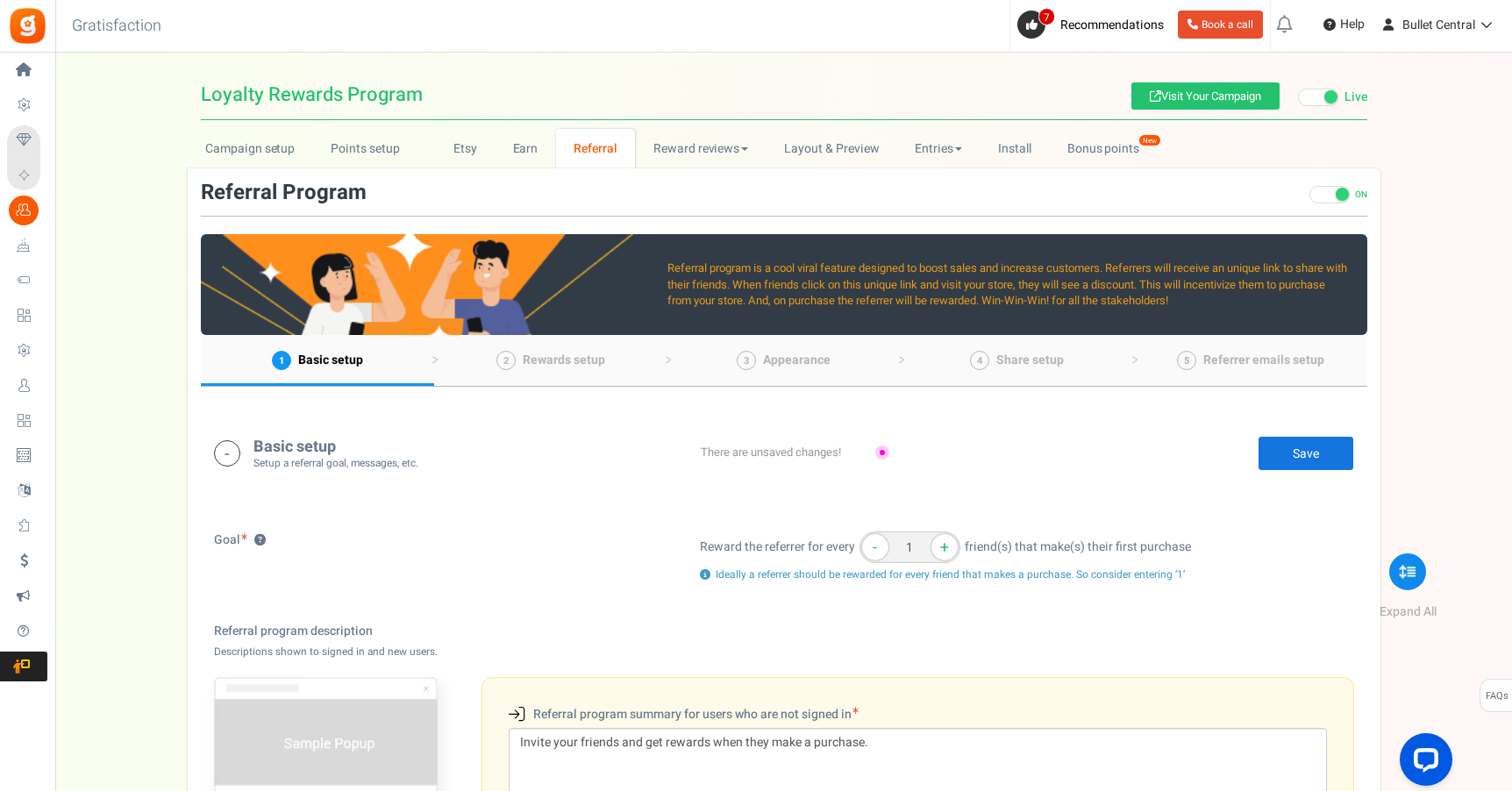 click at bounding box center [1330, 195] 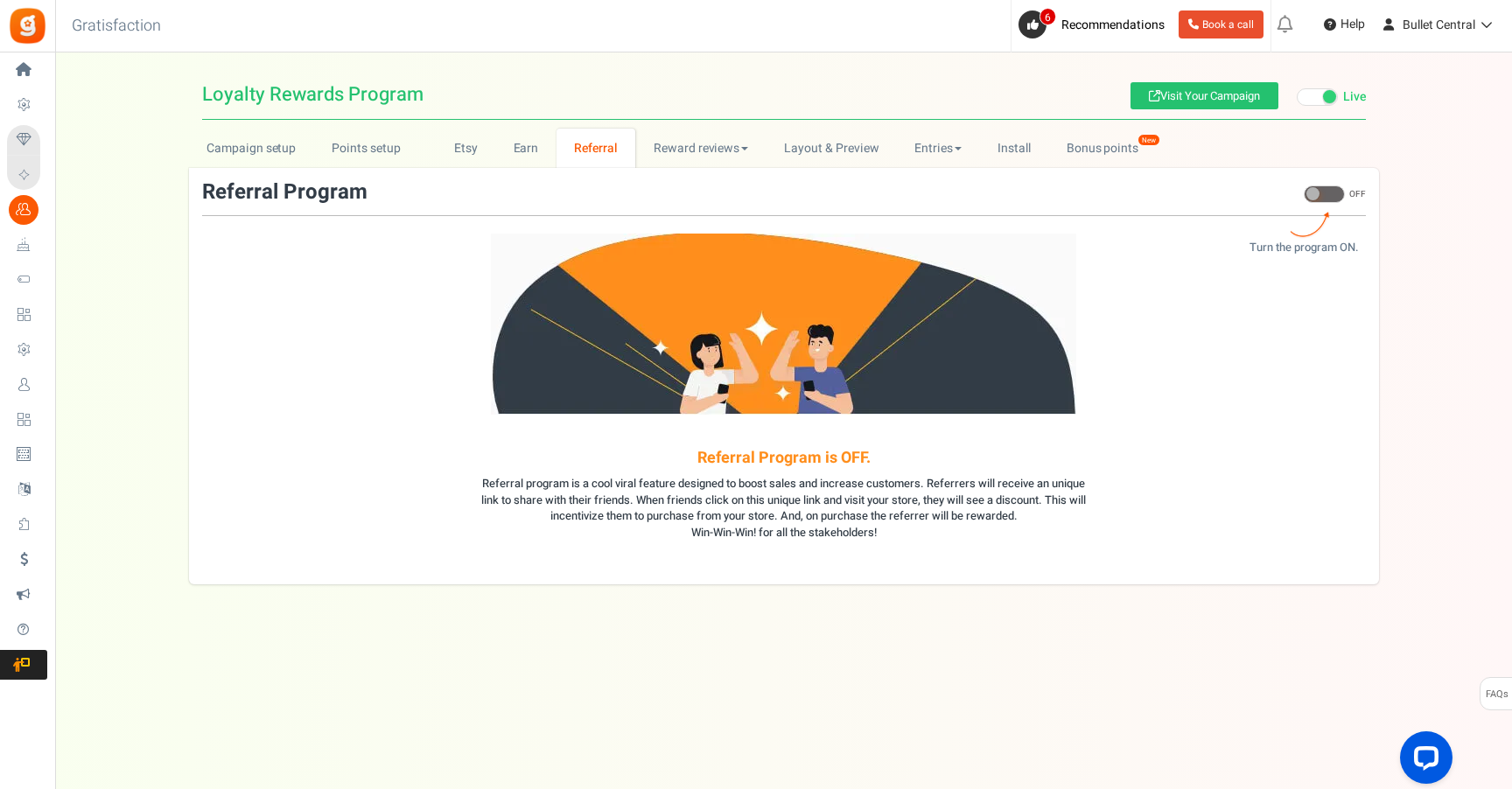 click on "View less
View more
×
[NEW!] Include taxes and shipping when rewarding points for purchases
Now you can also include shipping and taxes when rewarding points
for purchases. Many options are available.
Click here  to view details.
Under
maintenance
we will be back soon
We apologize for any inconvenience. The app will be back up and operational soon.
Please do not refresh or close this page.
Maintenance process completed, Please proceed X" at bounding box center [756, 403] 